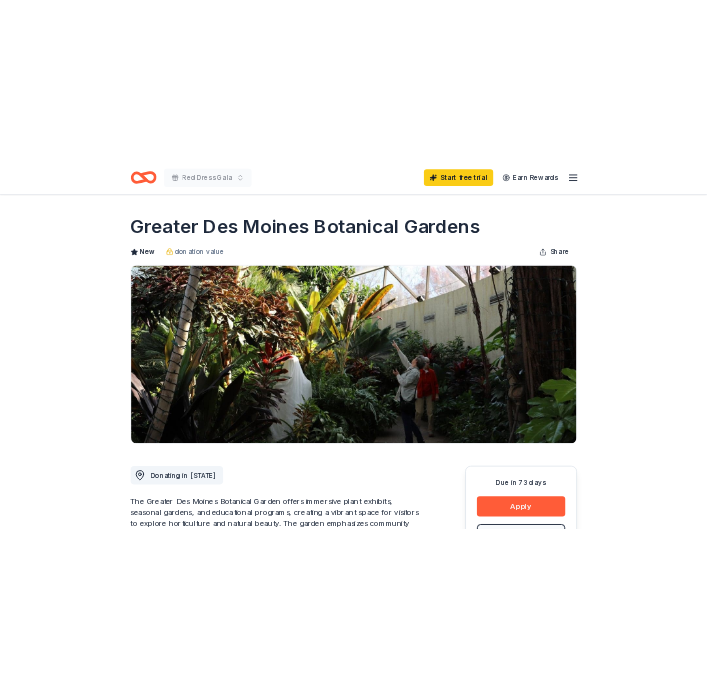 scroll, scrollTop: 400, scrollLeft: 0, axis: vertical 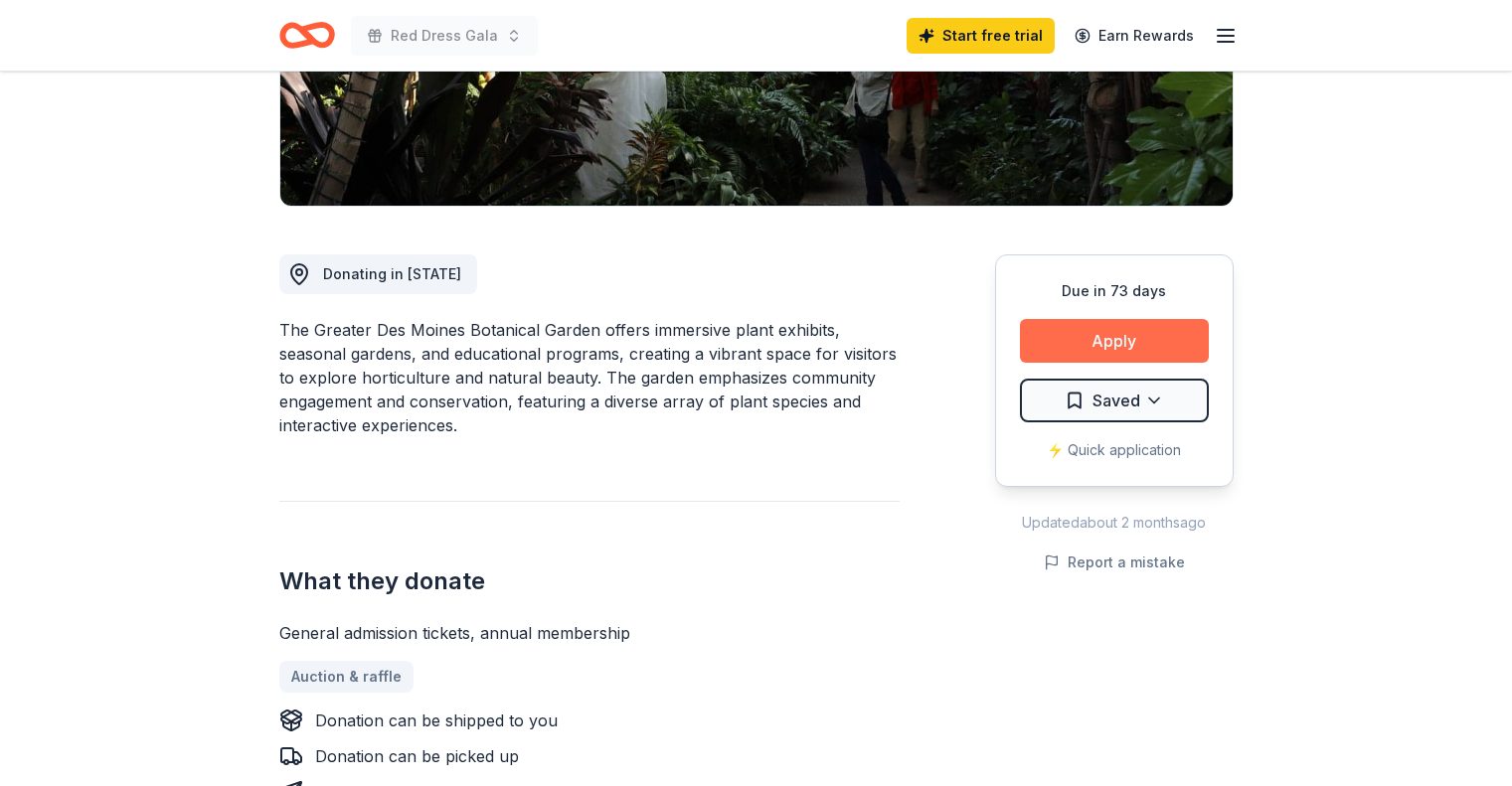 click on "Apply" at bounding box center [1114, 341] 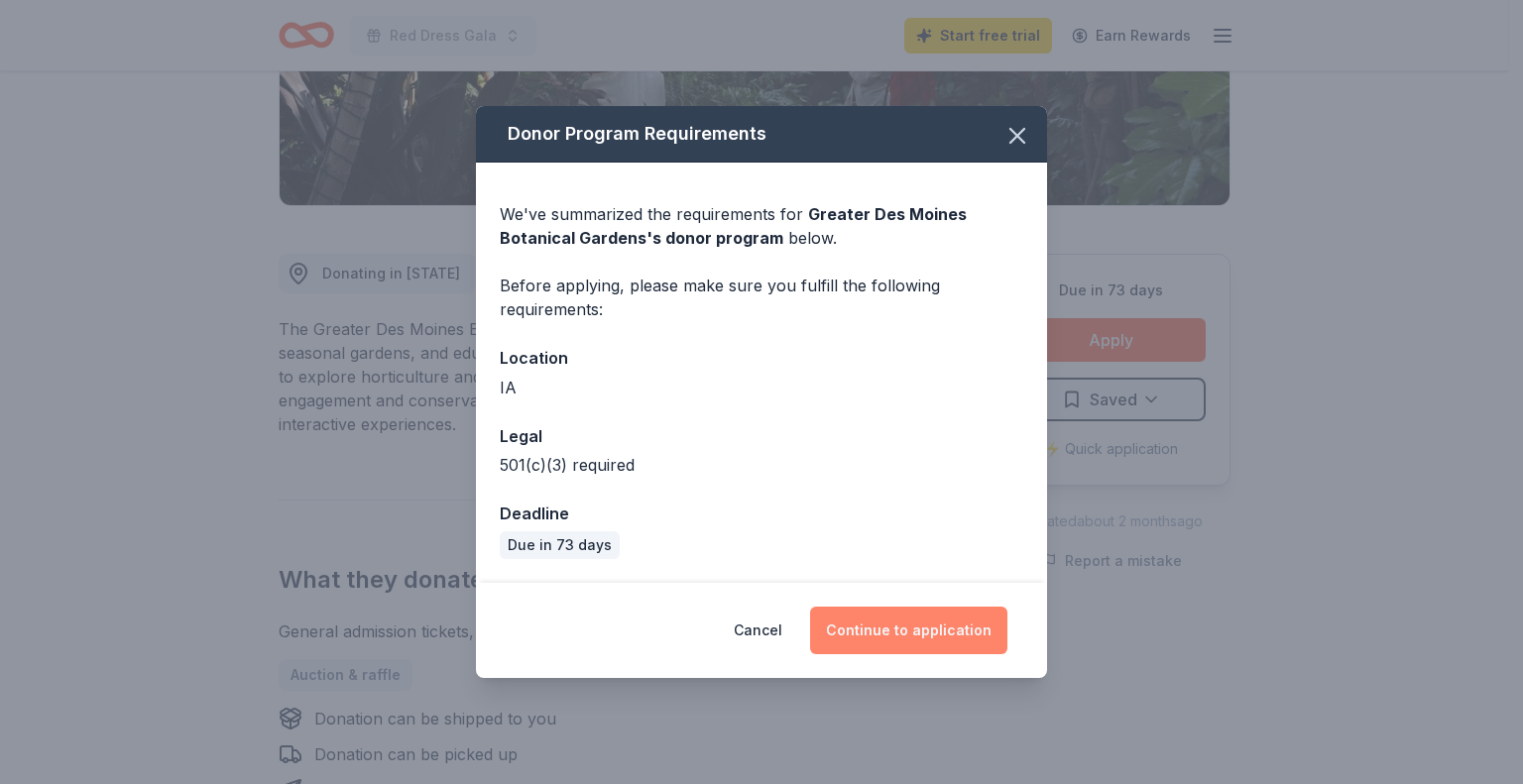 click on "Continue to application" at bounding box center [908, 630] 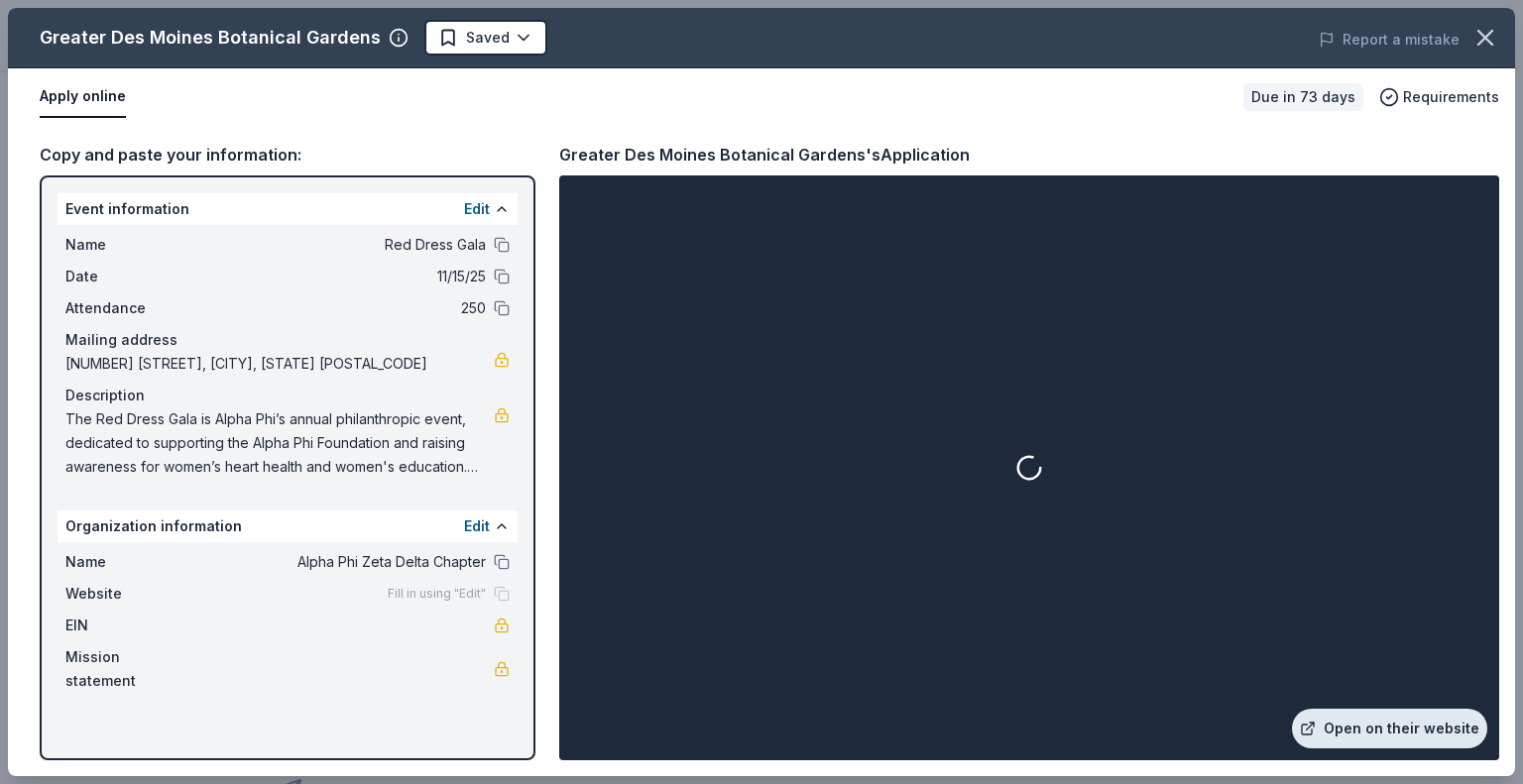 click on "Open on their website" at bounding box center [1389, 728] 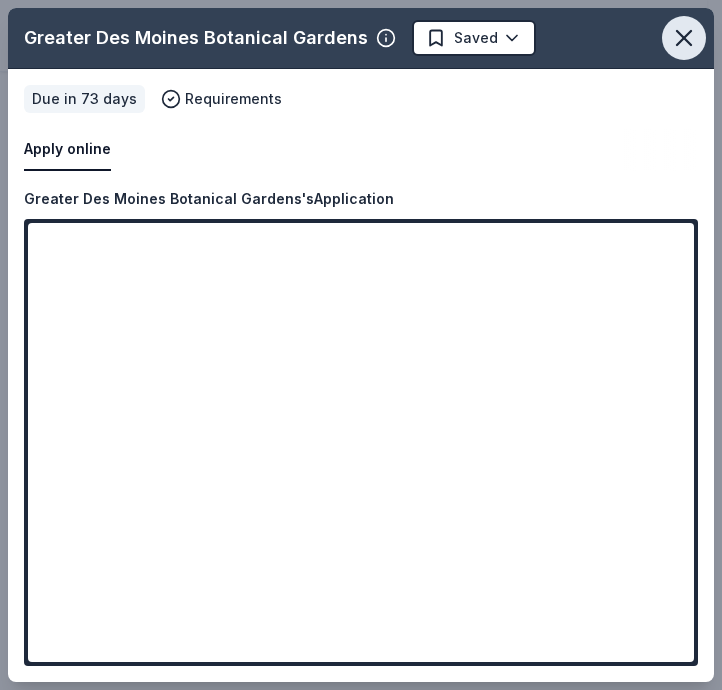 click 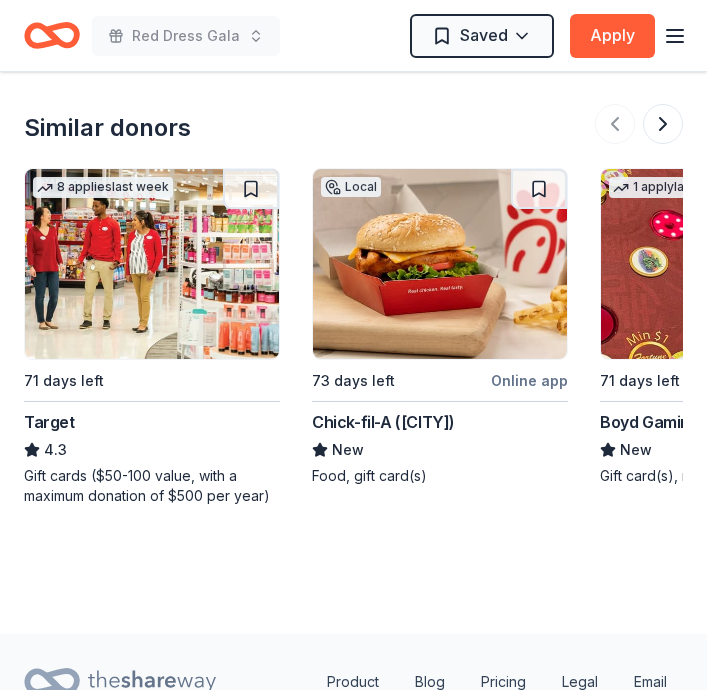 scroll, scrollTop: 2319, scrollLeft: 0, axis: vertical 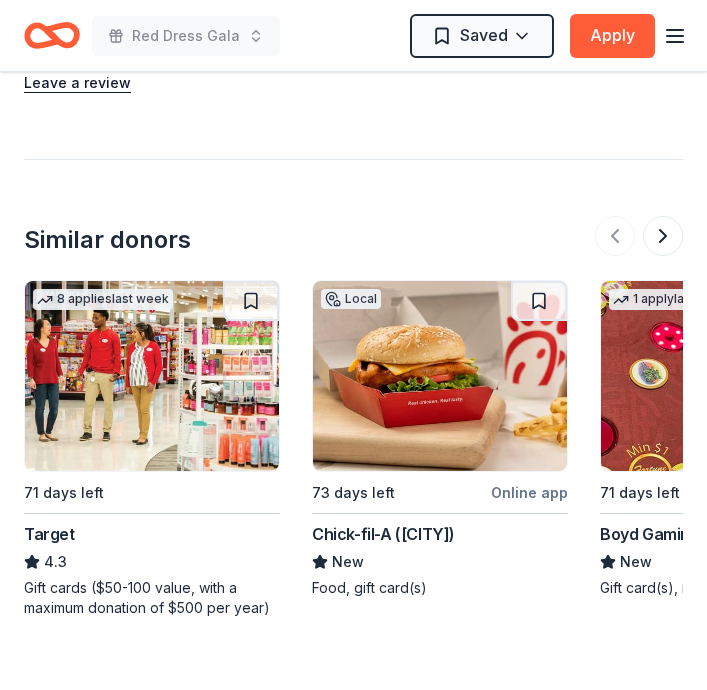 click at bounding box center [152, 376] 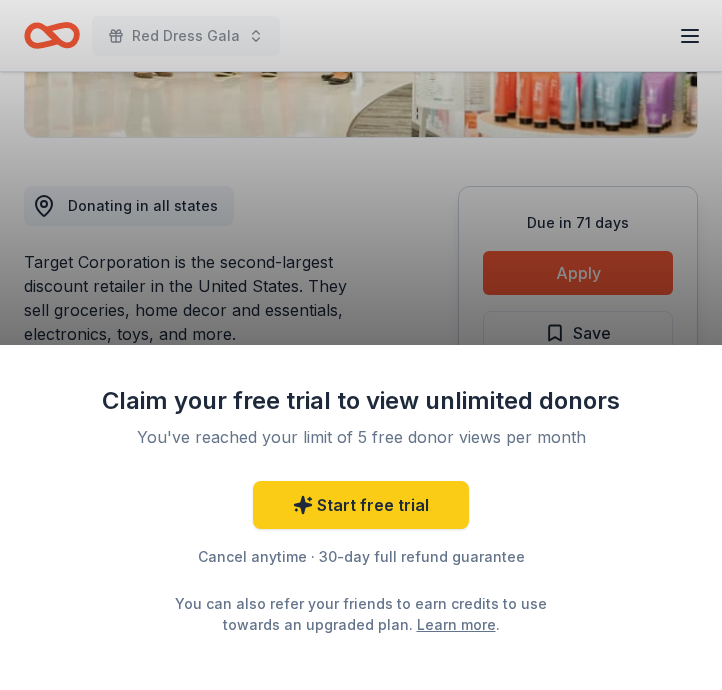 scroll, scrollTop: 500, scrollLeft: 0, axis: vertical 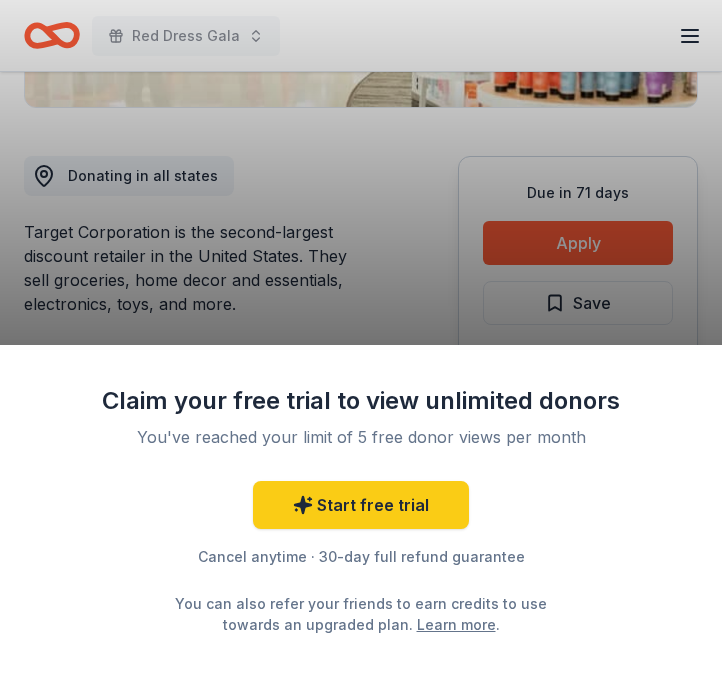 click on "Claim your free trial to view unlimited donors You've reached your limit of 5 free donor views per month Start free  trial Cancel anytime · 30-day full refund guarantee You can also refer your friends to earn credits to use towards an upgraded plan.   Learn more ." at bounding box center (361, 345) 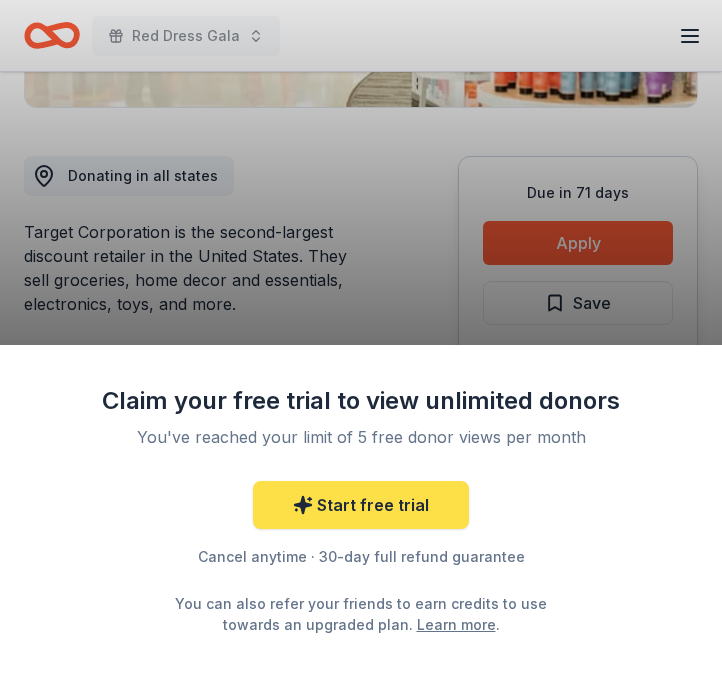 click on "Start free  trial" at bounding box center [361, 505] 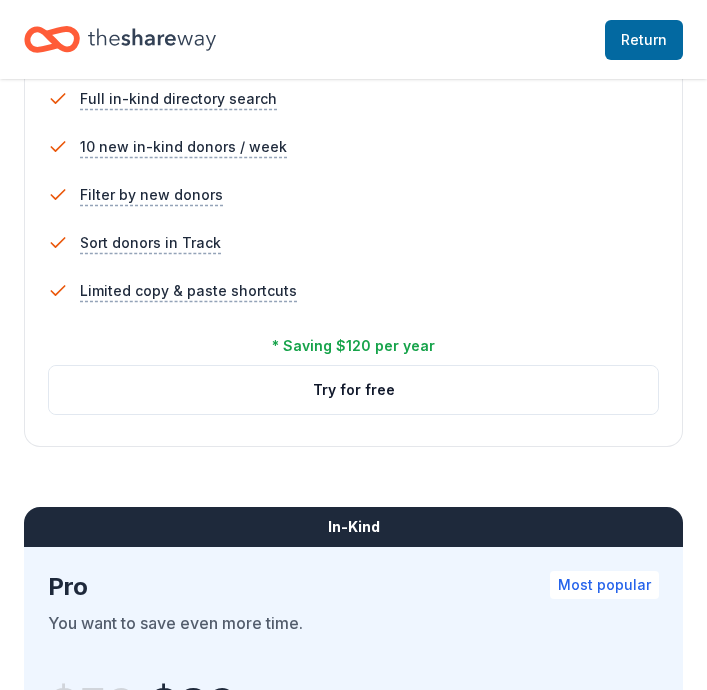 scroll, scrollTop: 1300, scrollLeft: 0, axis: vertical 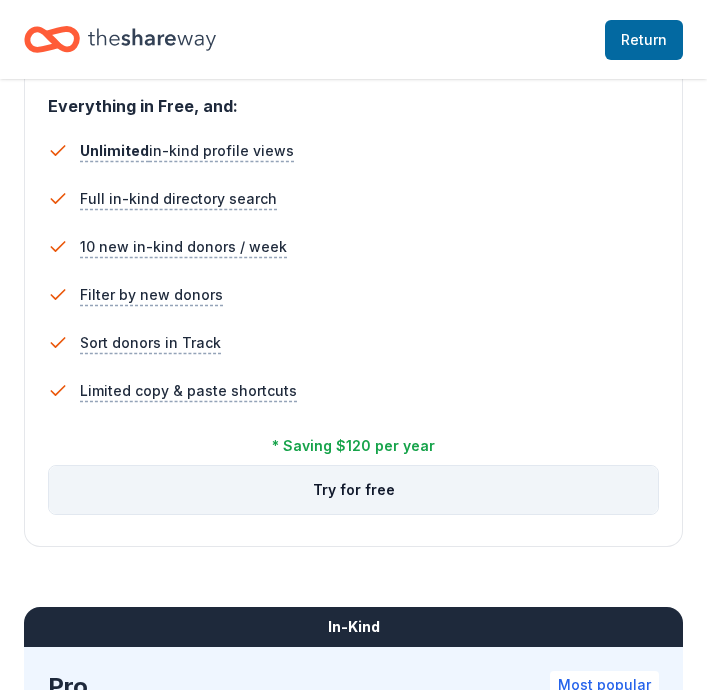 click on "Try for free" at bounding box center (353, 490) 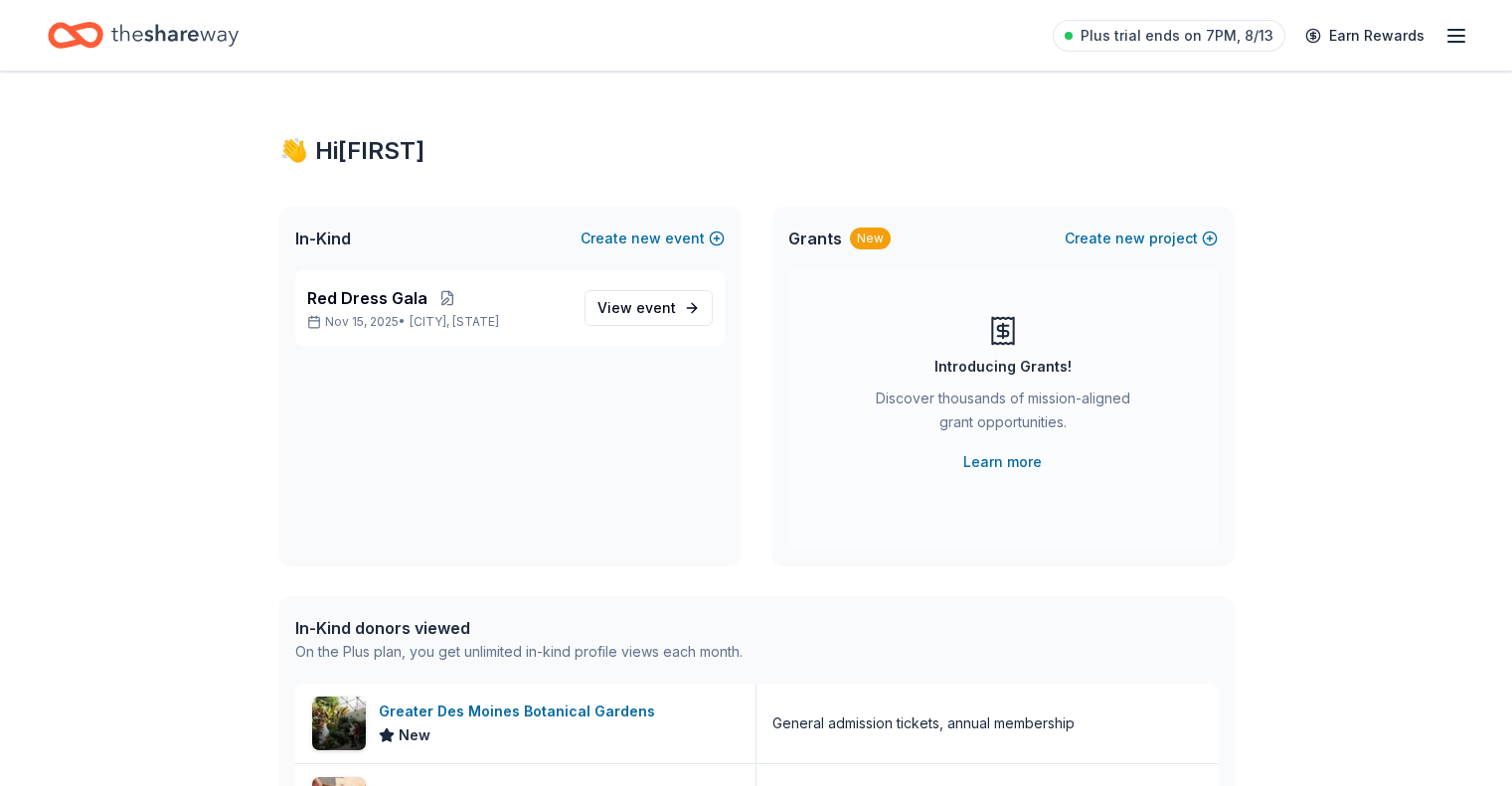 scroll, scrollTop: 0, scrollLeft: 0, axis: both 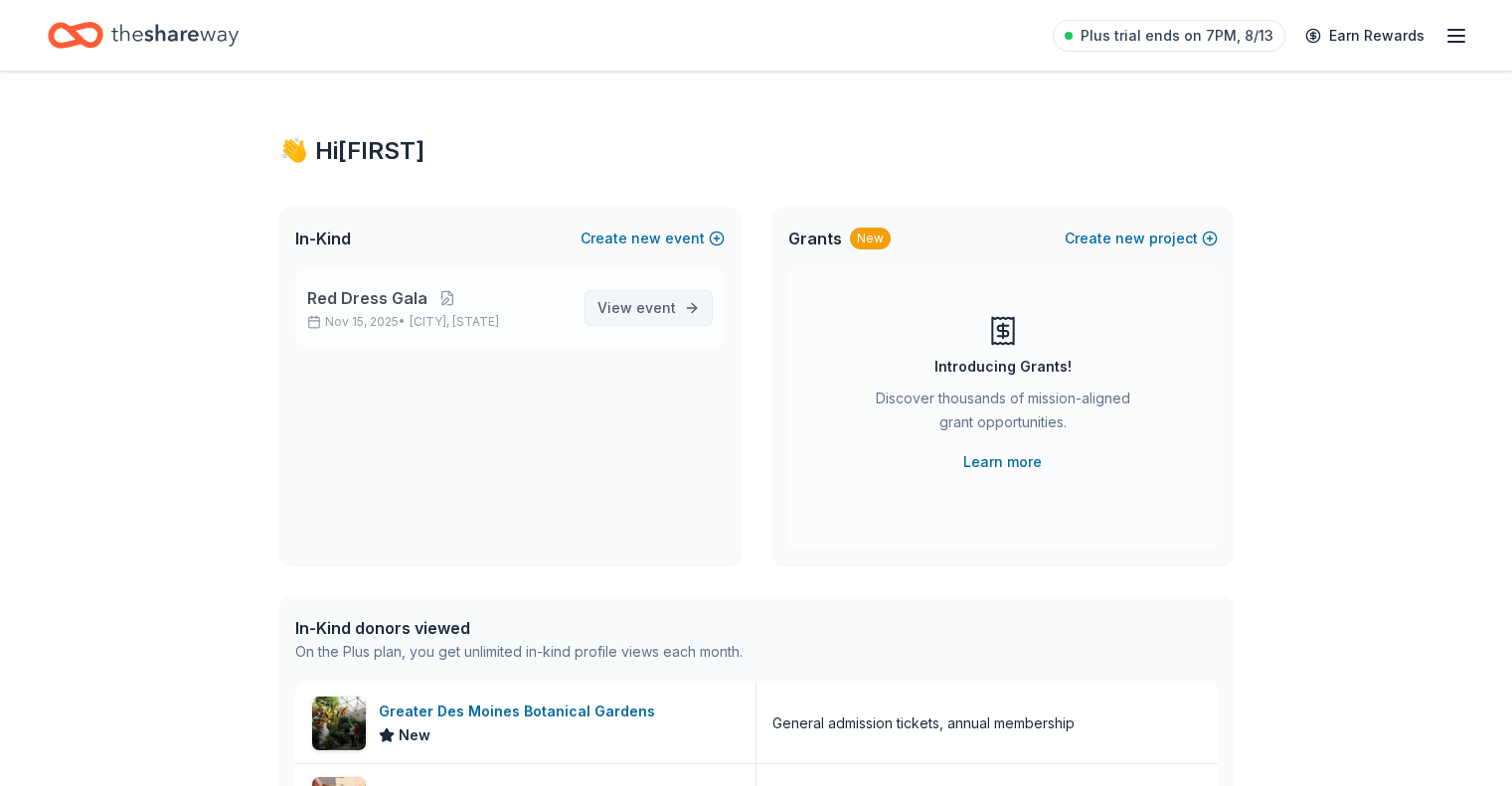 click on "View   event" at bounding box center (648, 308) 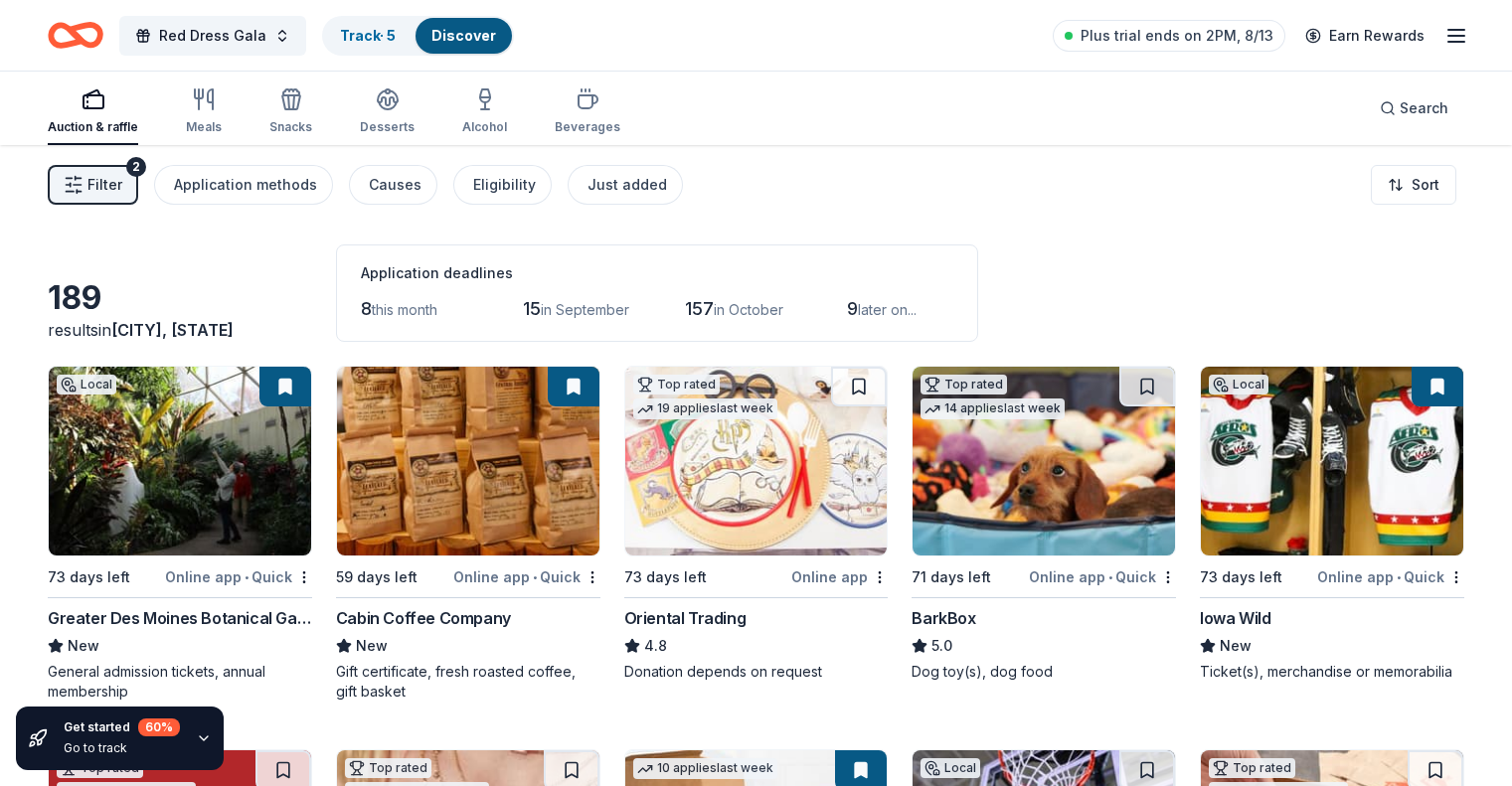 click at bounding box center [1044, 461] 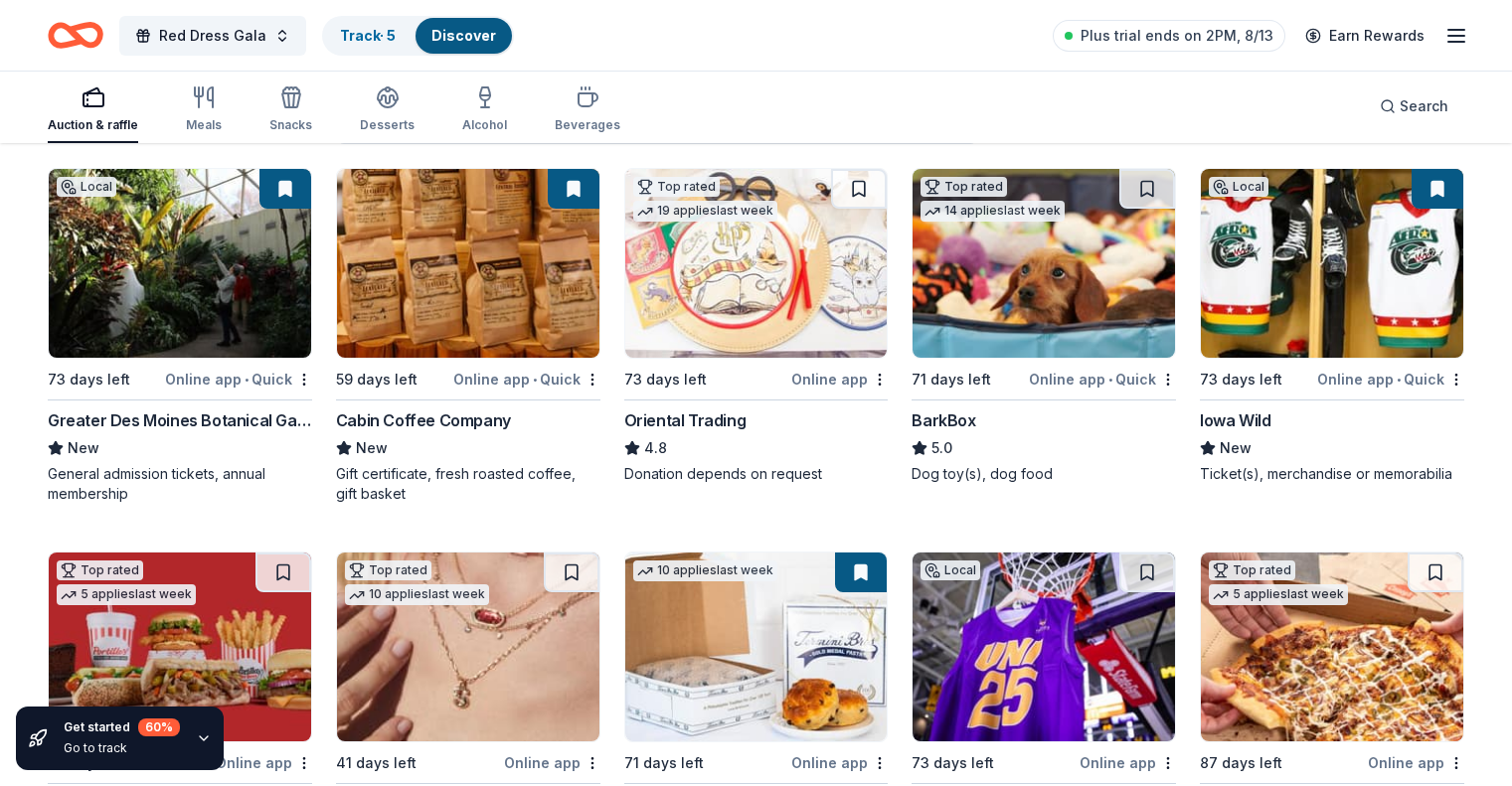 scroll, scrollTop: 397, scrollLeft: 0, axis: vertical 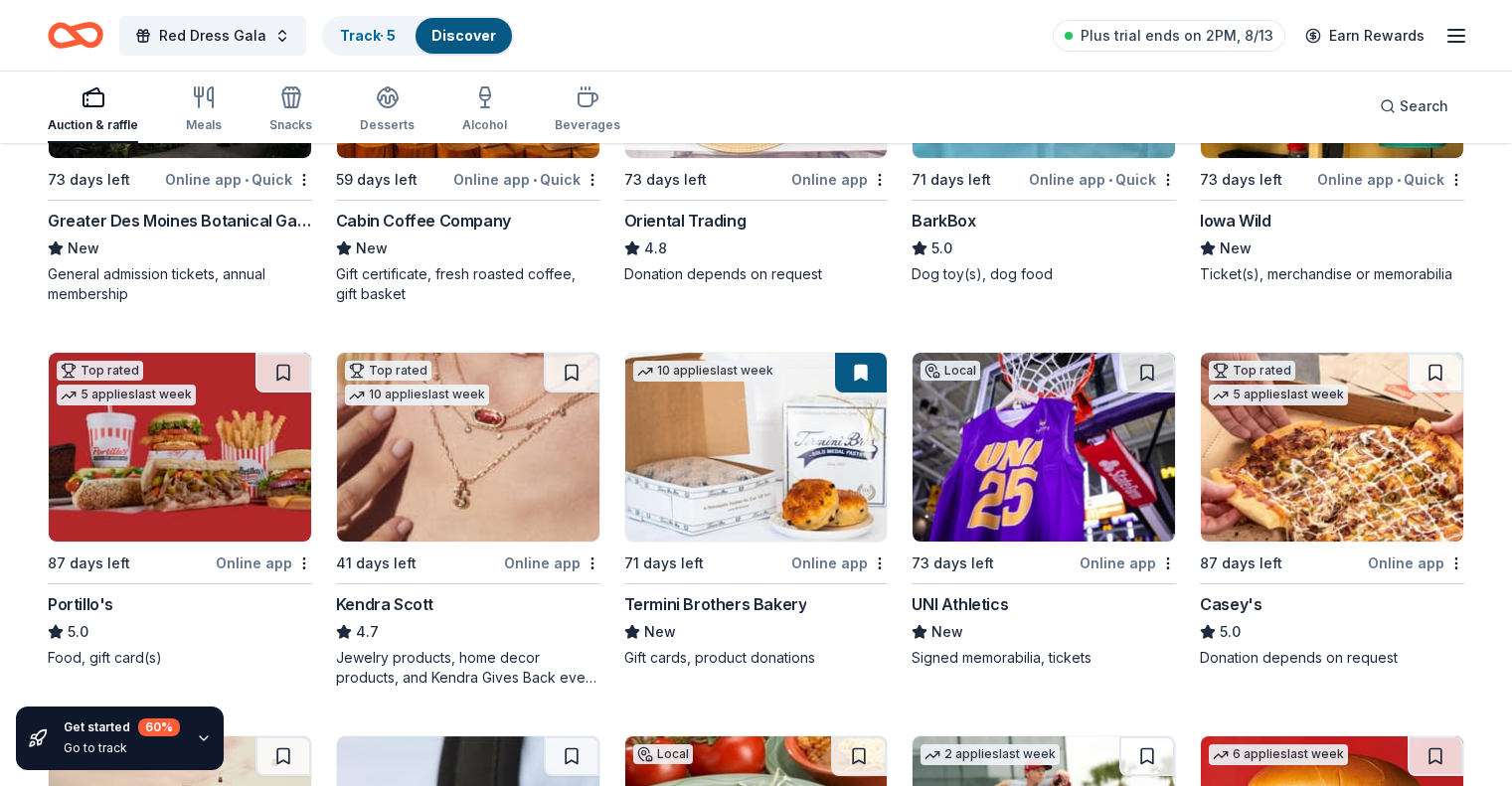 click at bounding box center (468, 447) 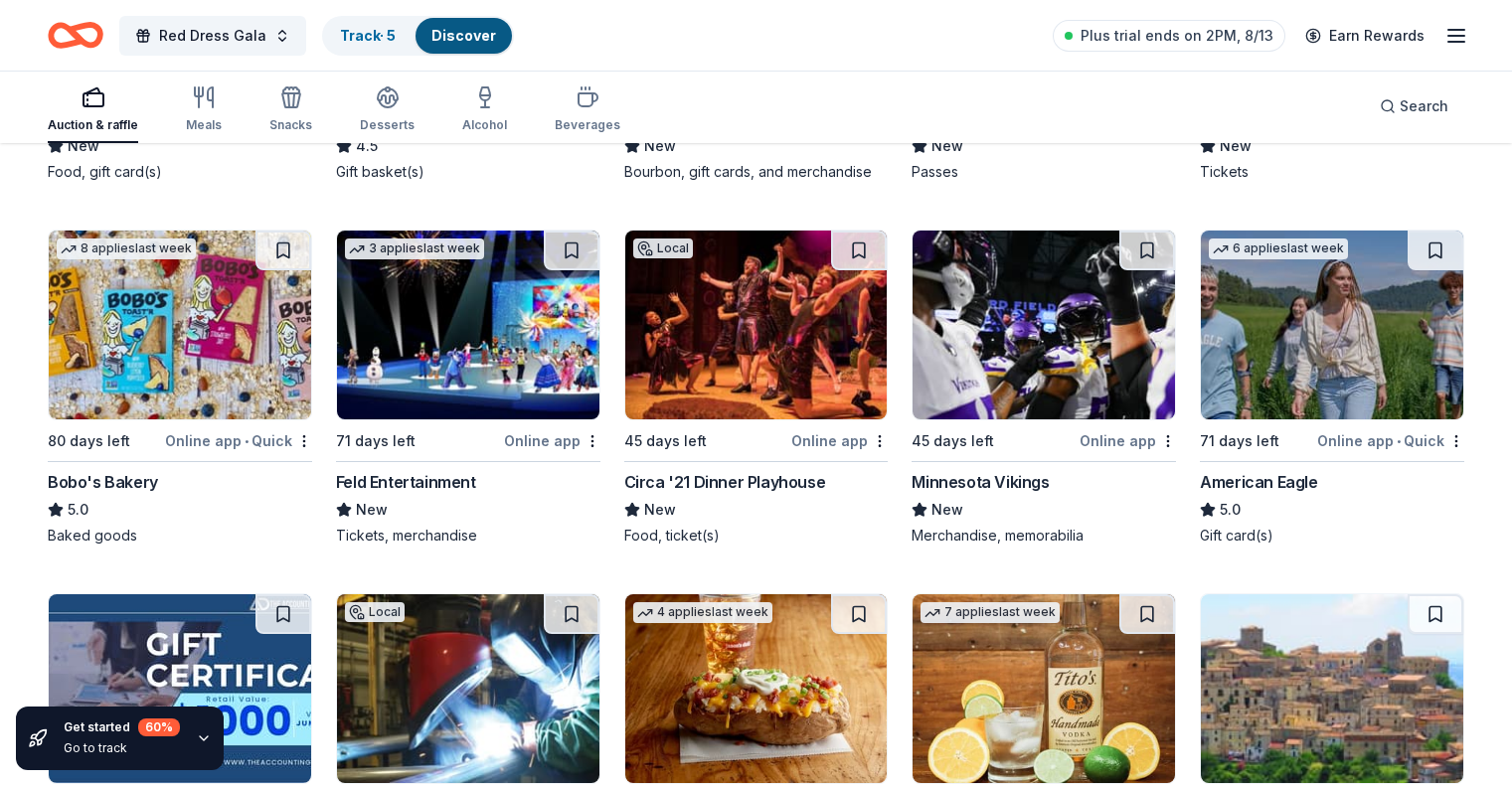 scroll, scrollTop: 2720, scrollLeft: 0, axis: vertical 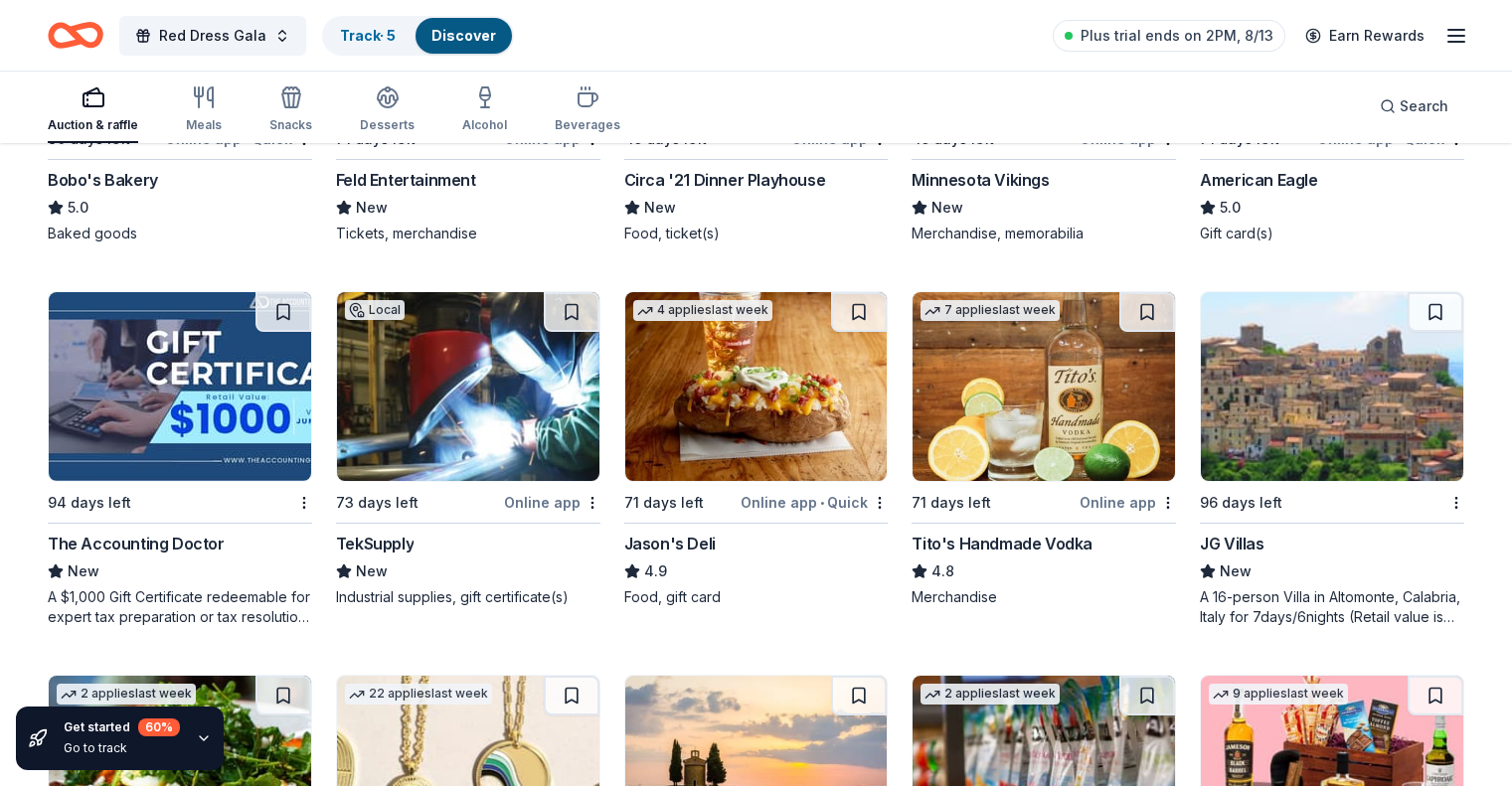click at bounding box center [1044, 387] 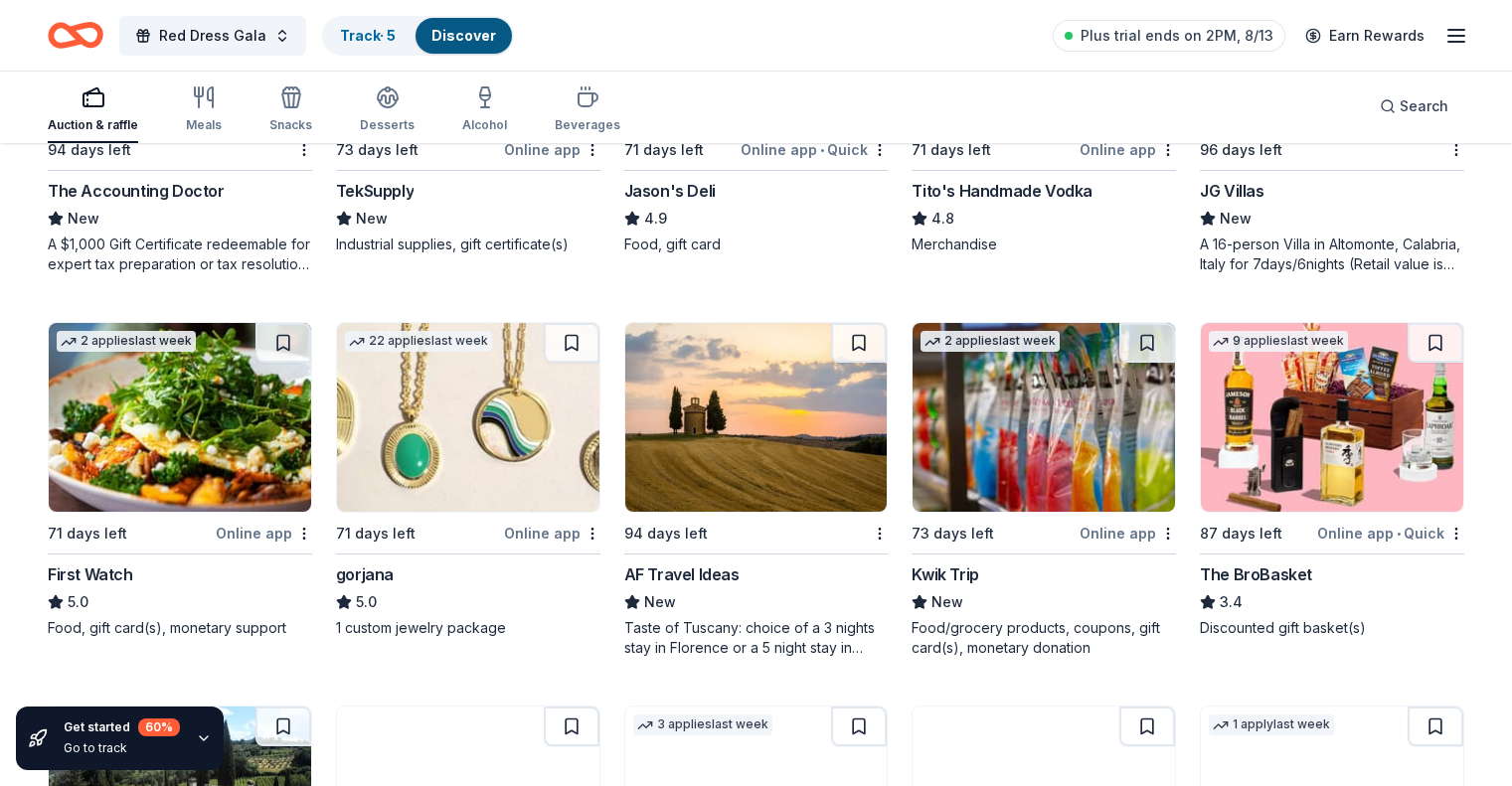 scroll, scrollTop: 3117, scrollLeft: 0, axis: vertical 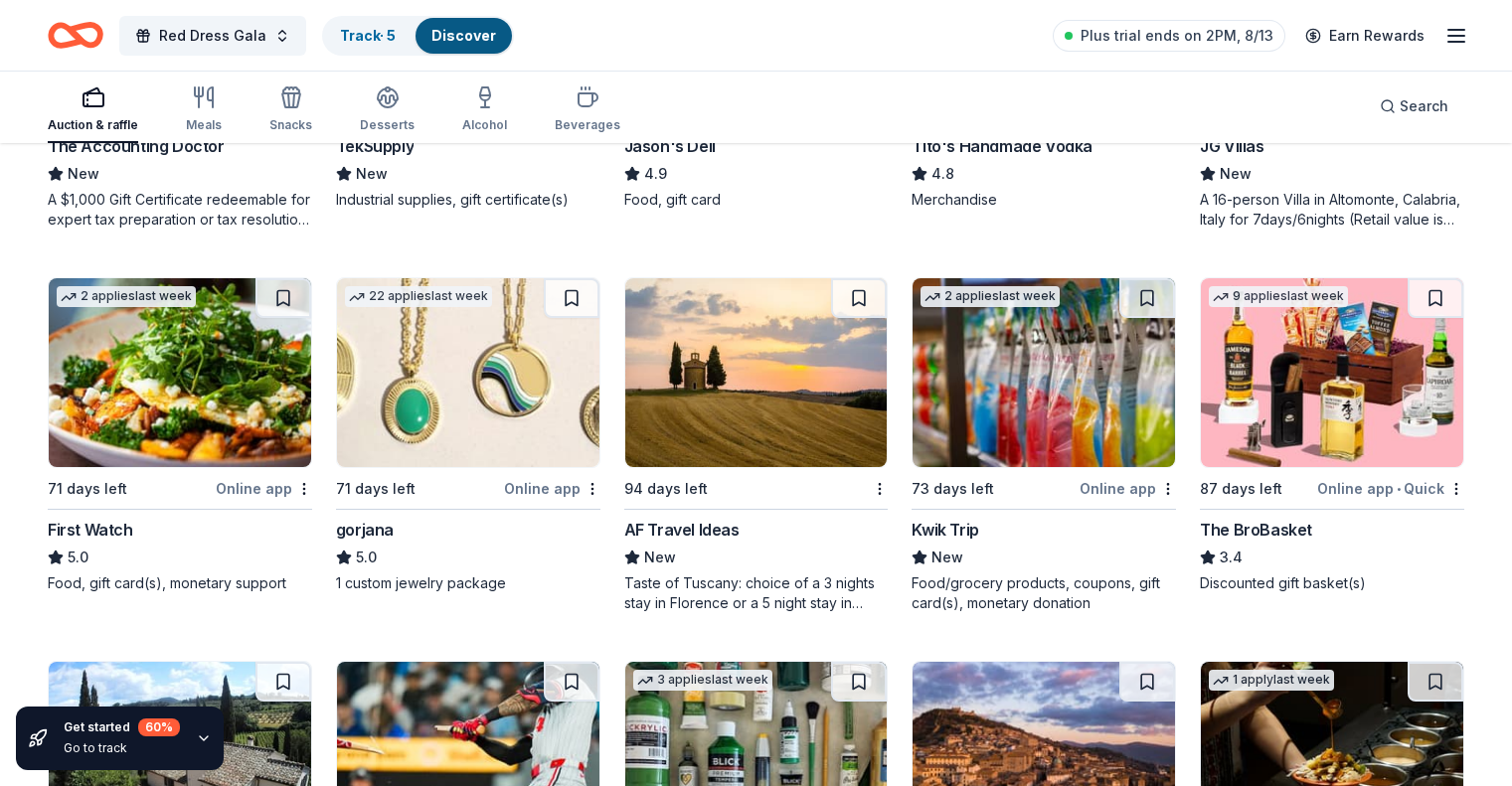 click at bounding box center (468, 373) 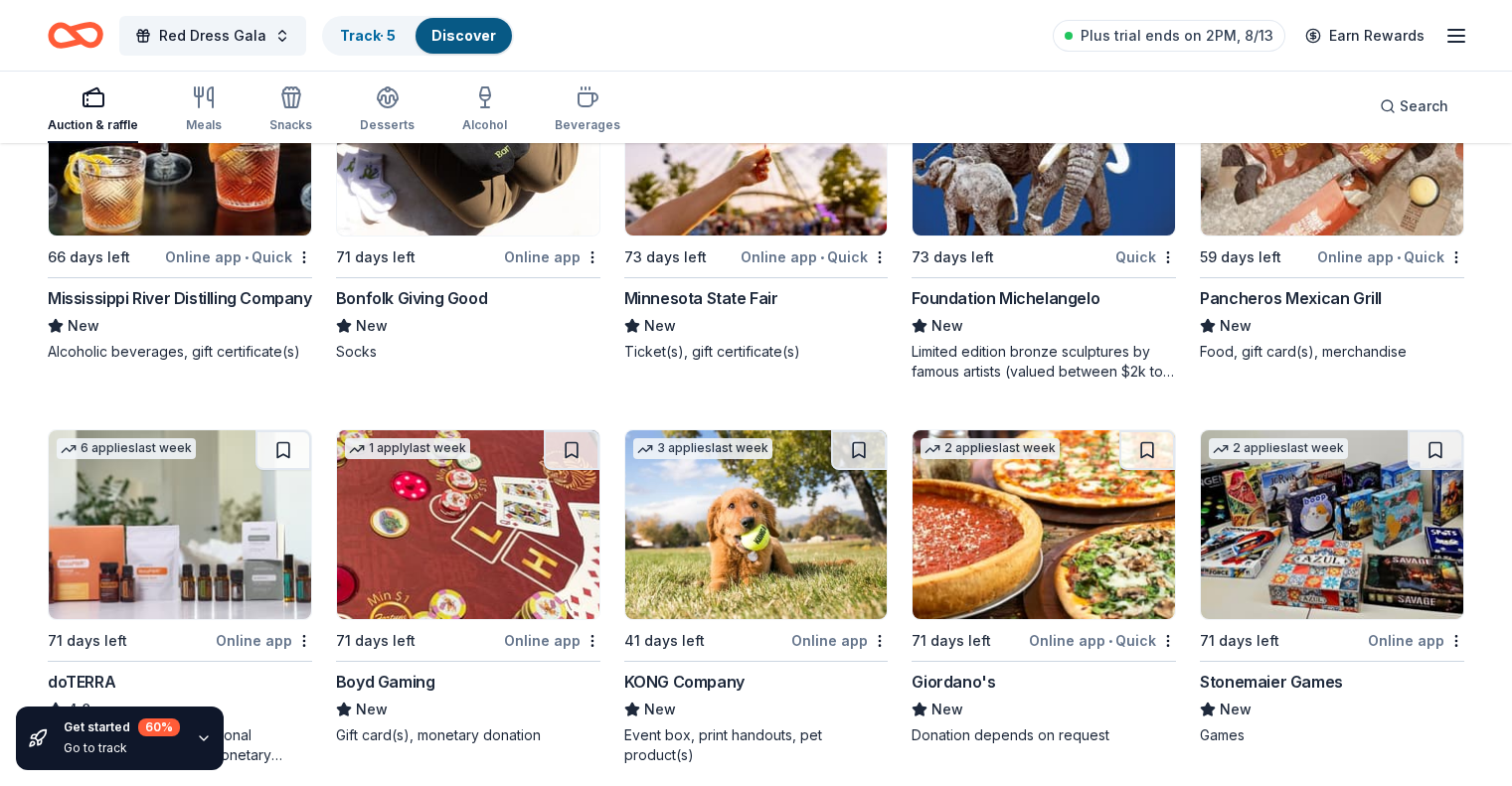 scroll, scrollTop: 4480, scrollLeft: 0, axis: vertical 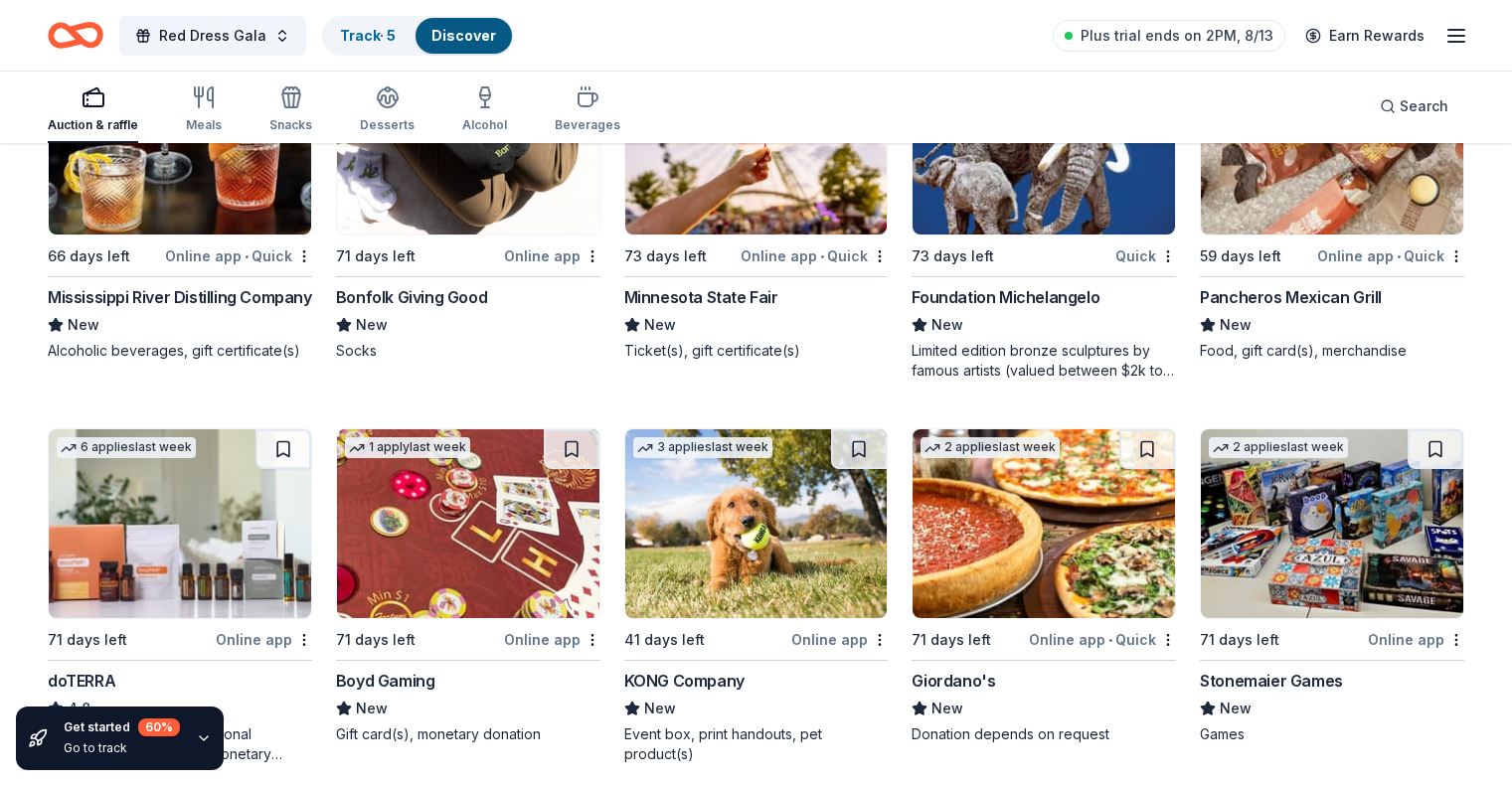 click at bounding box center [1332, 140] 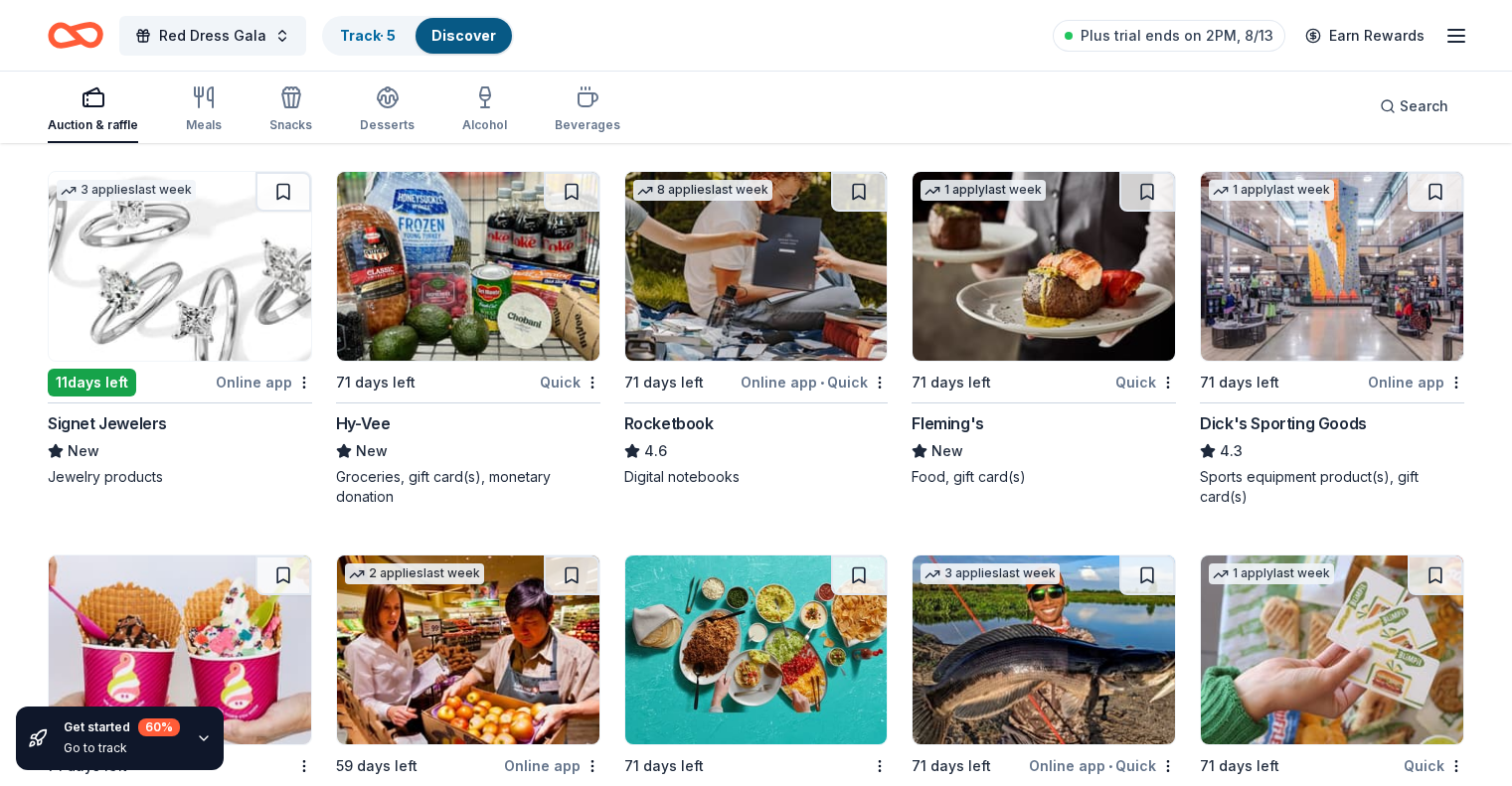 scroll, scrollTop: 6265, scrollLeft: 0, axis: vertical 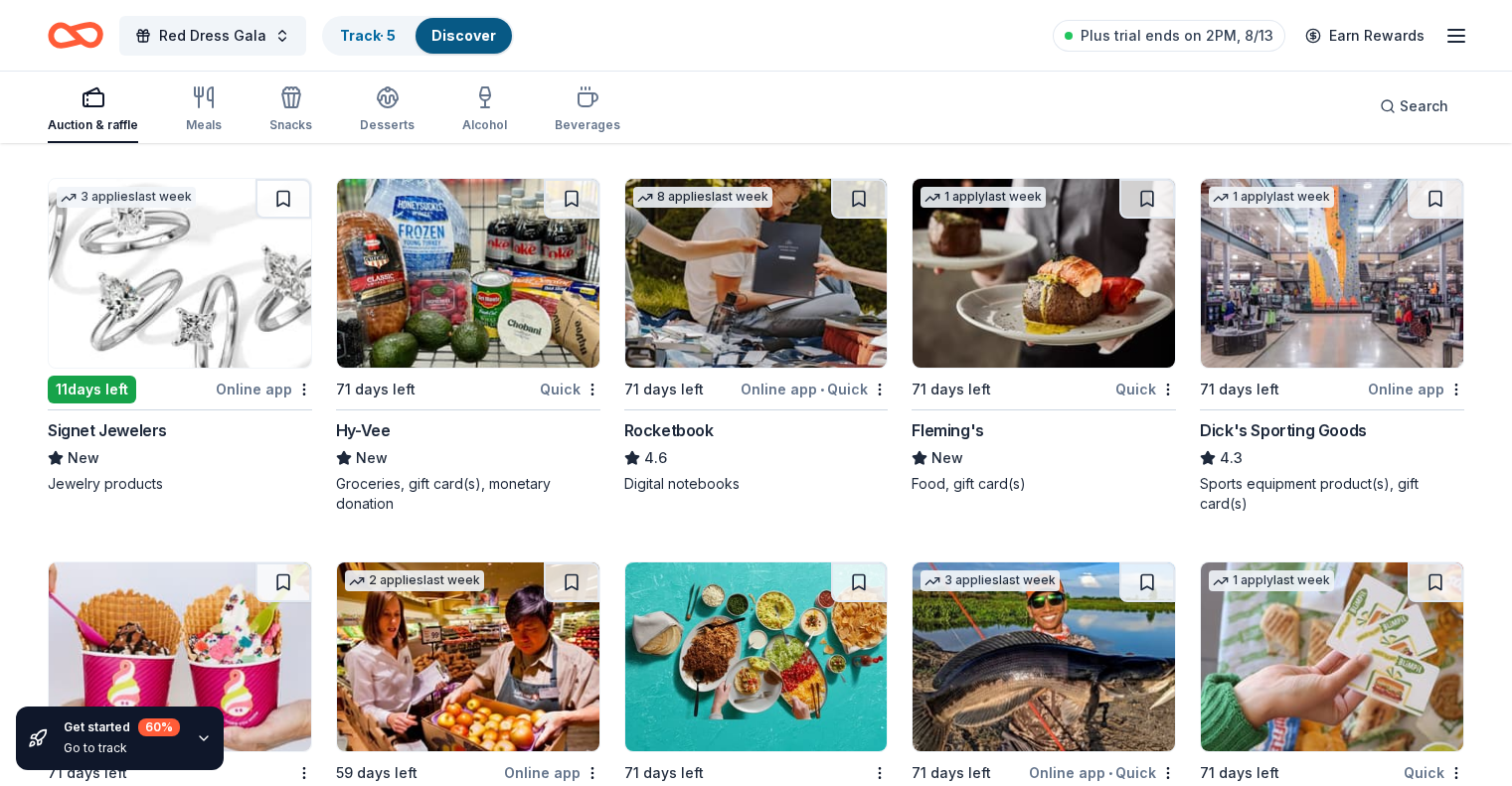 click at bounding box center [468, 273] 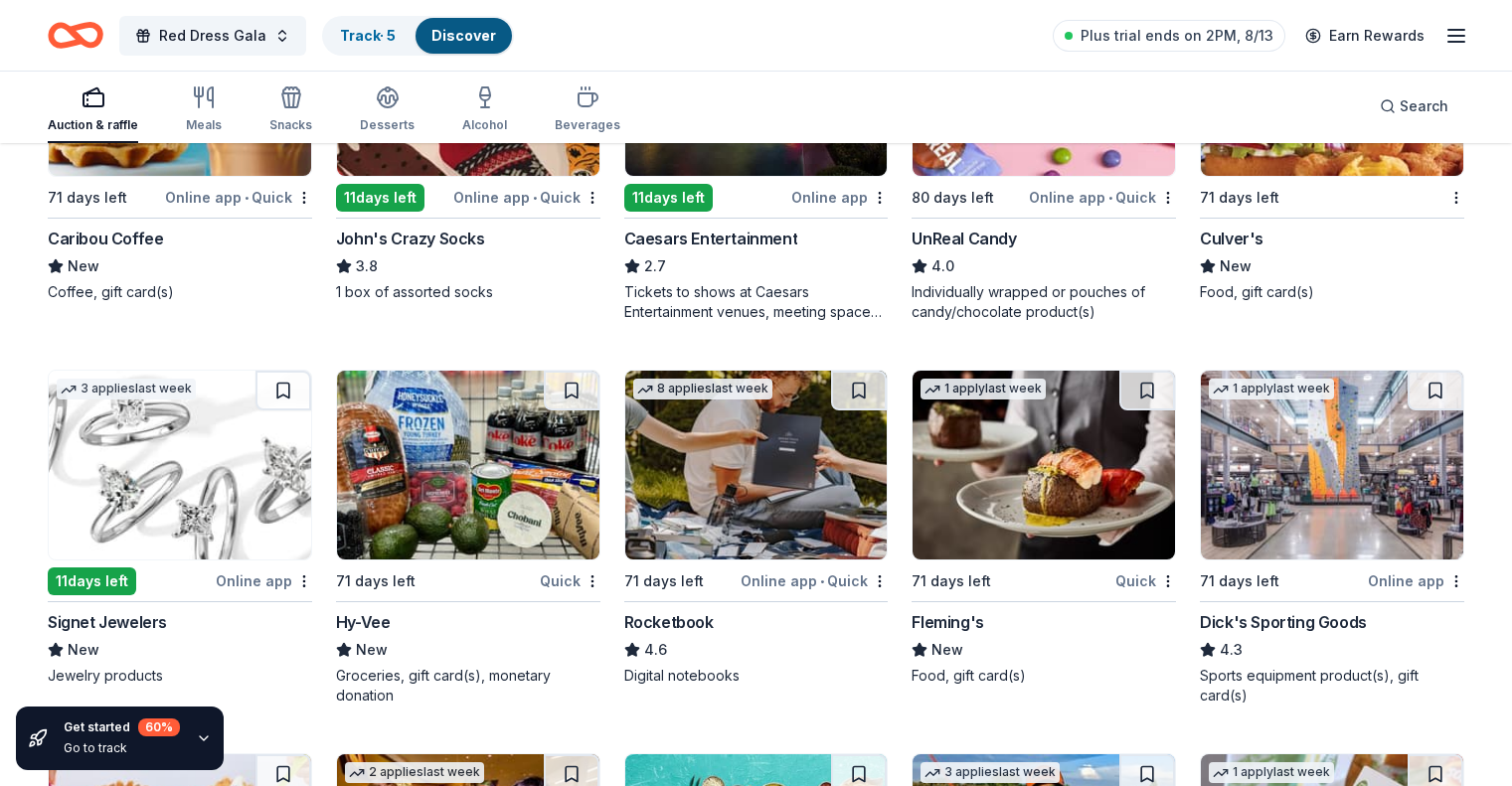 scroll, scrollTop: 5967, scrollLeft: 0, axis: vertical 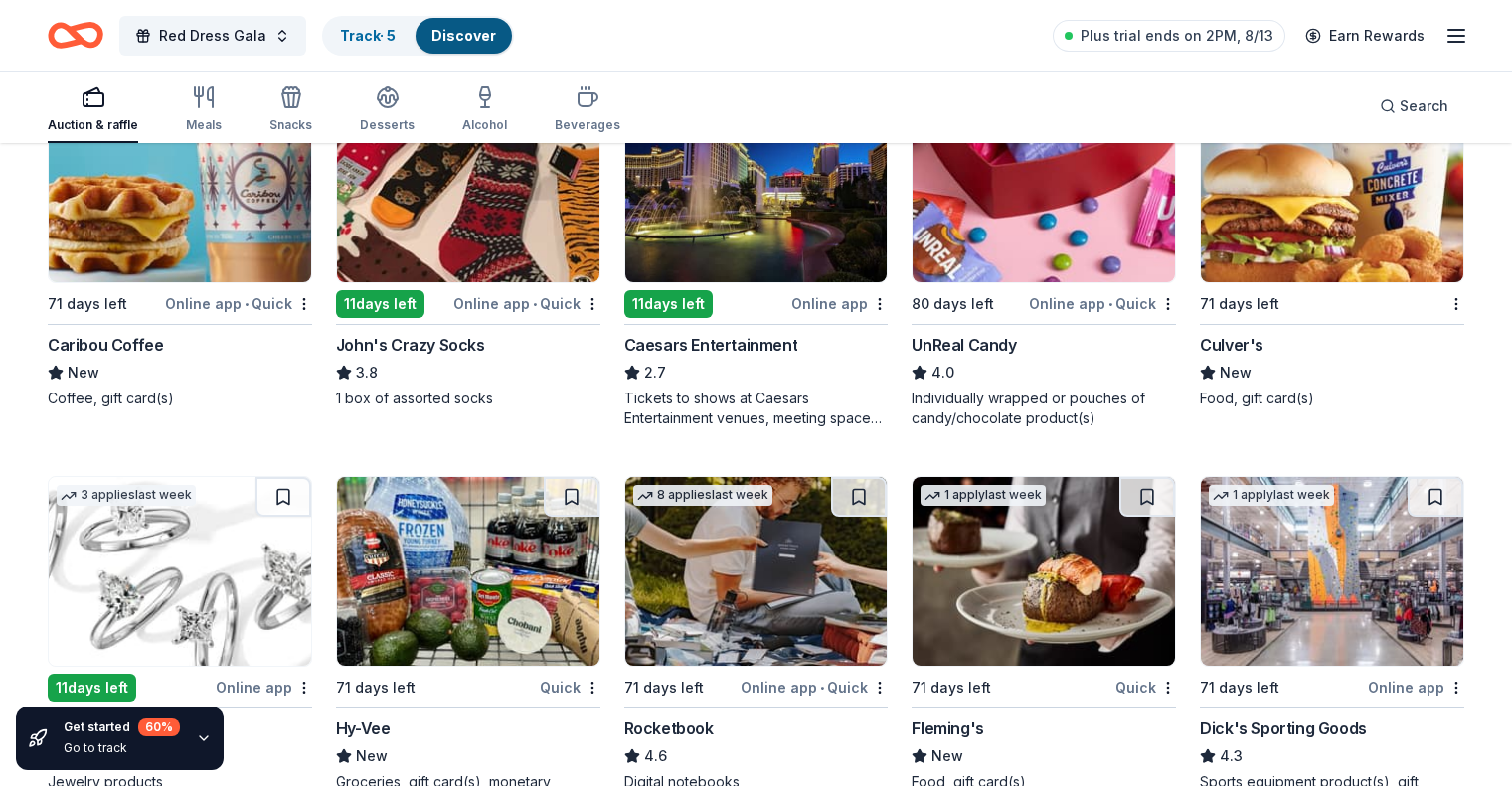 click at bounding box center [1332, 188] 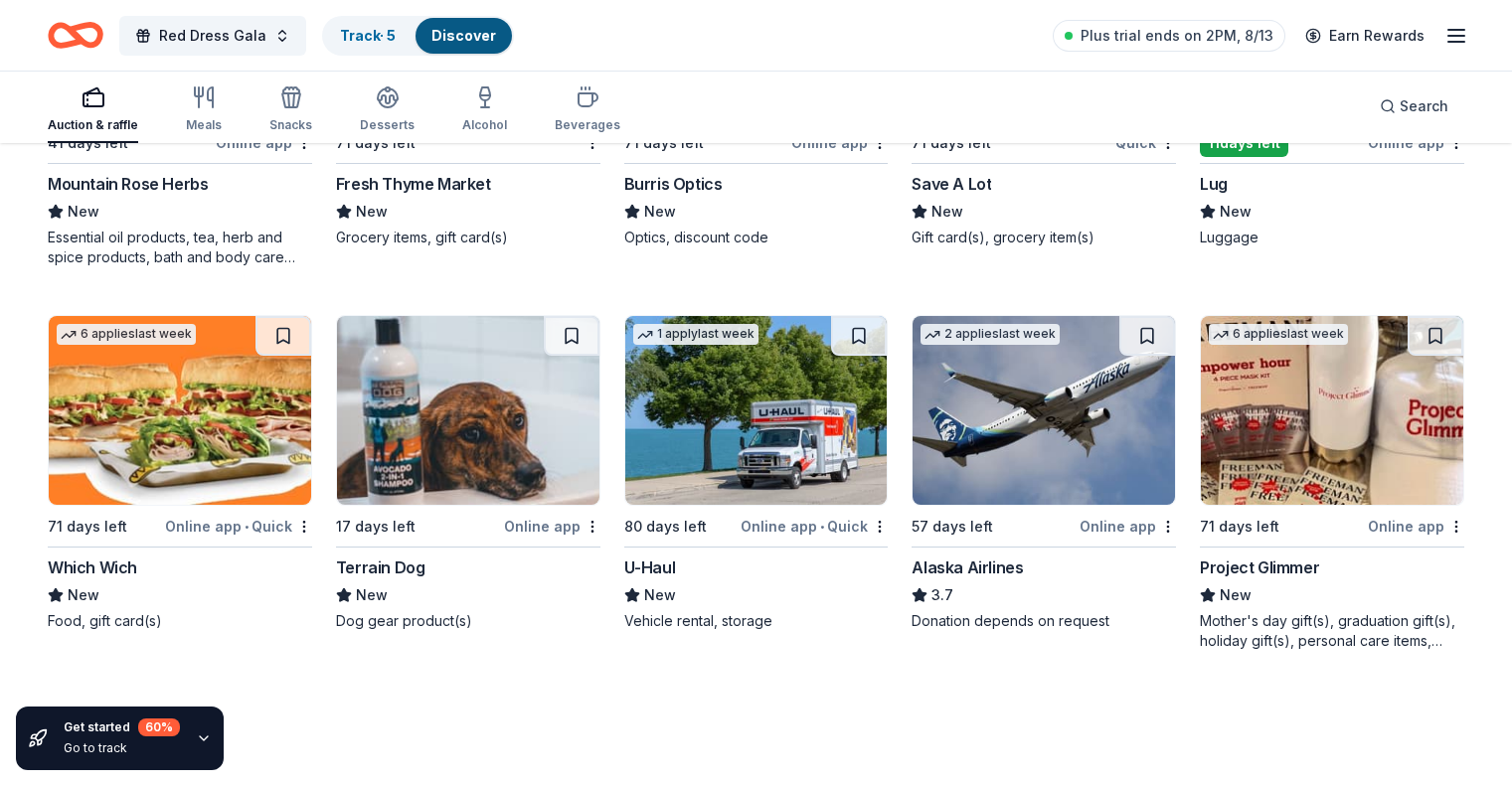 scroll, scrollTop: 7303, scrollLeft: 0, axis: vertical 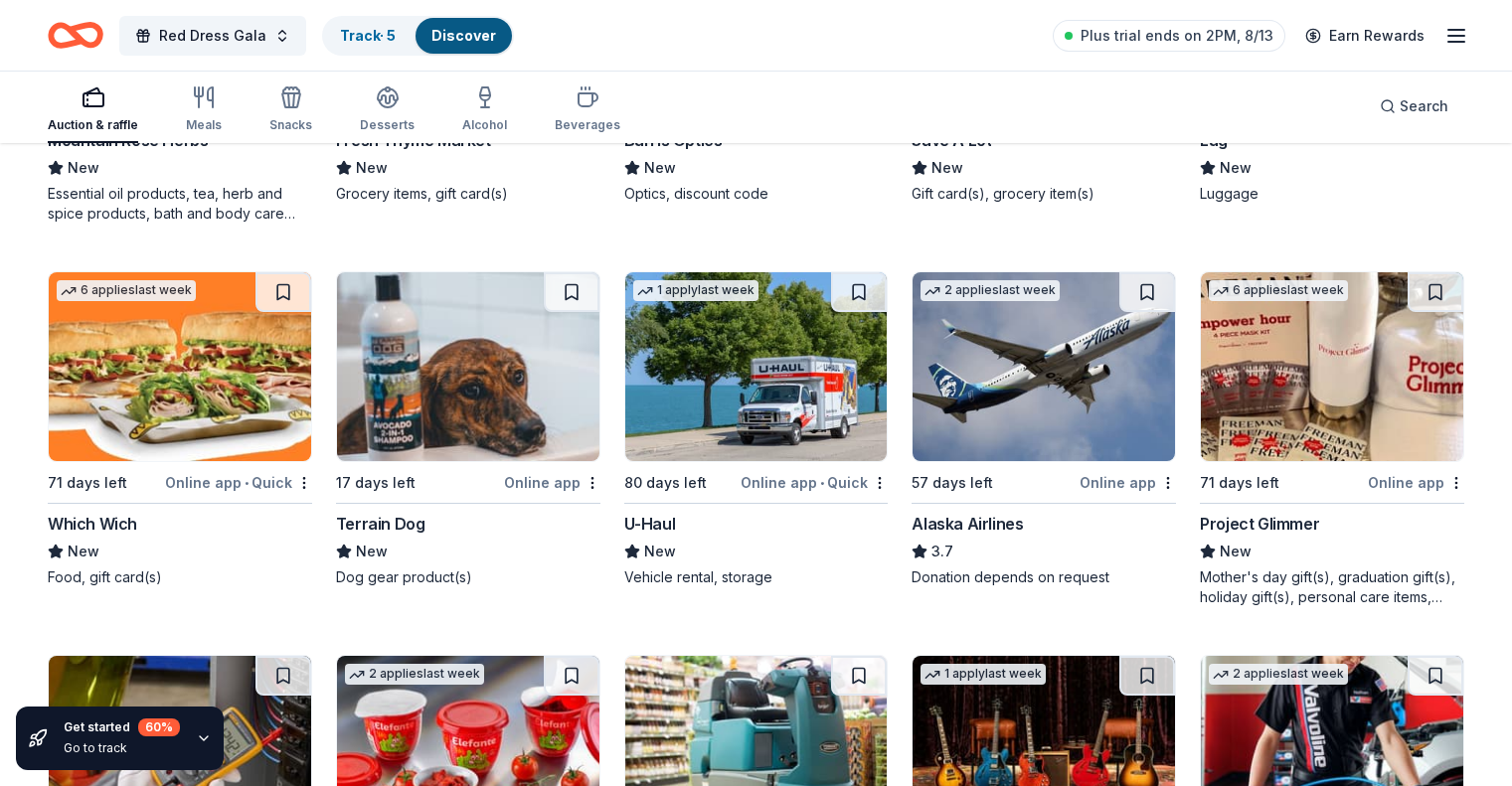 click at bounding box center (1044, 367) 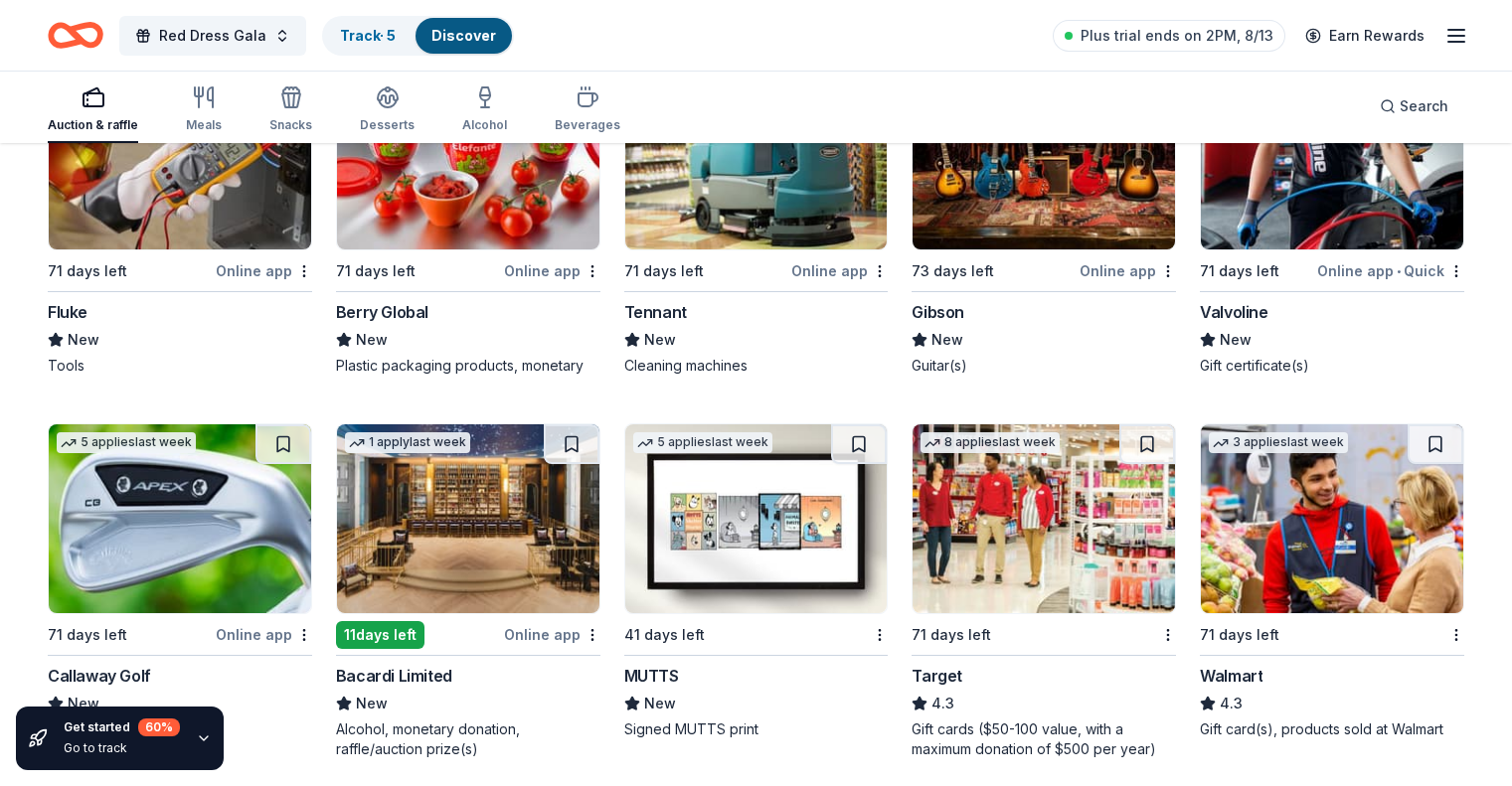 scroll, scrollTop: 7899, scrollLeft: 0, axis: vertical 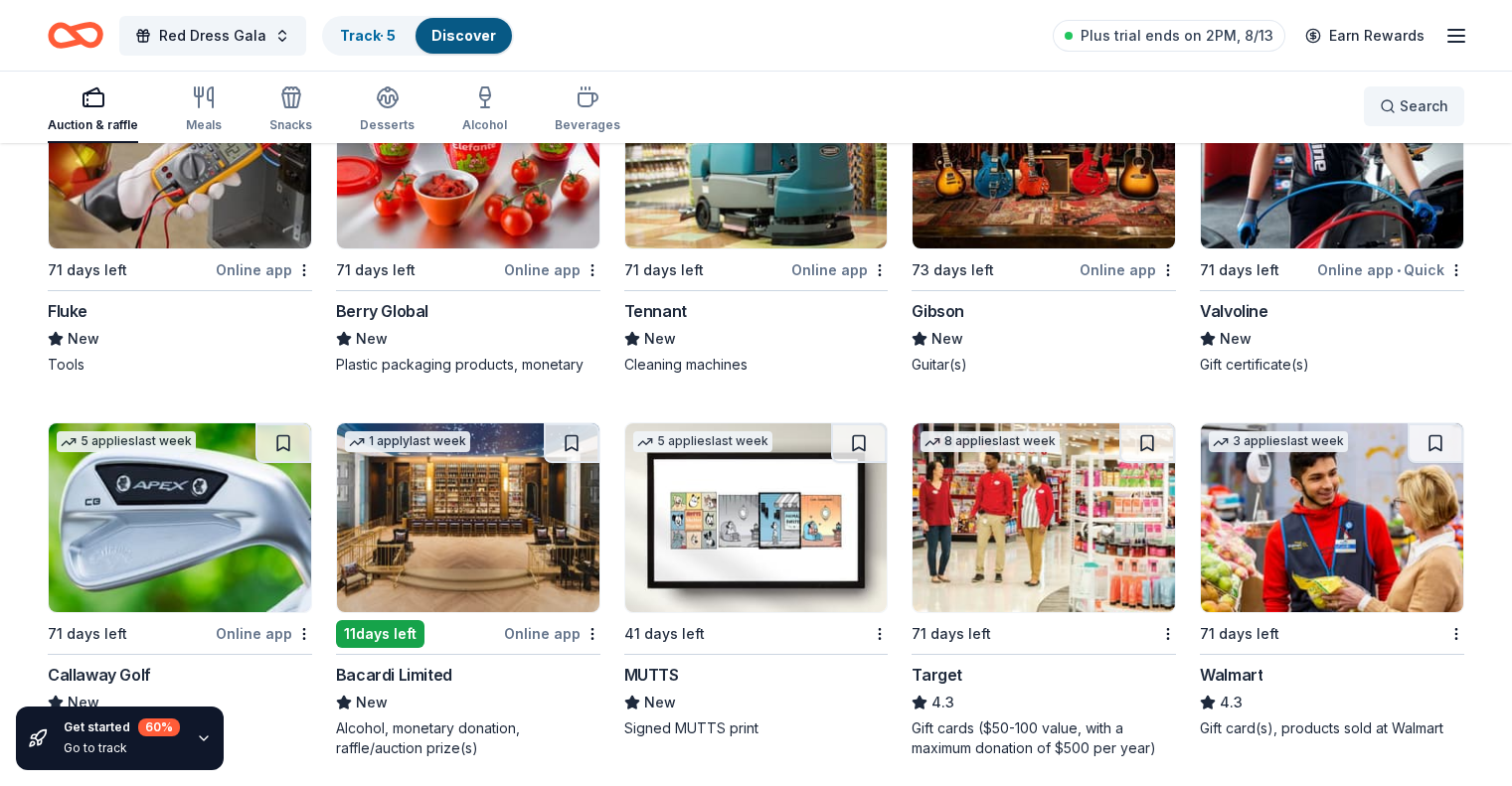 click on "Search" at bounding box center [1414, 106] 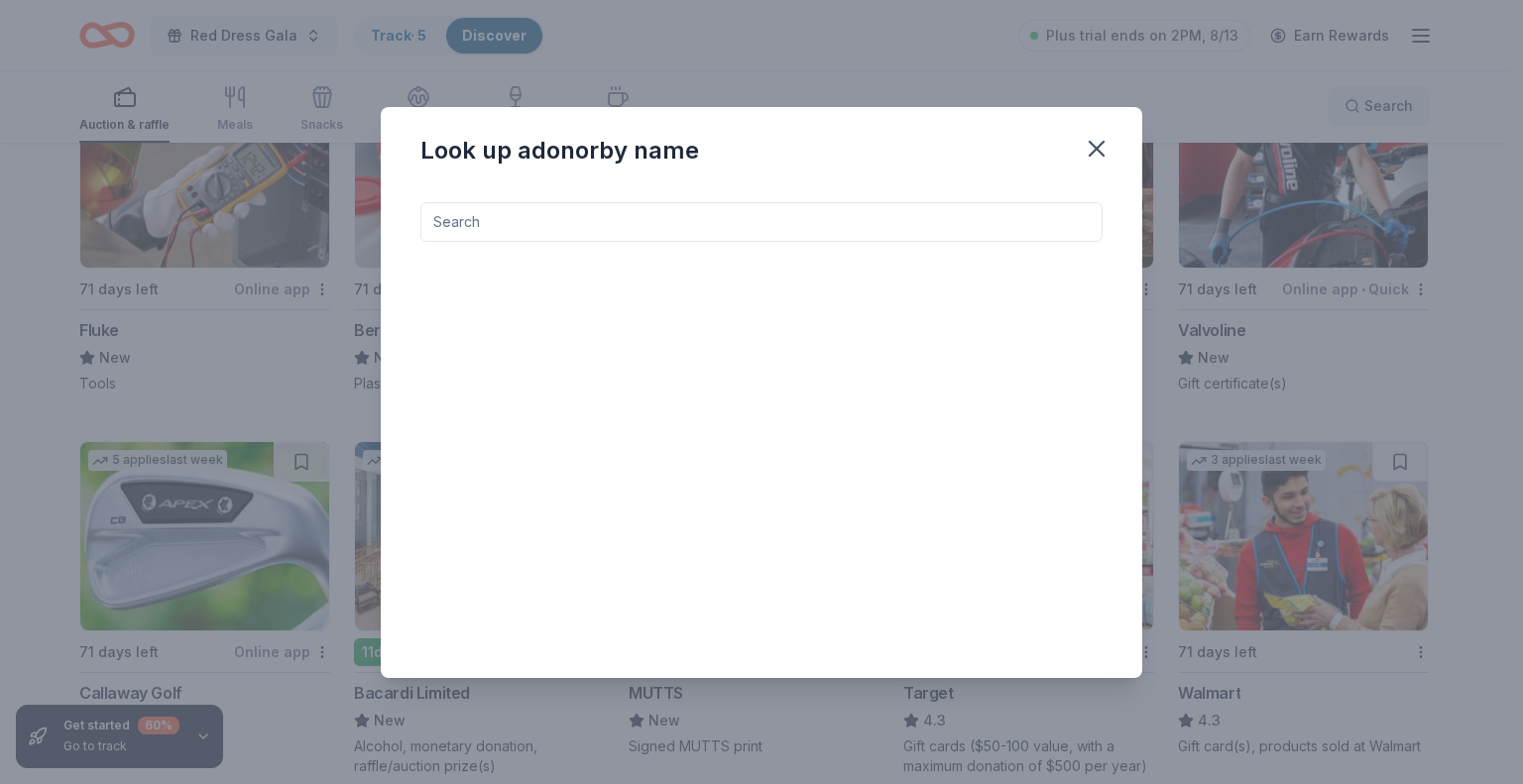 type on "b" 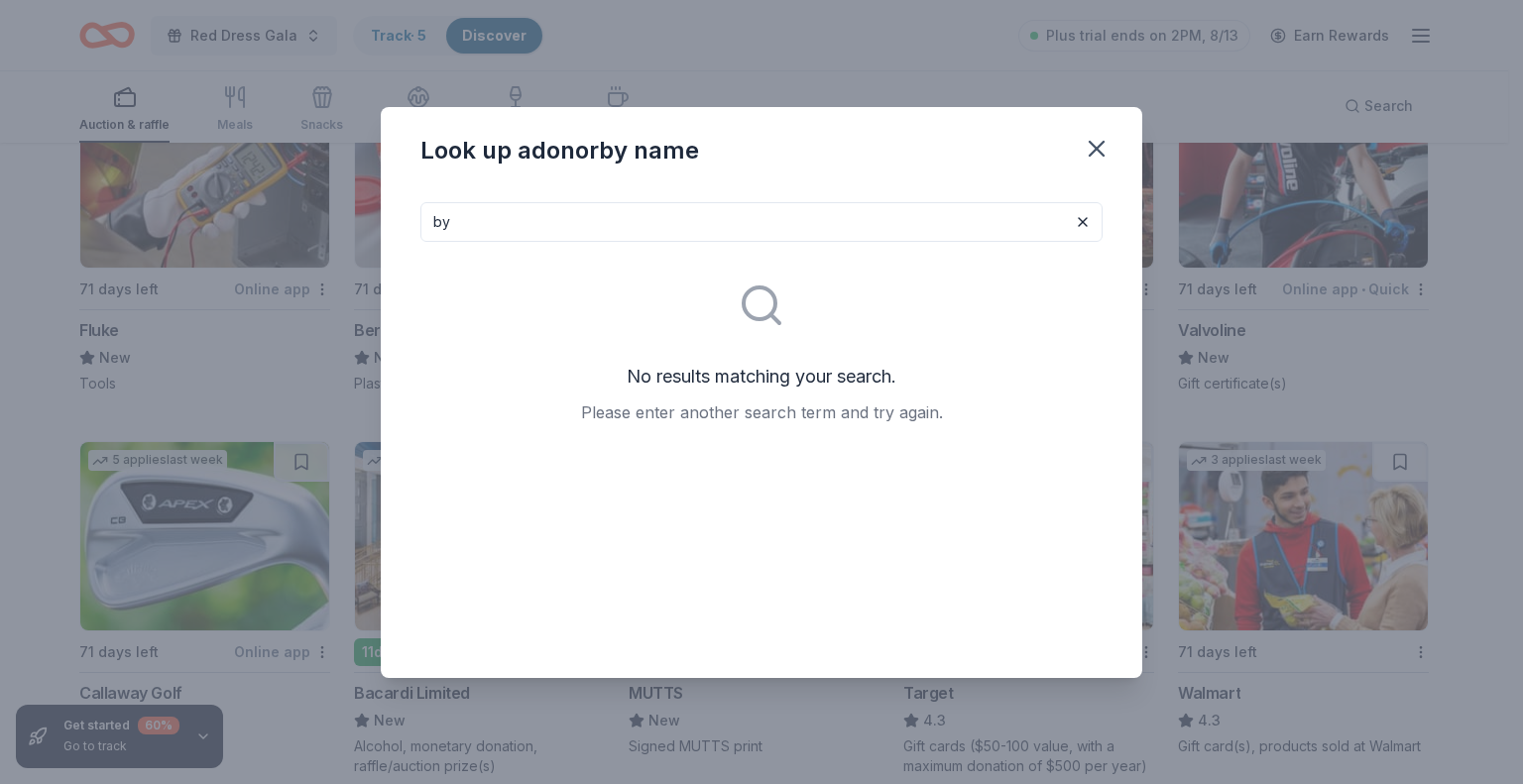 type on "b" 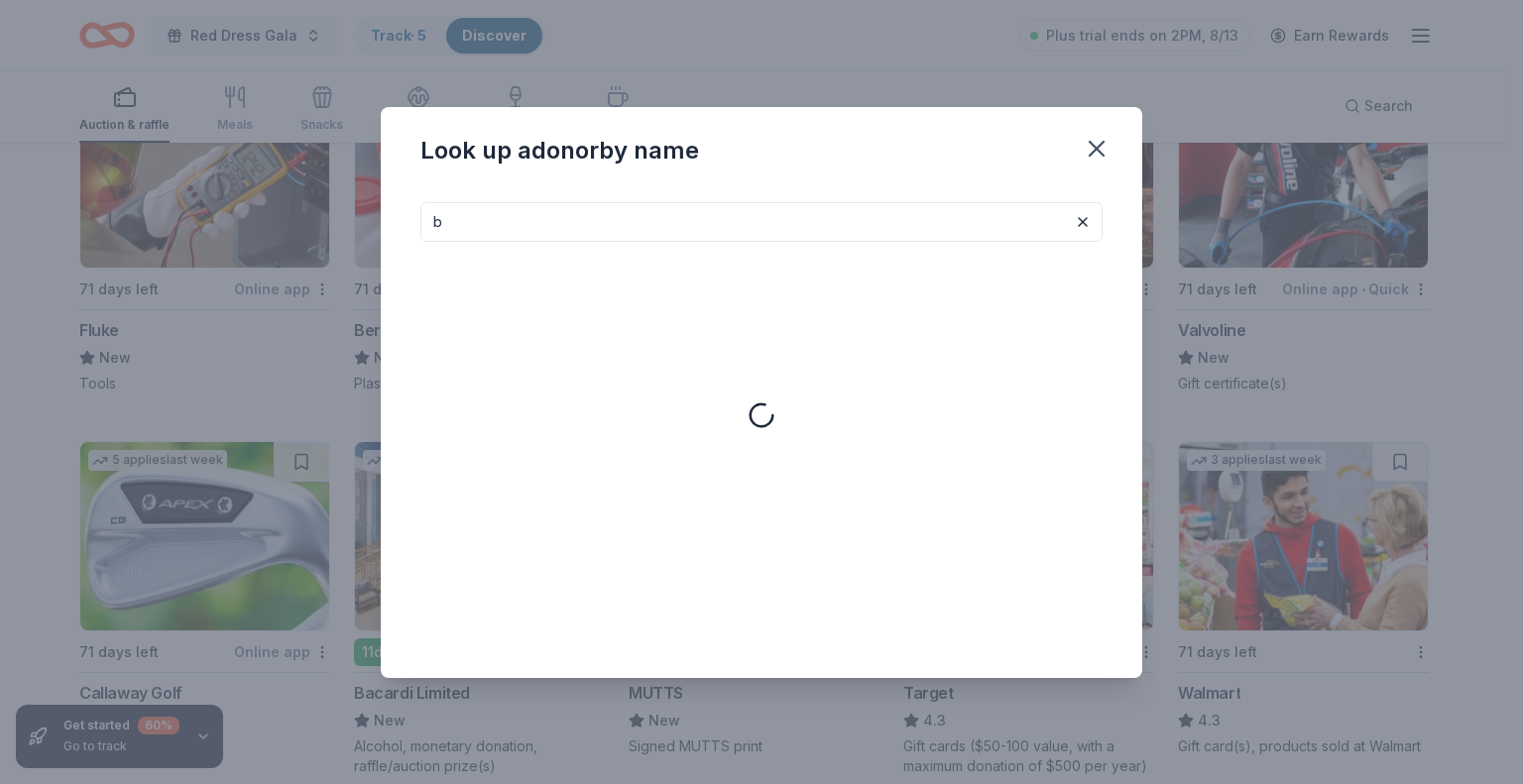 type 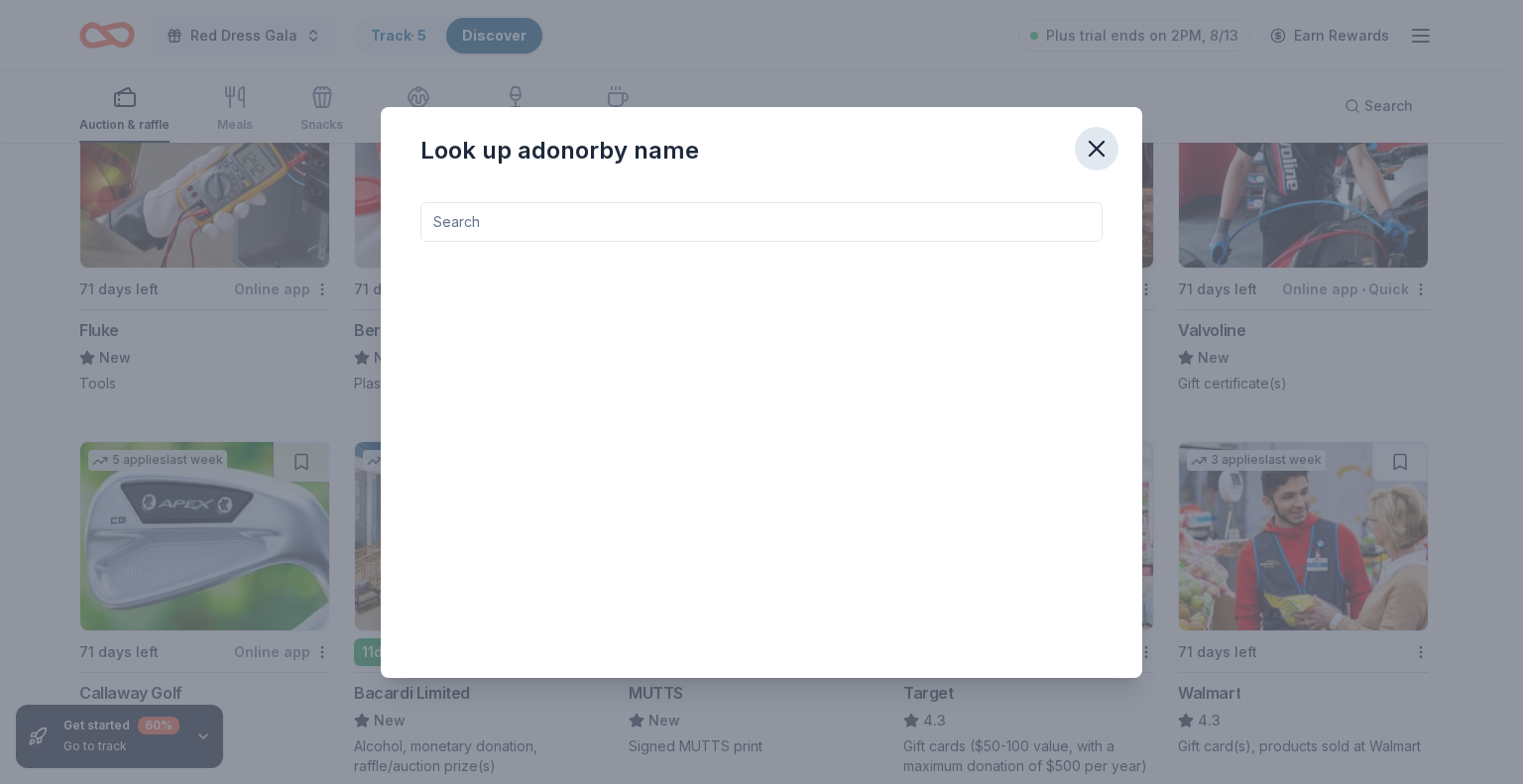 click 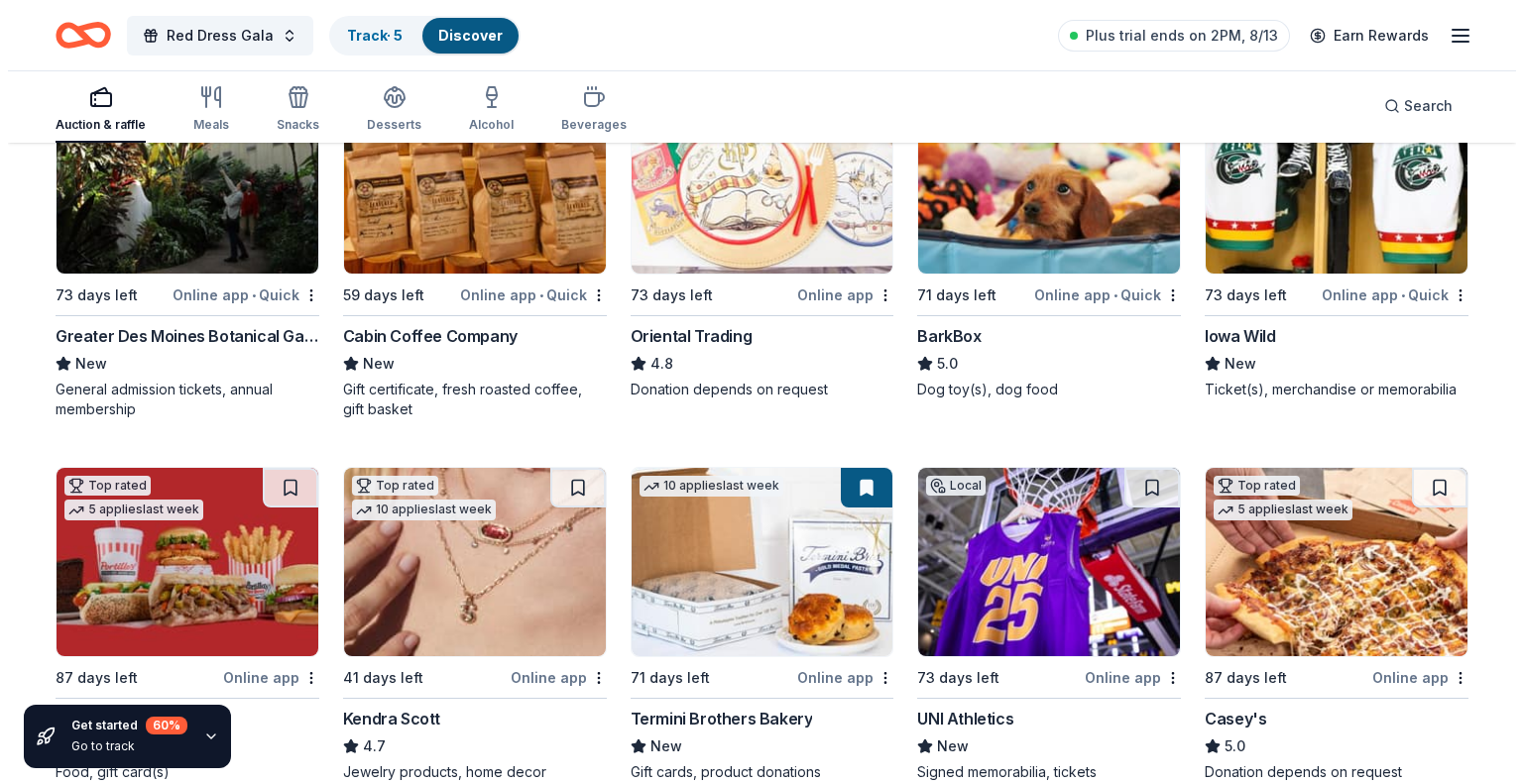 scroll, scrollTop: 0, scrollLeft: 0, axis: both 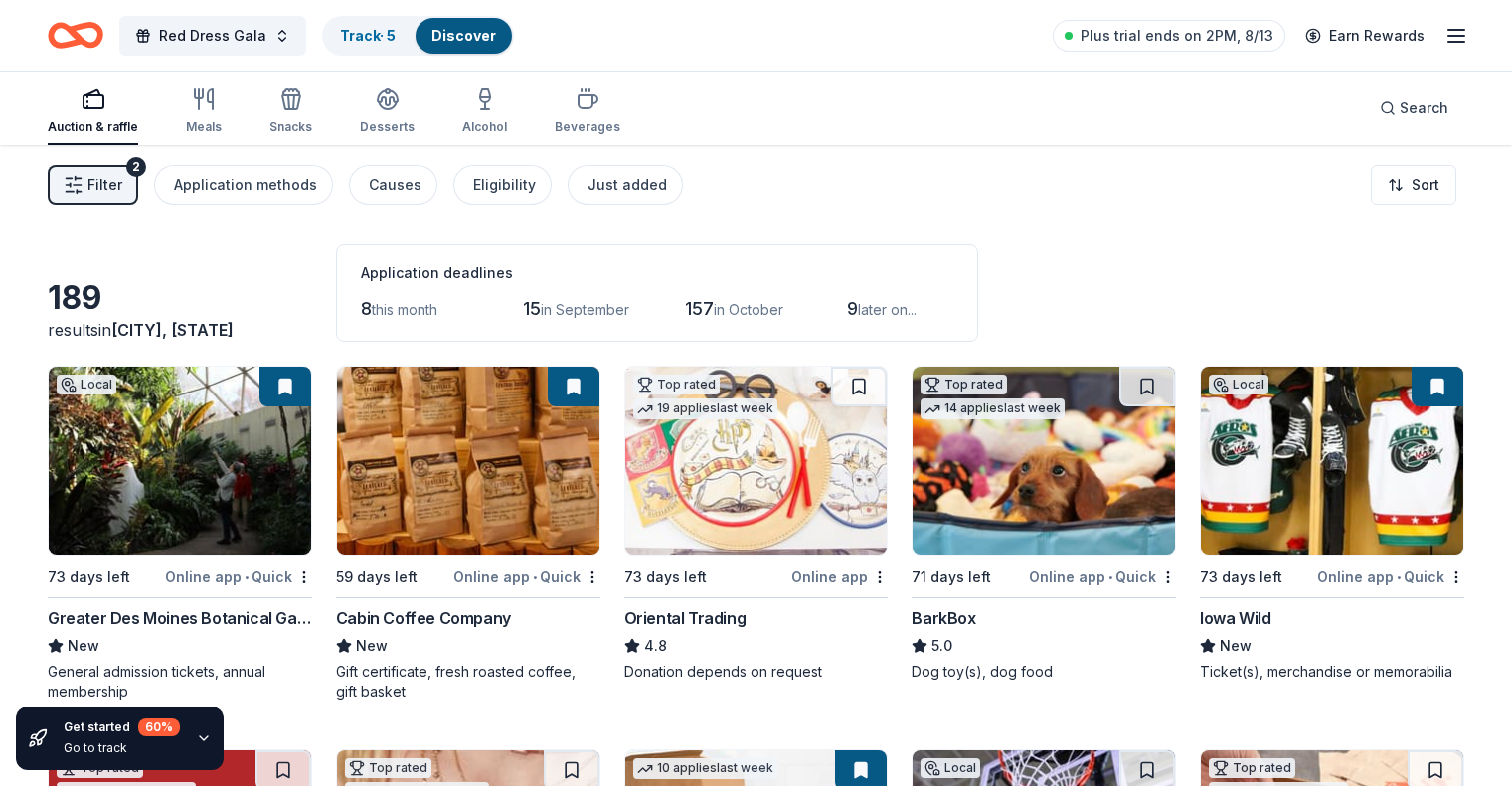 click on "Filter" at bounding box center [104, 185] 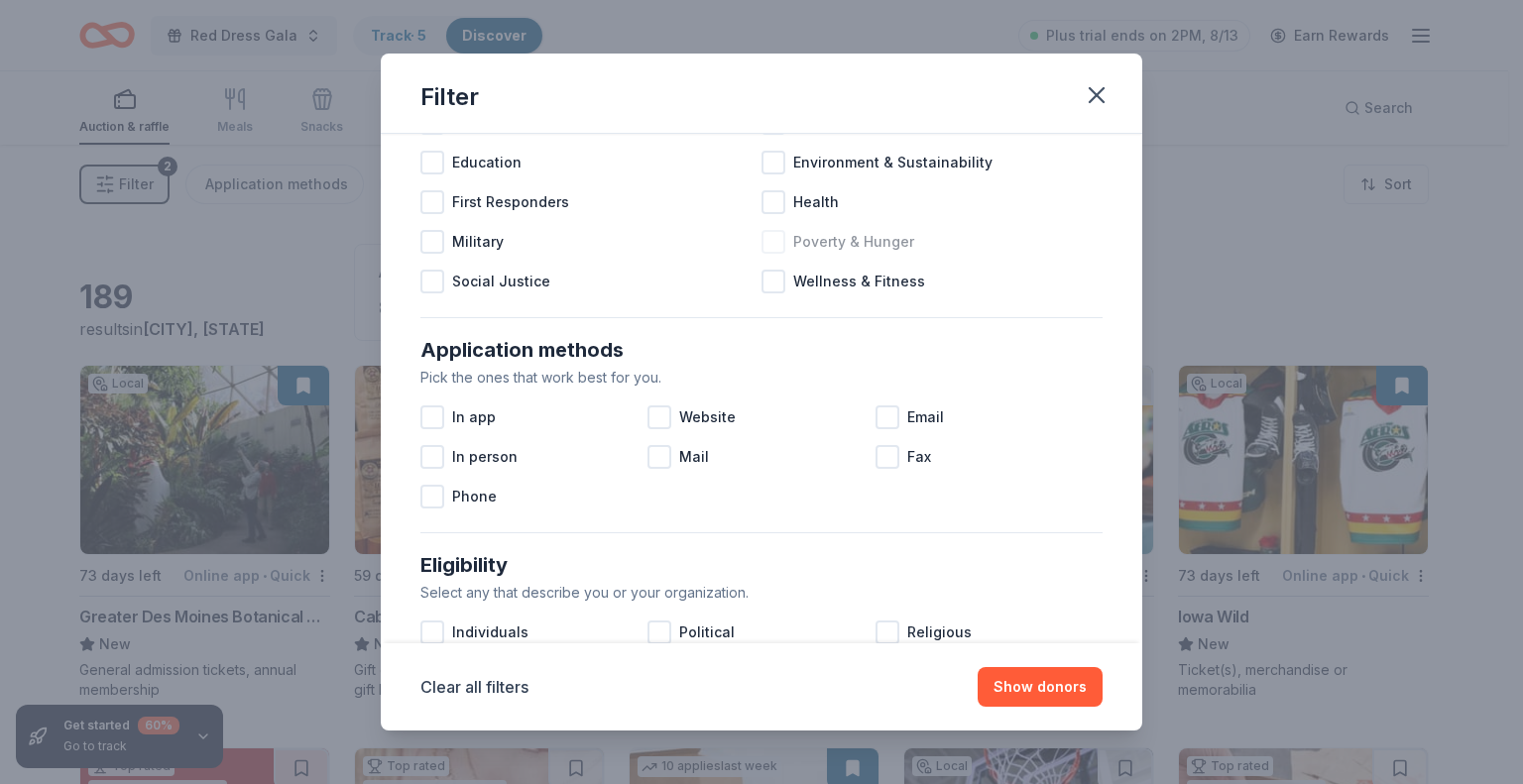 scroll, scrollTop: 198, scrollLeft: 0, axis: vertical 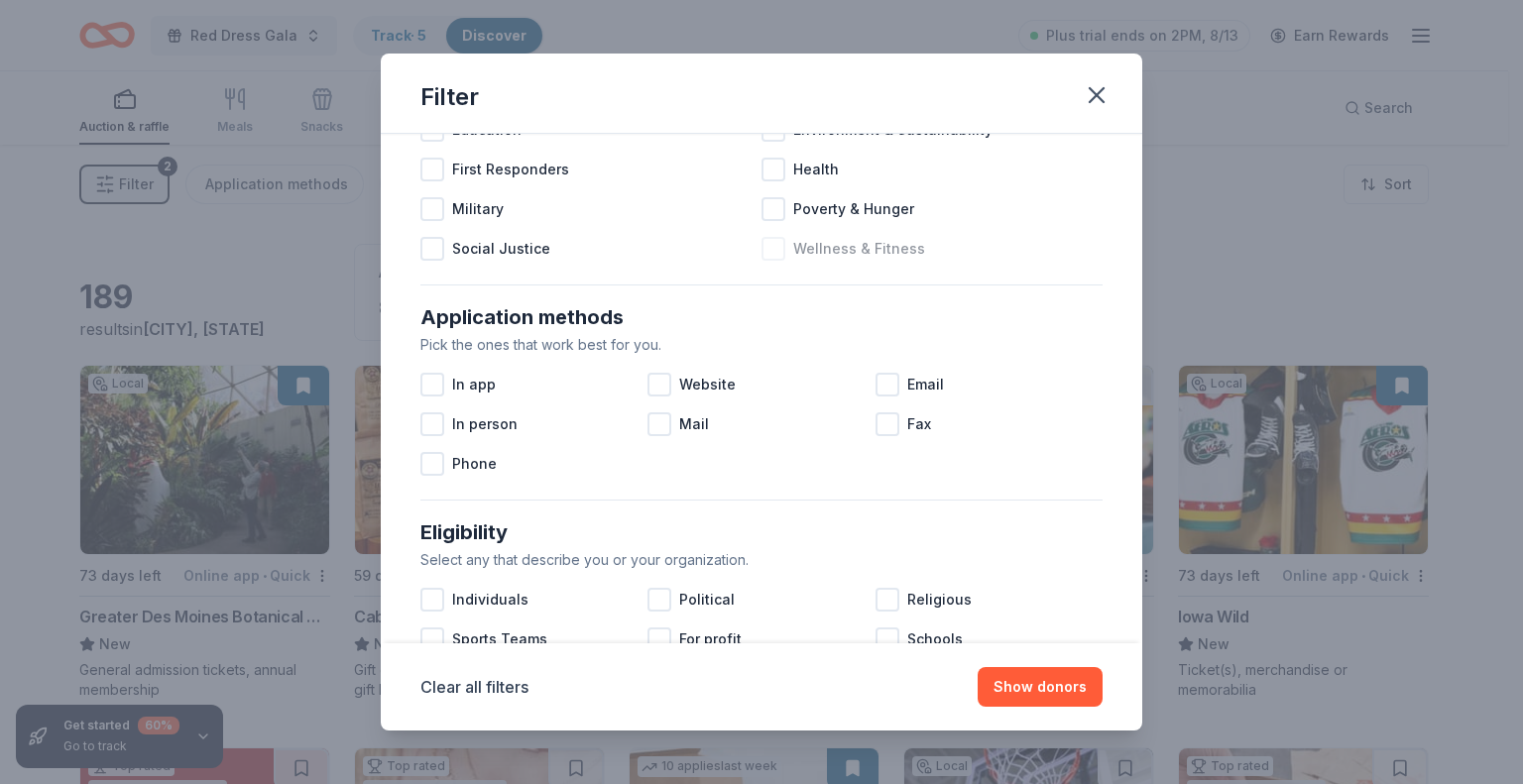 click at bounding box center [773, 249] 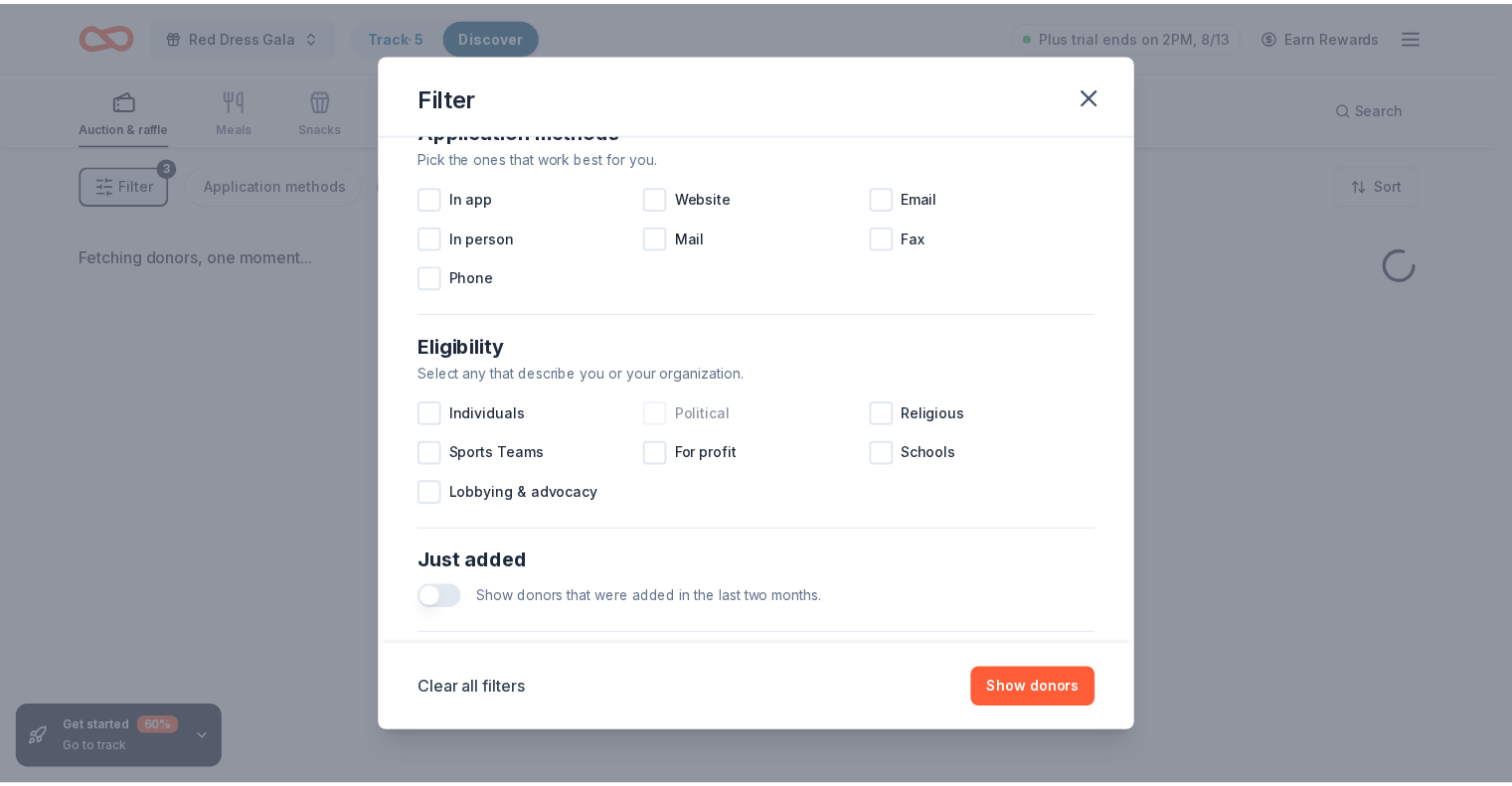 scroll, scrollTop: 397, scrollLeft: 0, axis: vertical 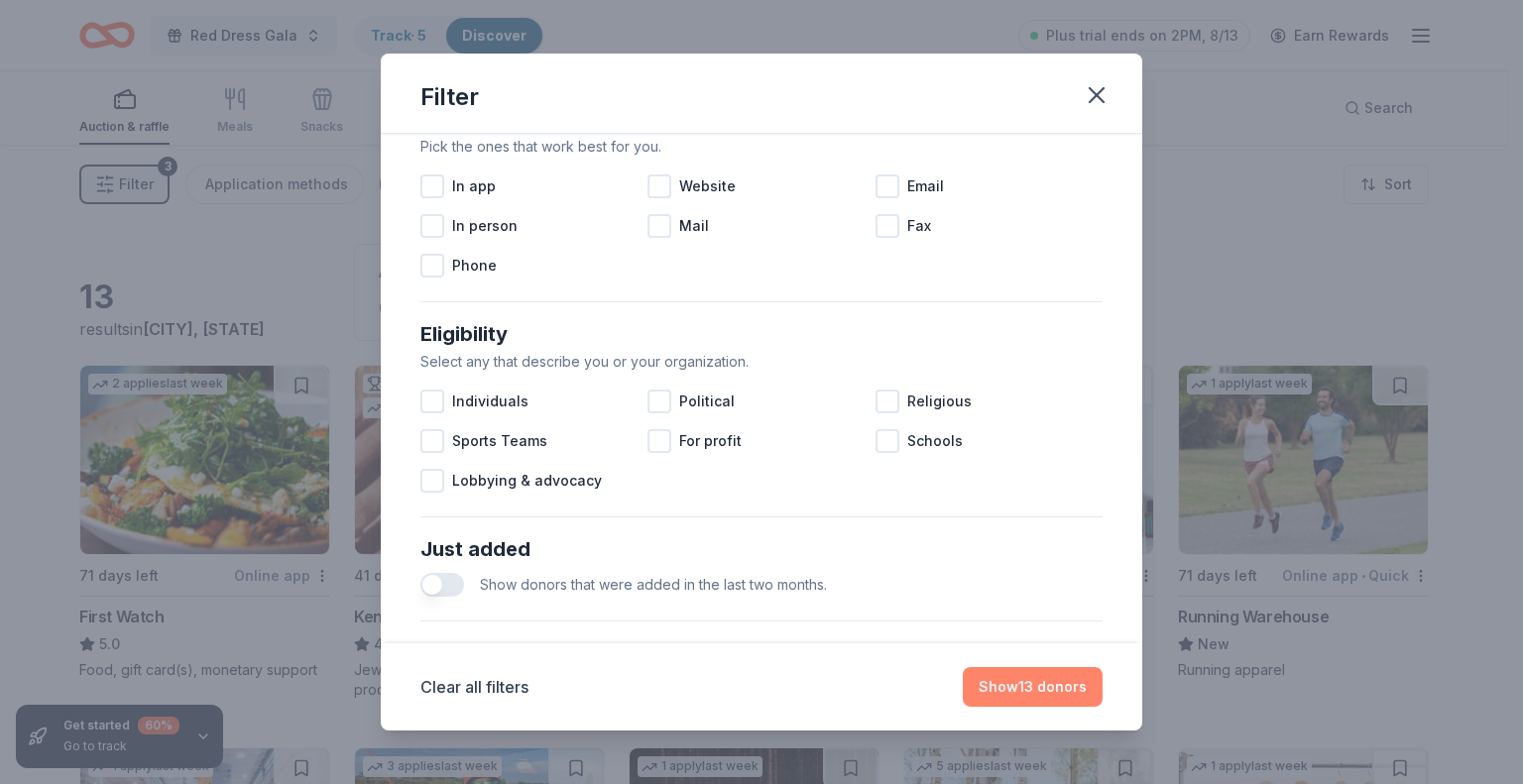 click on "Show  13   donors" at bounding box center (1032, 687) 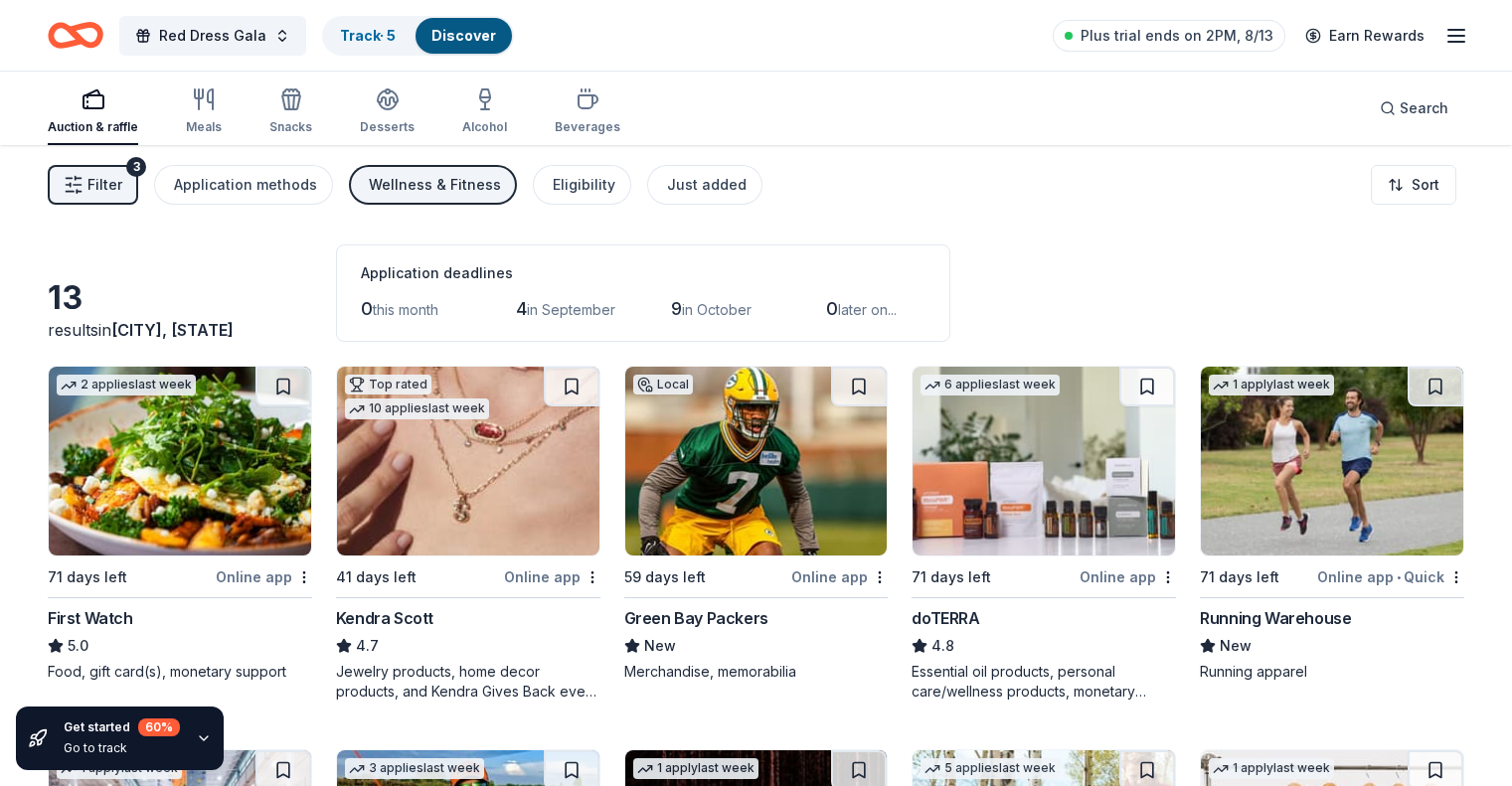 scroll, scrollTop: 0, scrollLeft: 0, axis: both 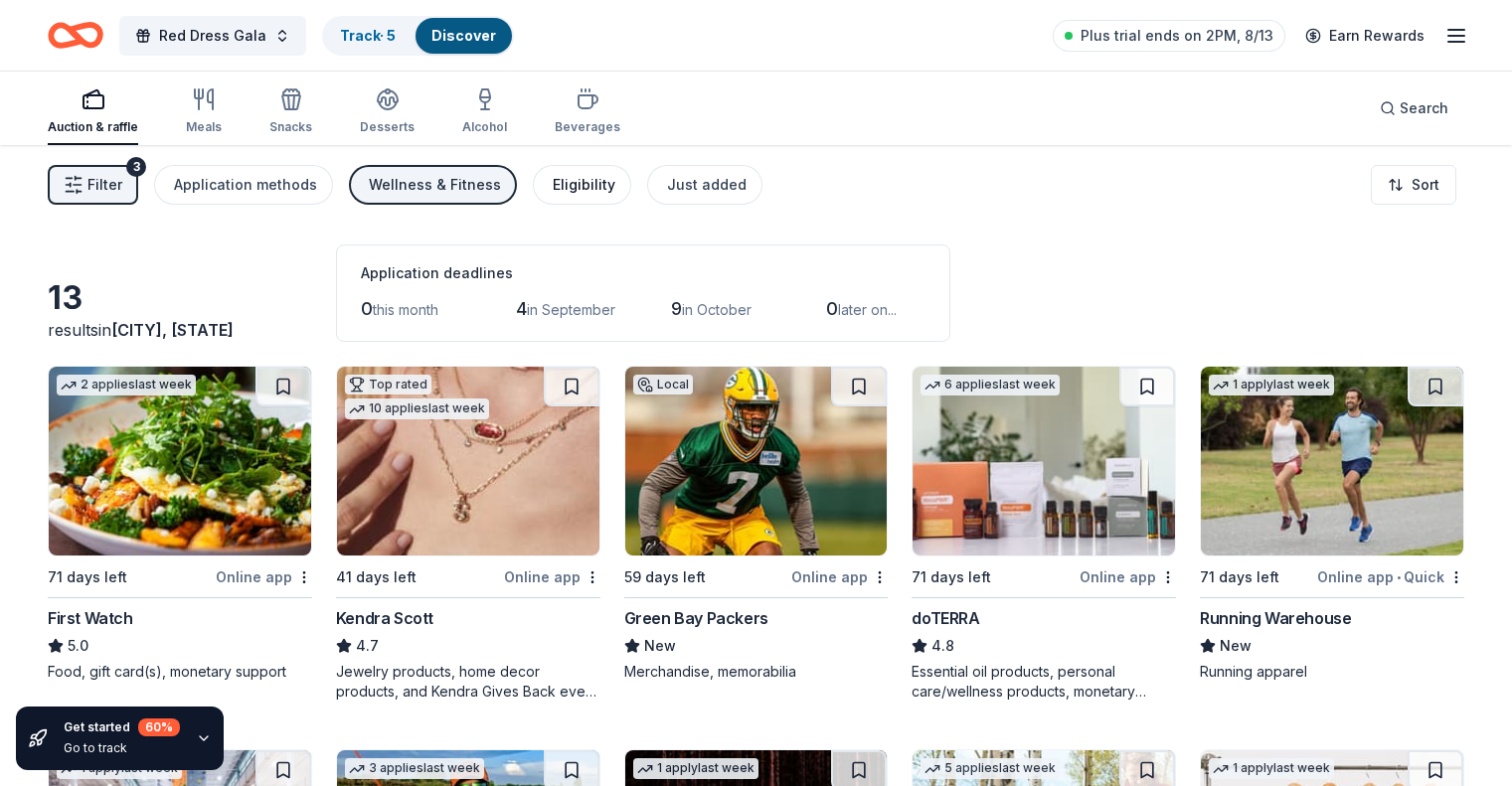click on "Eligibility" at bounding box center (584, 185) 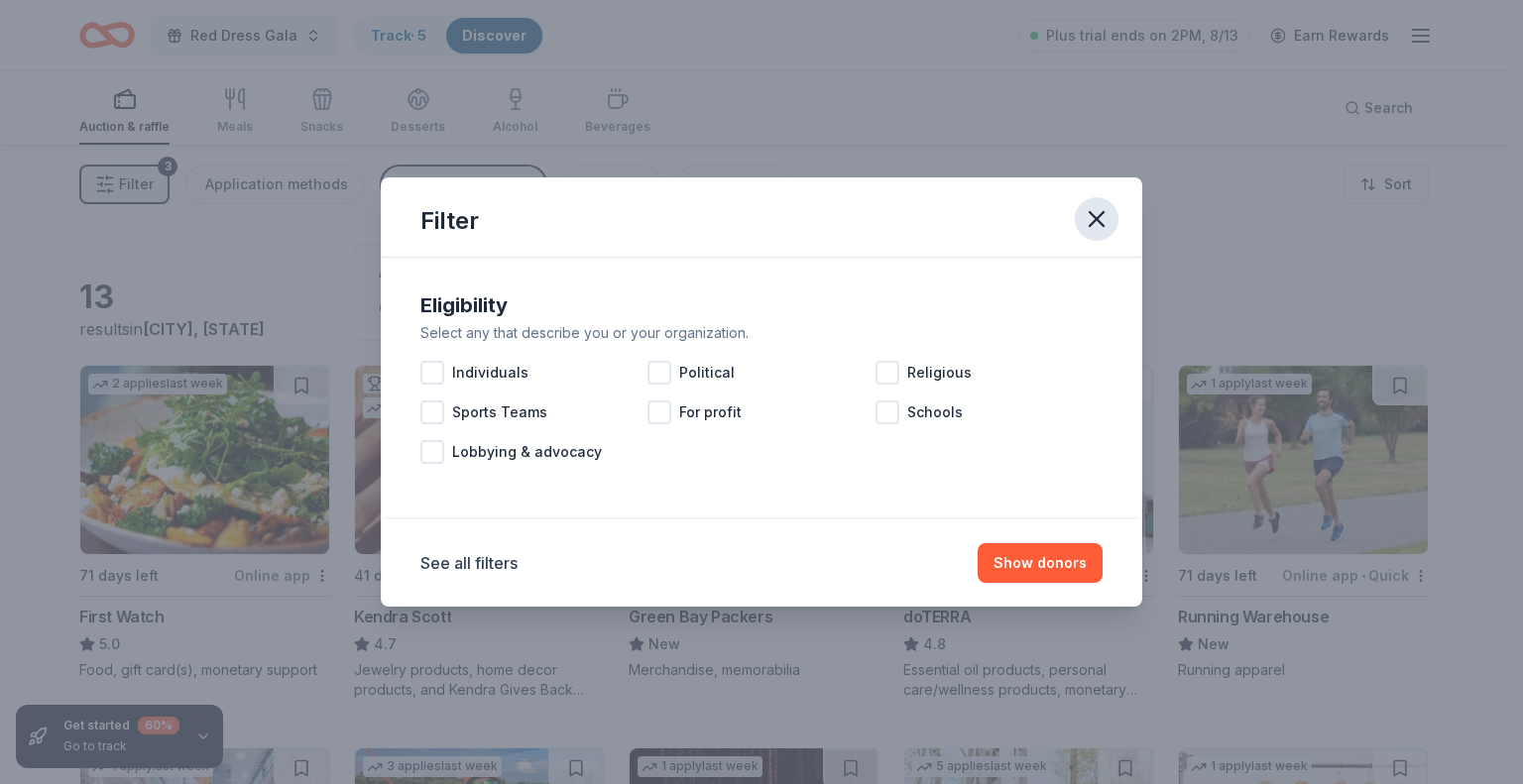 click 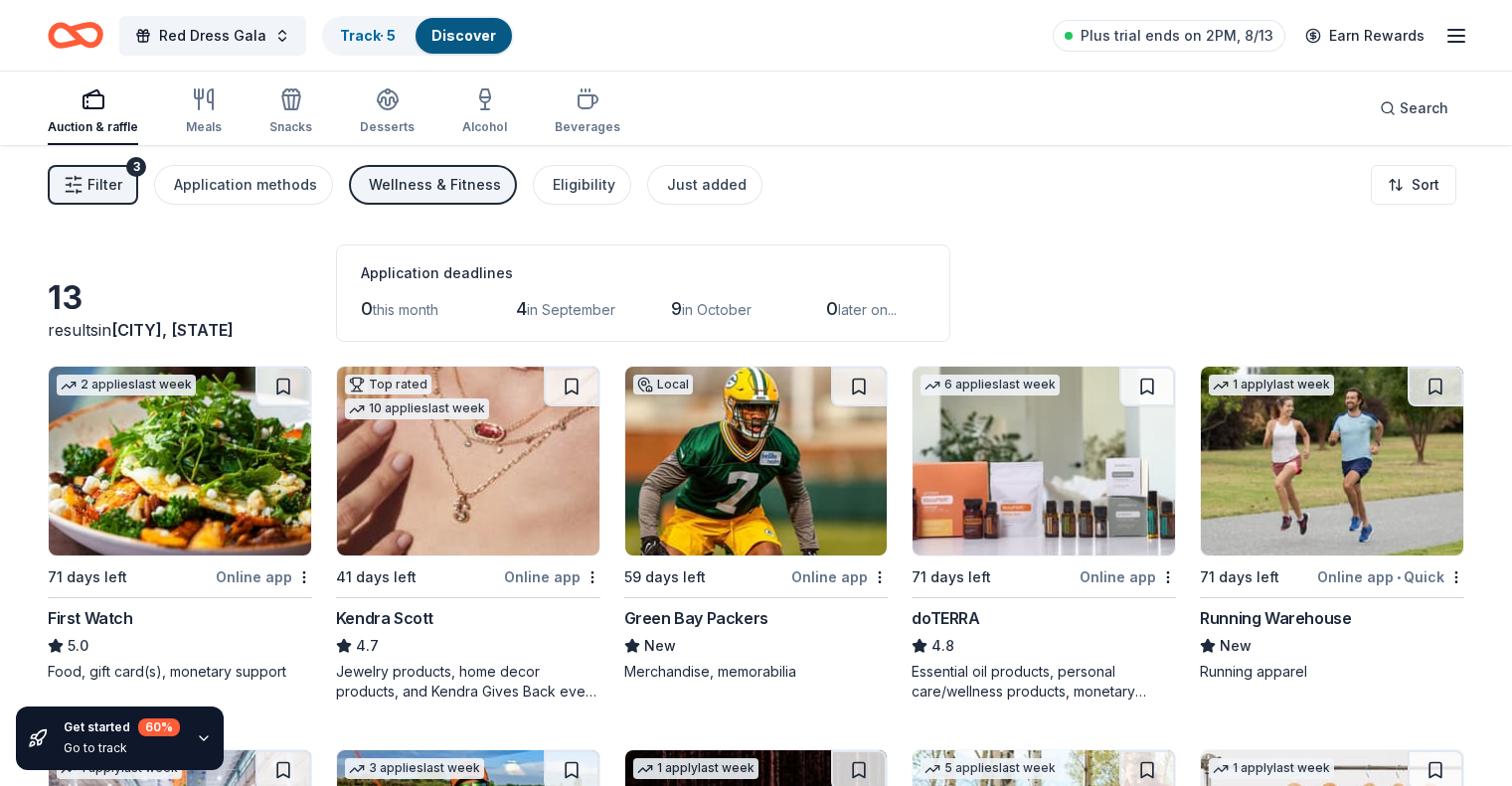 click on "Filter" at bounding box center (104, 185) 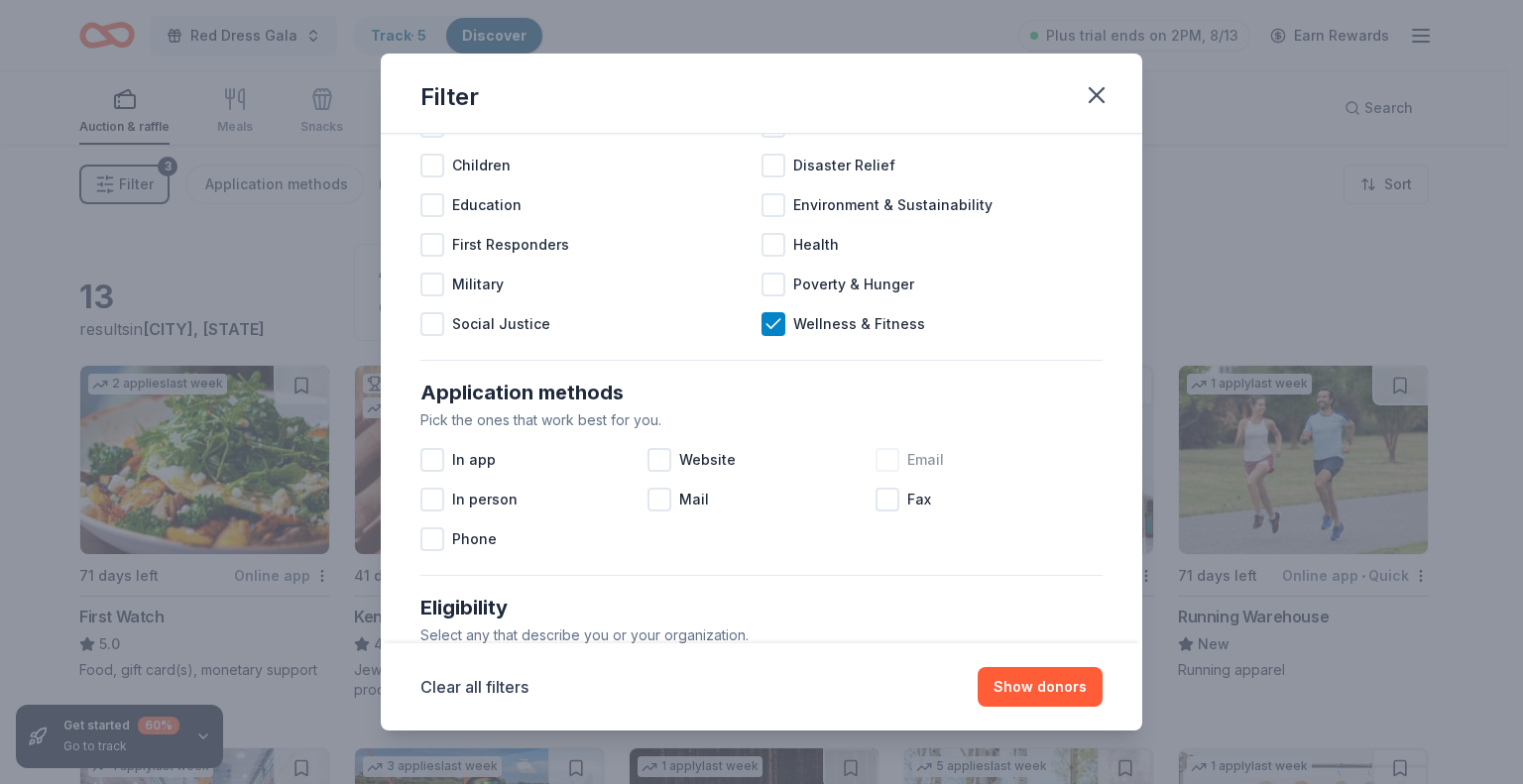 scroll, scrollTop: 103, scrollLeft: 0, axis: vertical 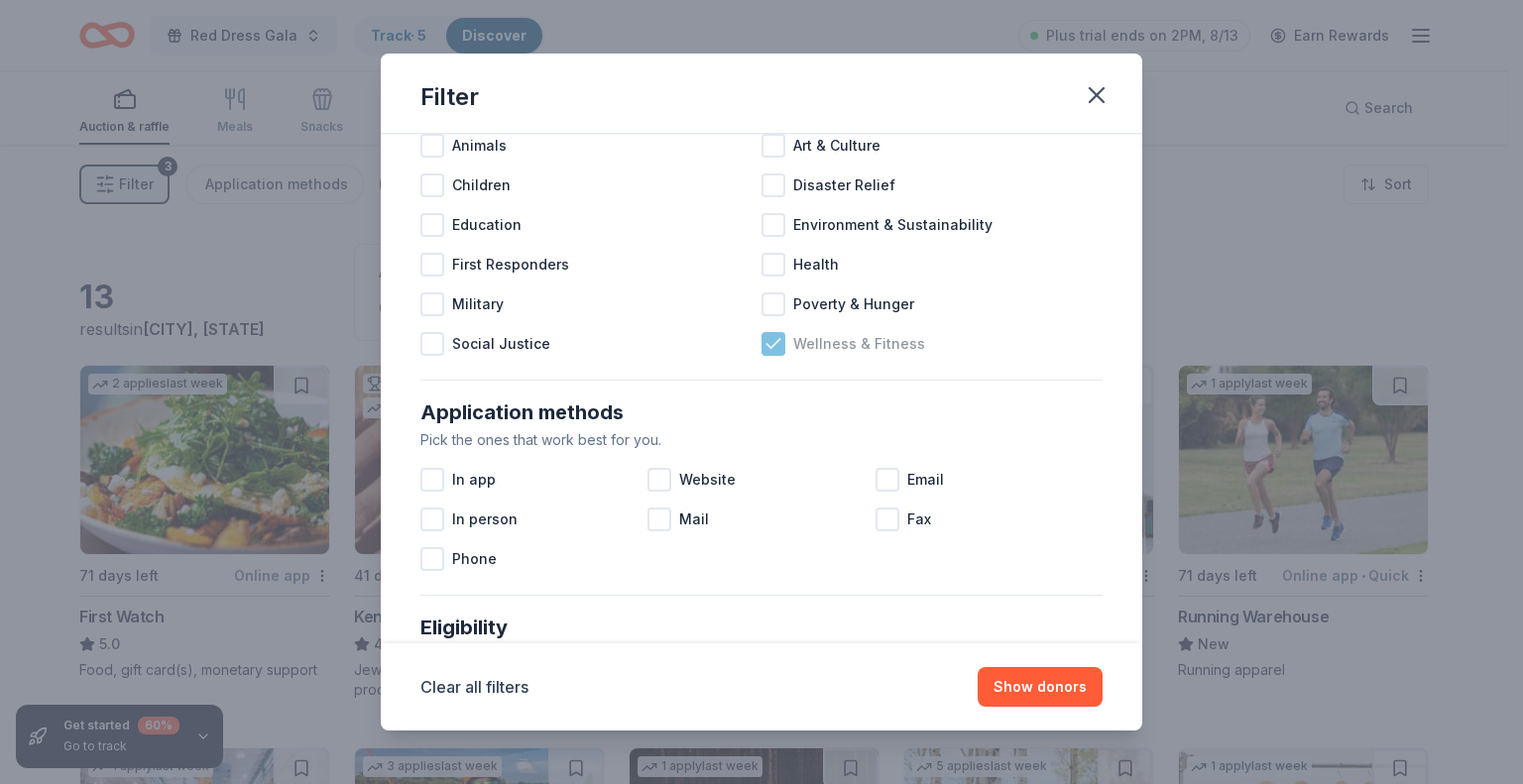click 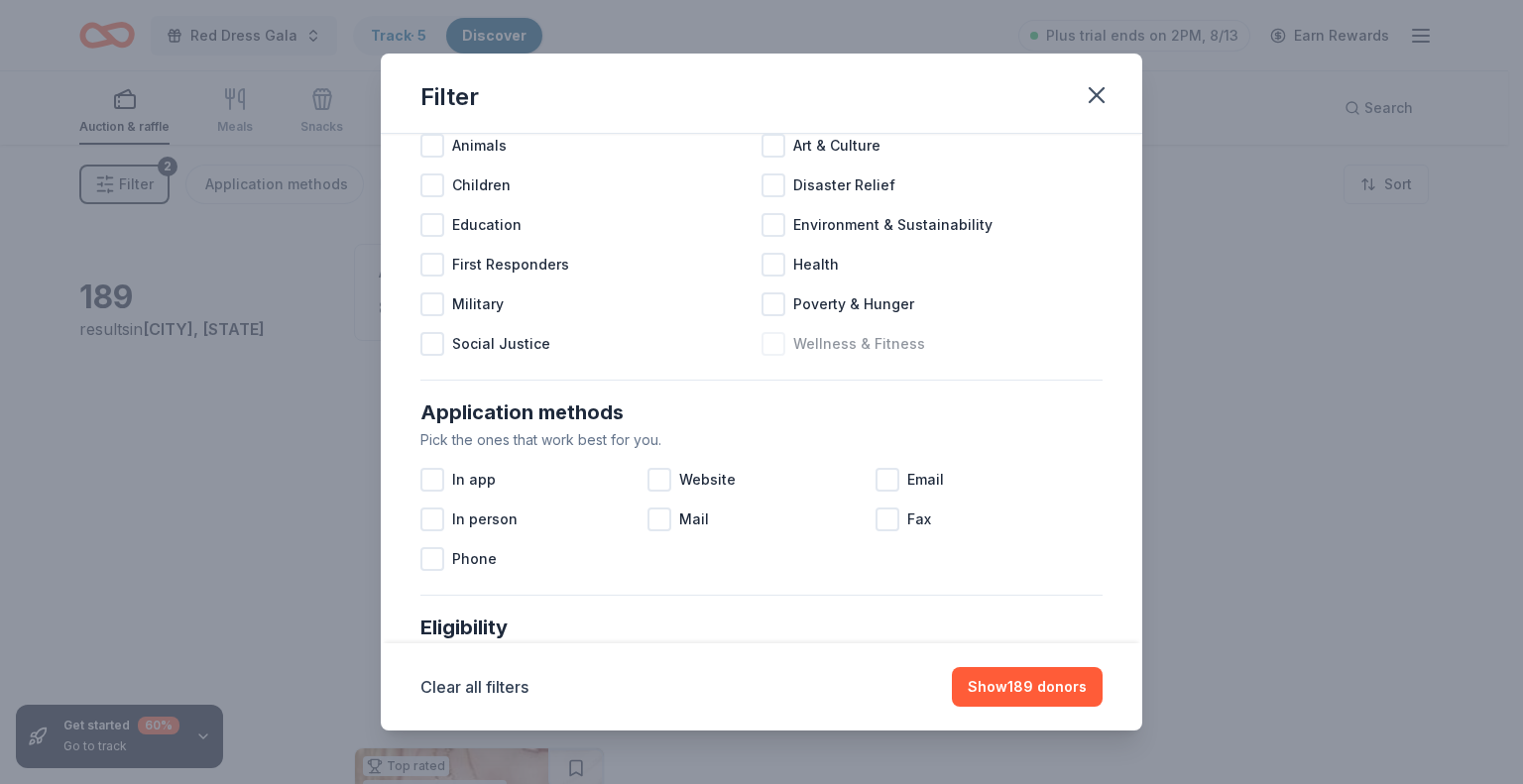 scroll, scrollTop: 0, scrollLeft: 0, axis: both 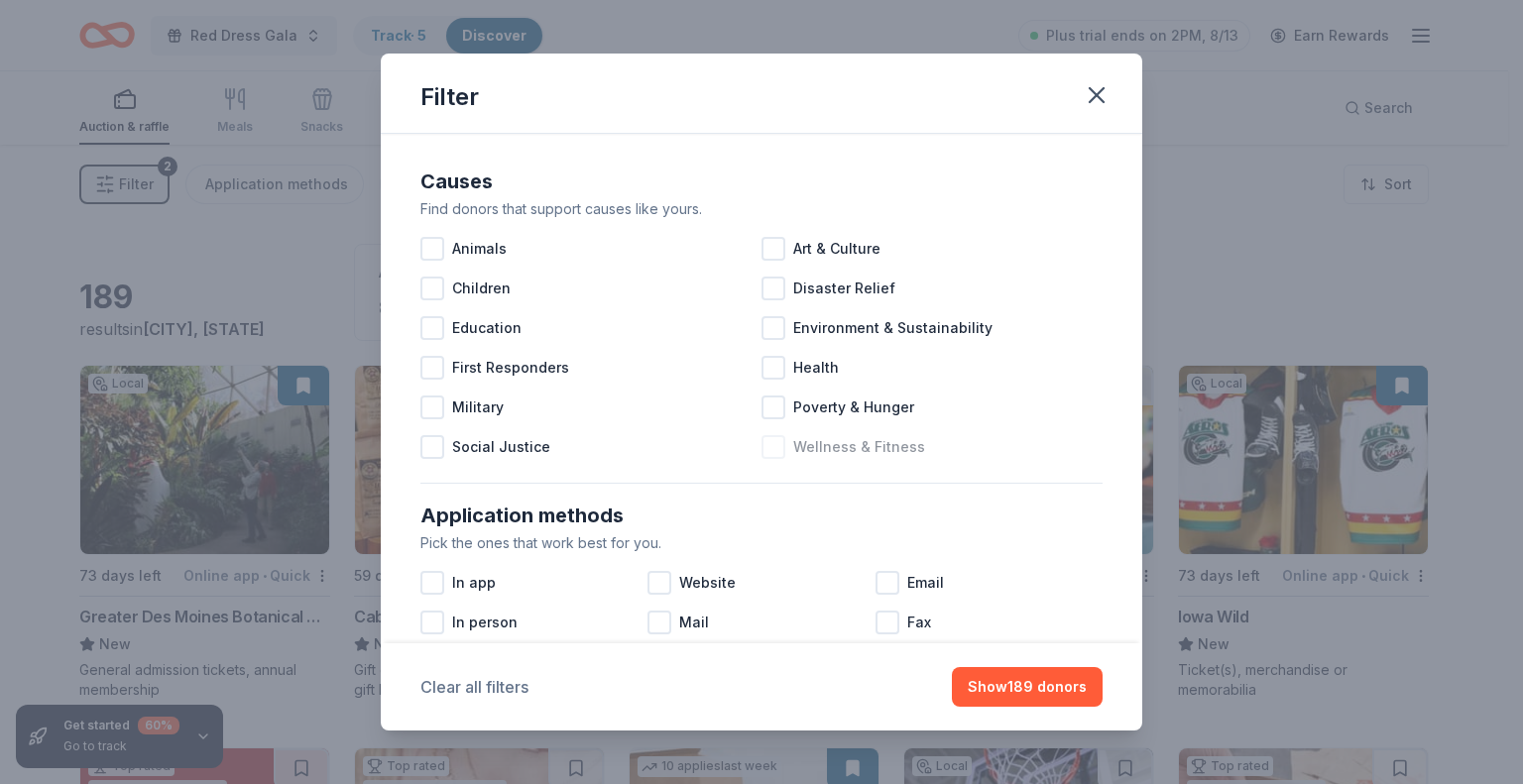 click on "Clear all filters" at bounding box center [474, 687] 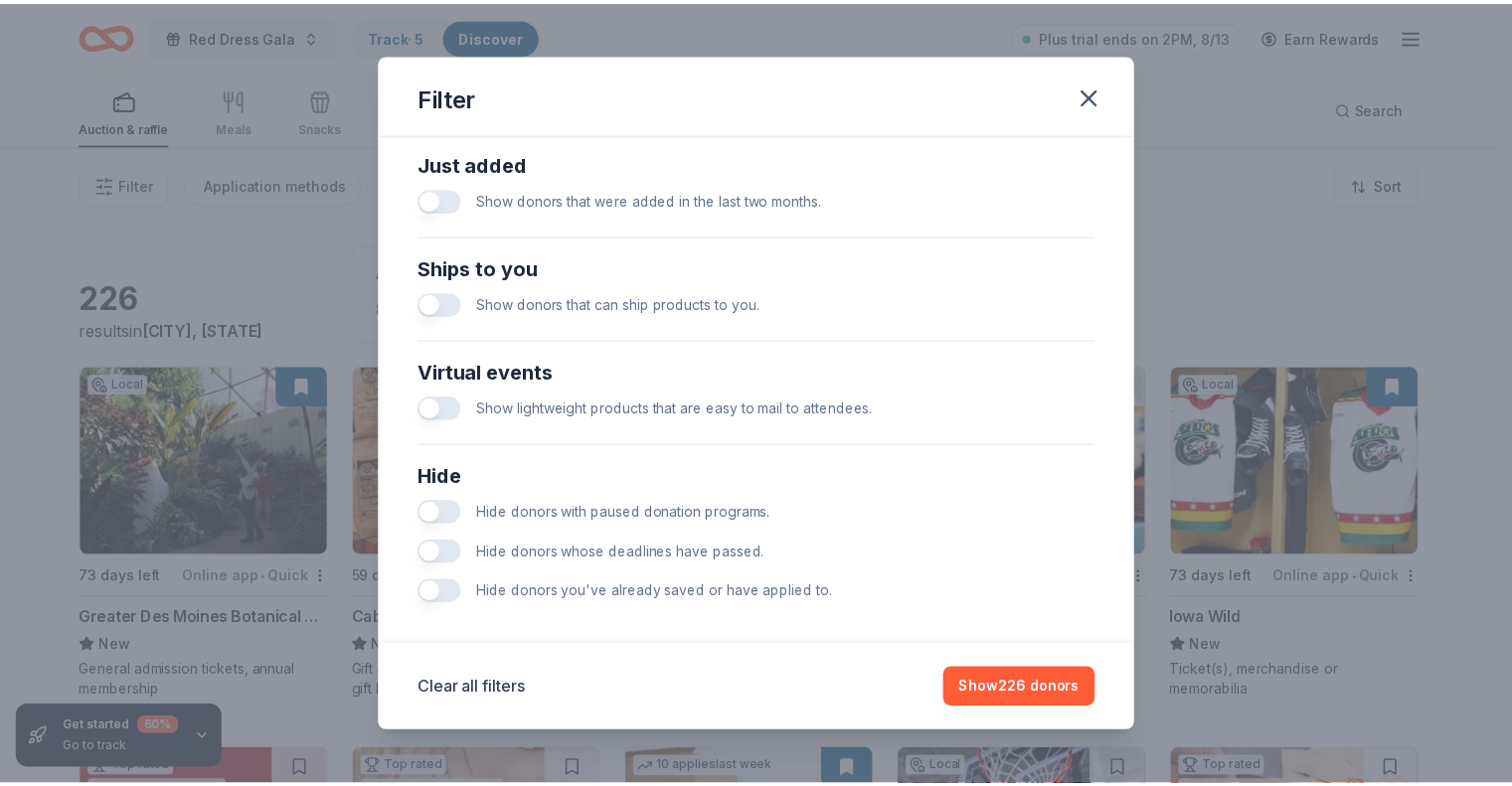 scroll, scrollTop: 799, scrollLeft: 0, axis: vertical 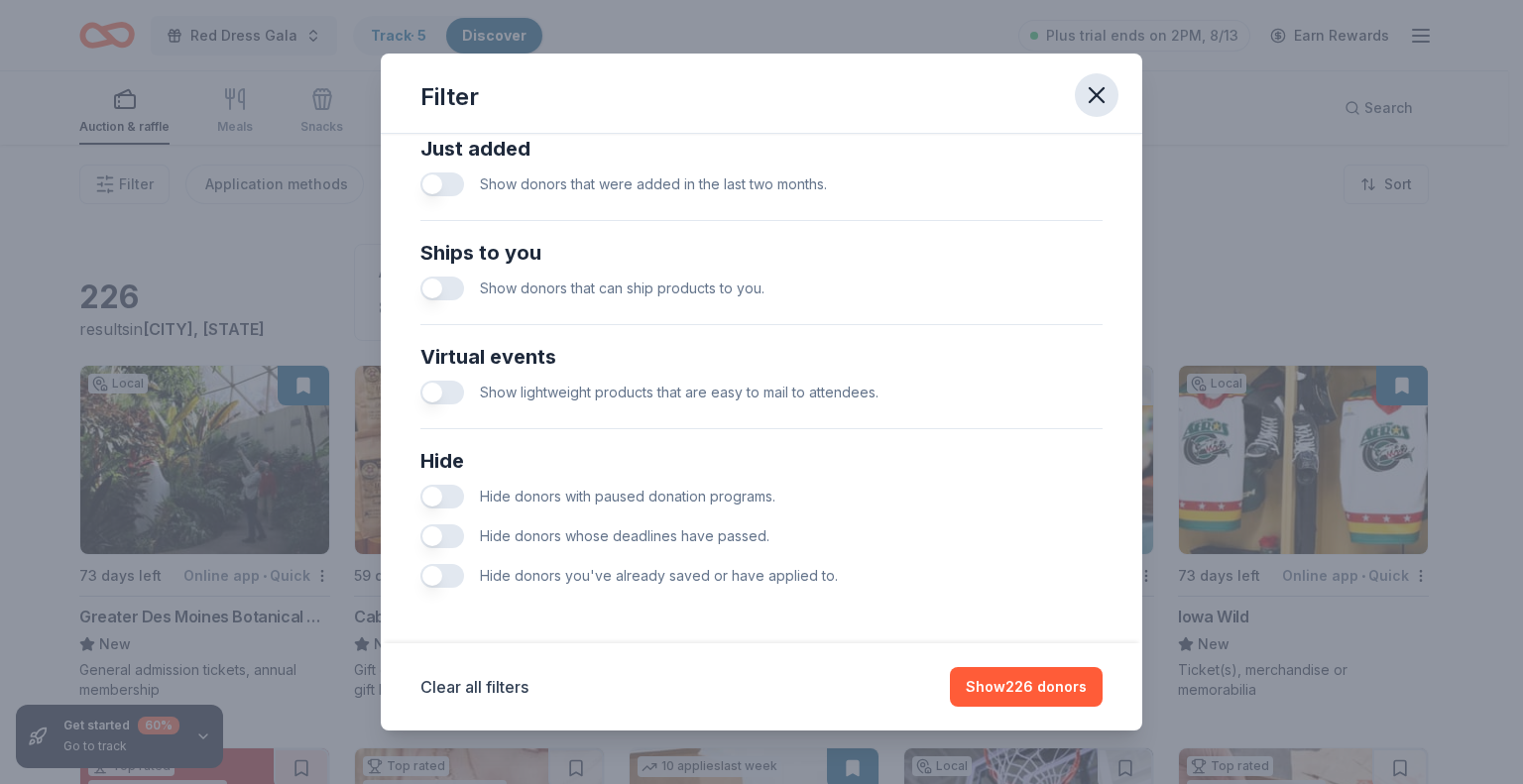 click 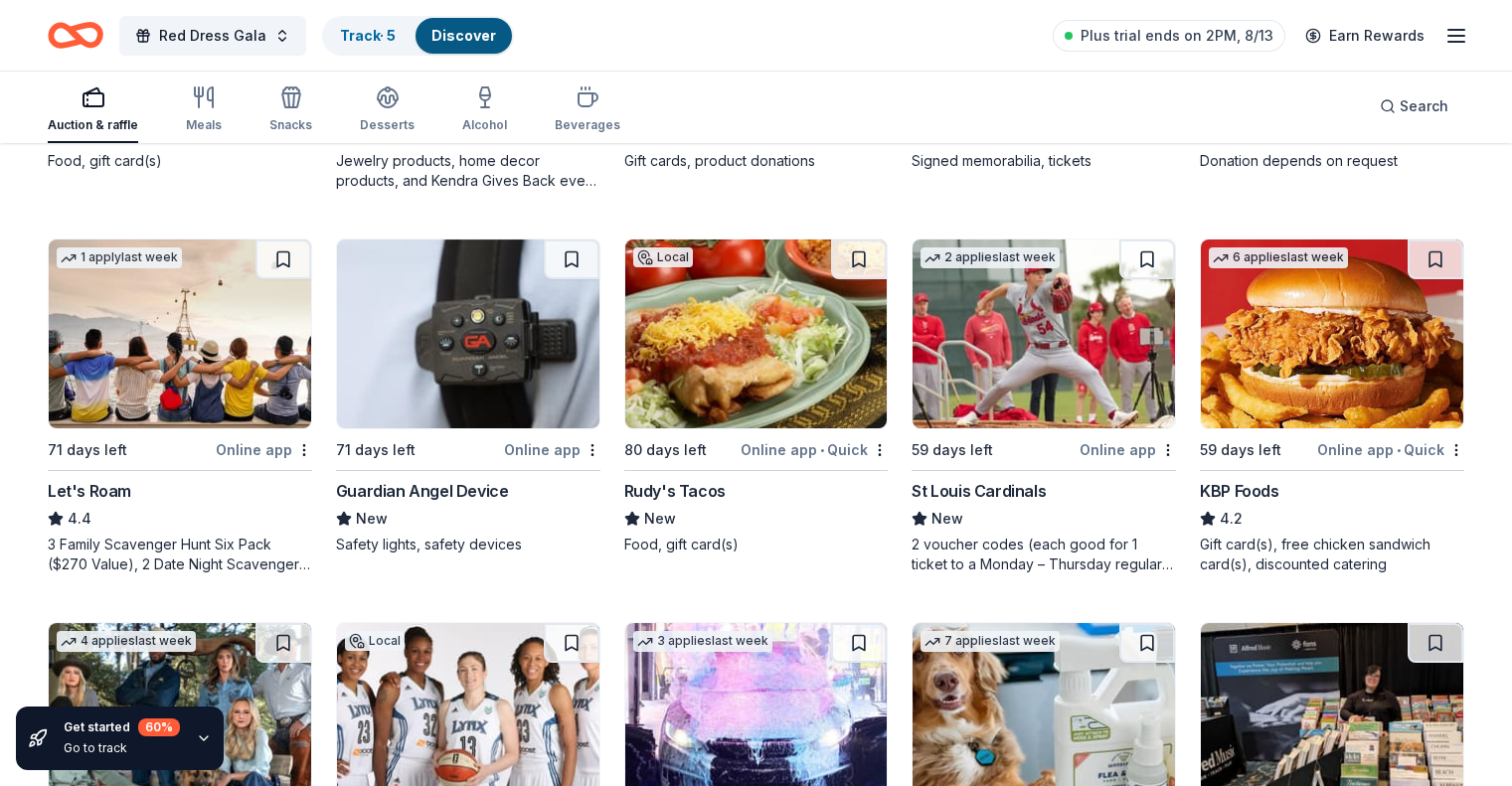 scroll, scrollTop: 497, scrollLeft: 0, axis: vertical 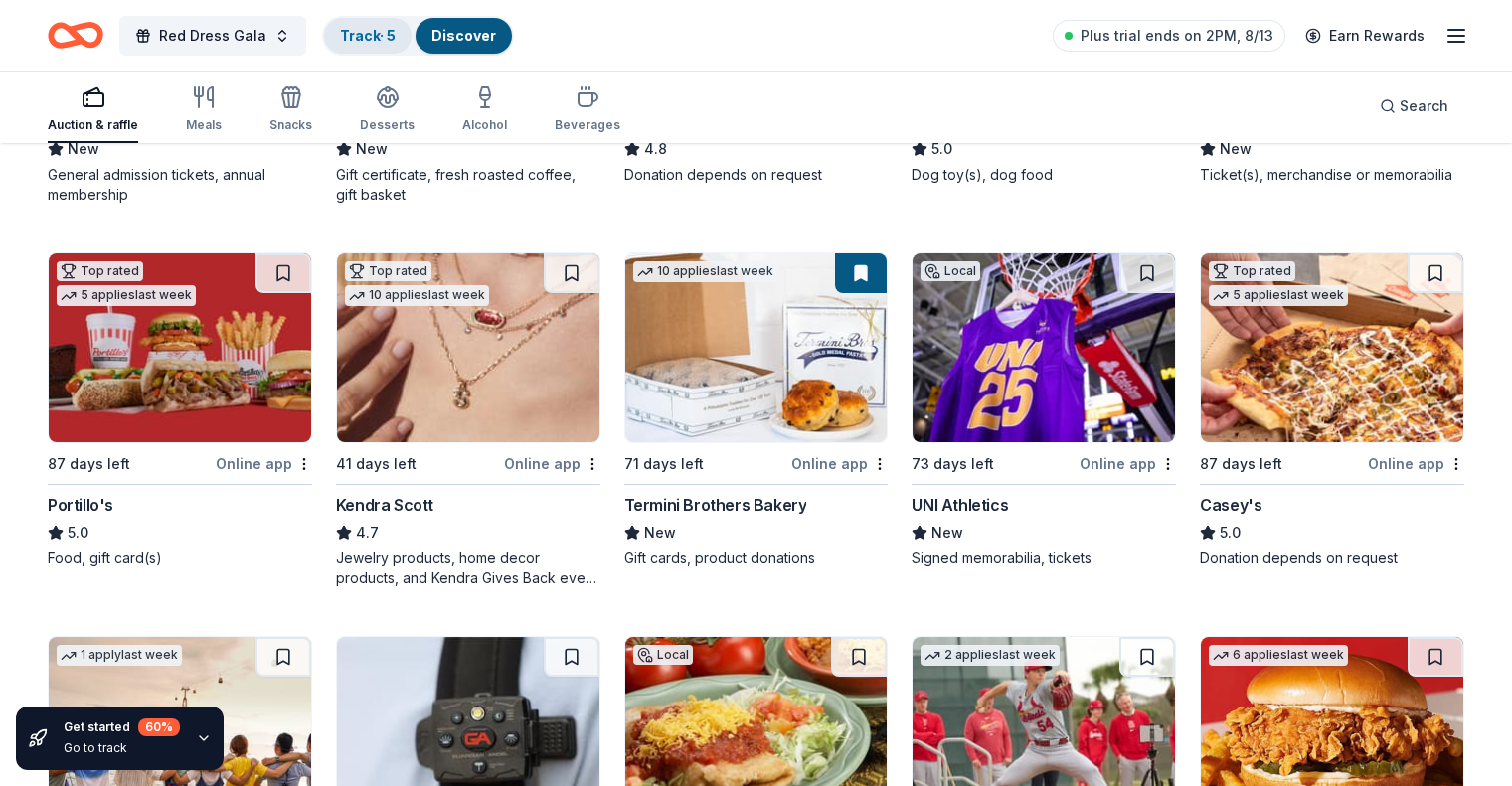 click on "Track  · 5" at bounding box center [368, 36] 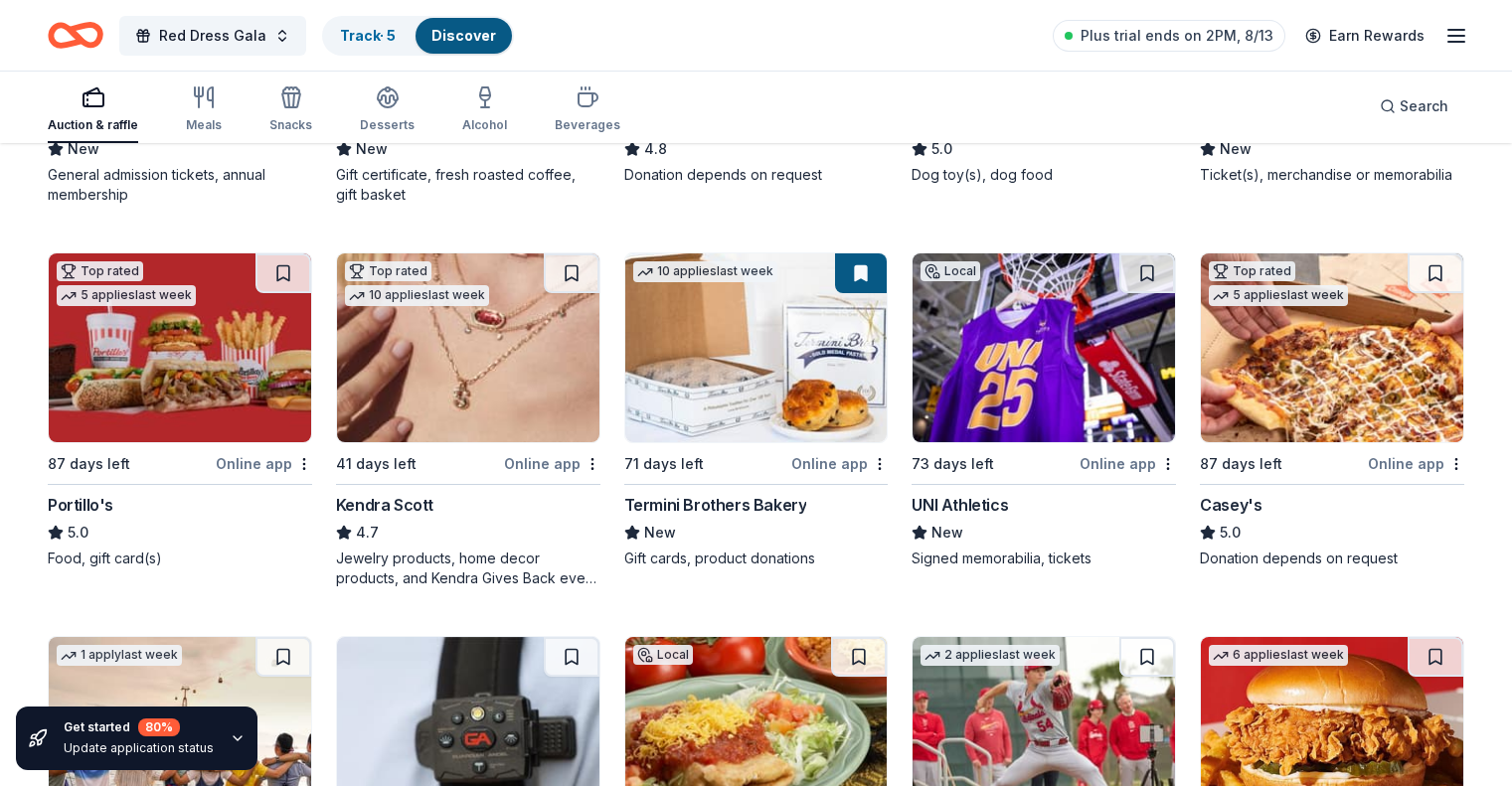 scroll, scrollTop: 1, scrollLeft: 0, axis: vertical 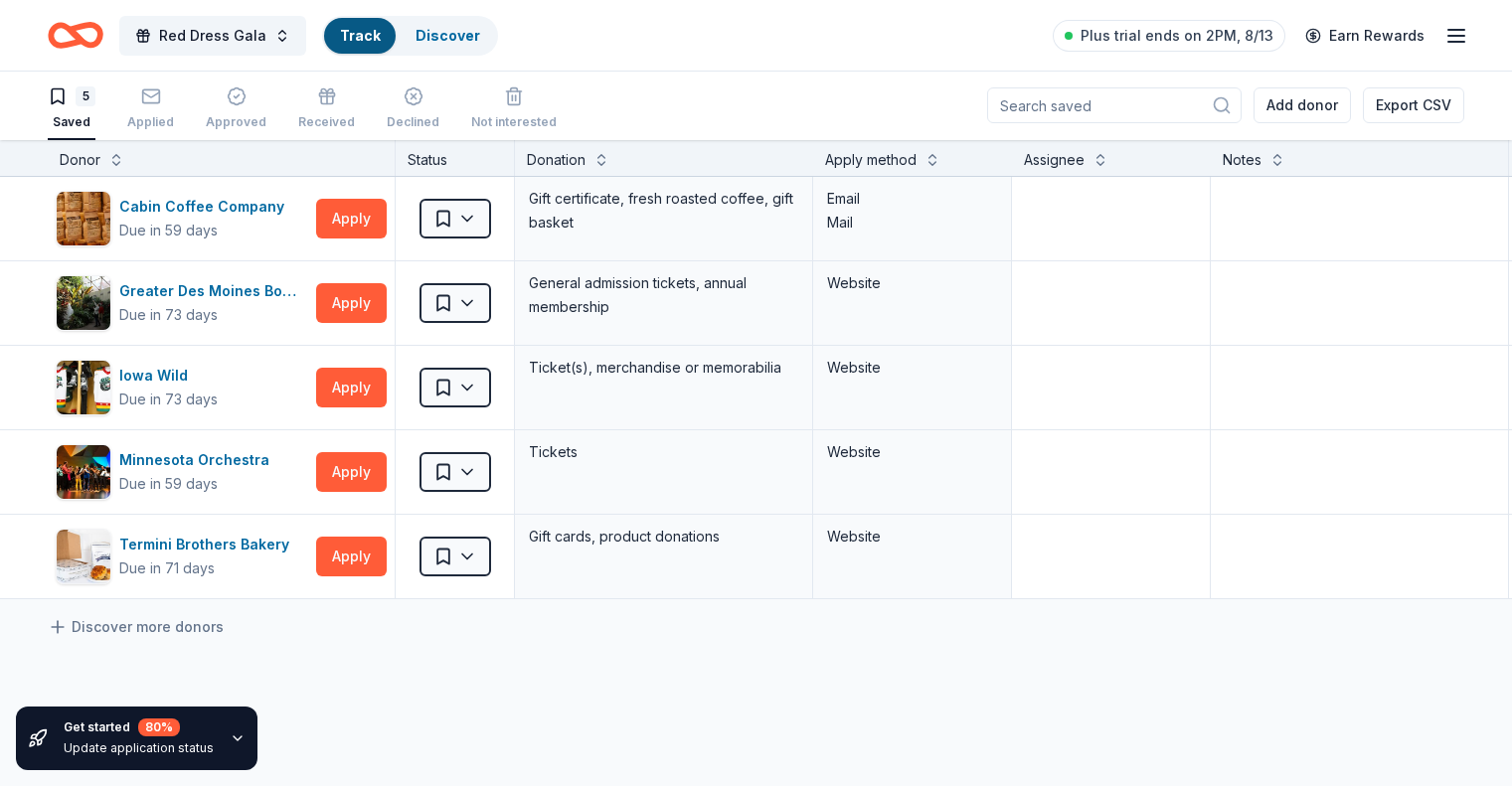 click on "Red Dress Gala Track  Discover Plus trial ends on 2PM, 8/13 Earn Rewards" at bounding box center [756, 35] 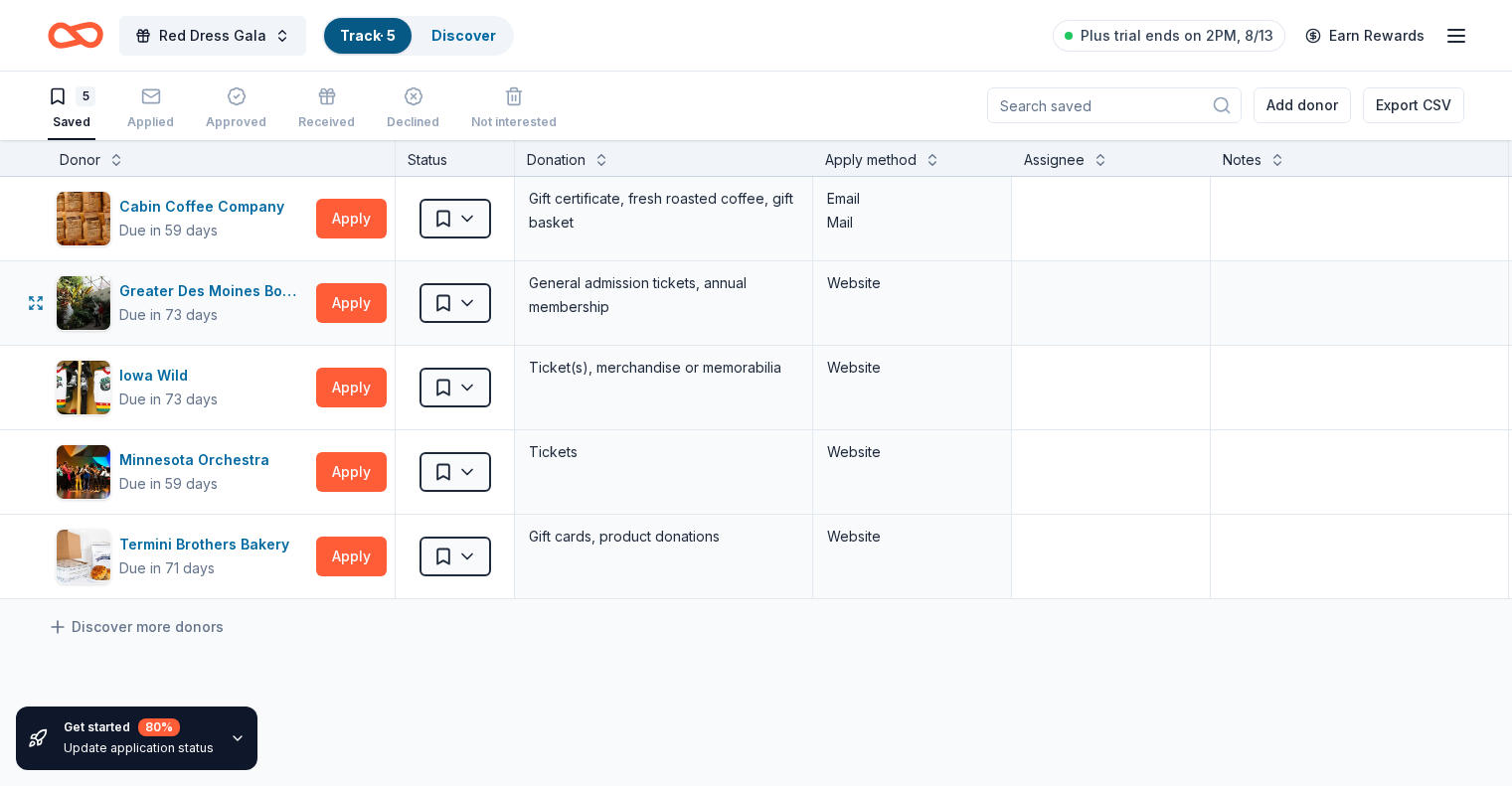 scroll, scrollTop: 0, scrollLeft: 0, axis: both 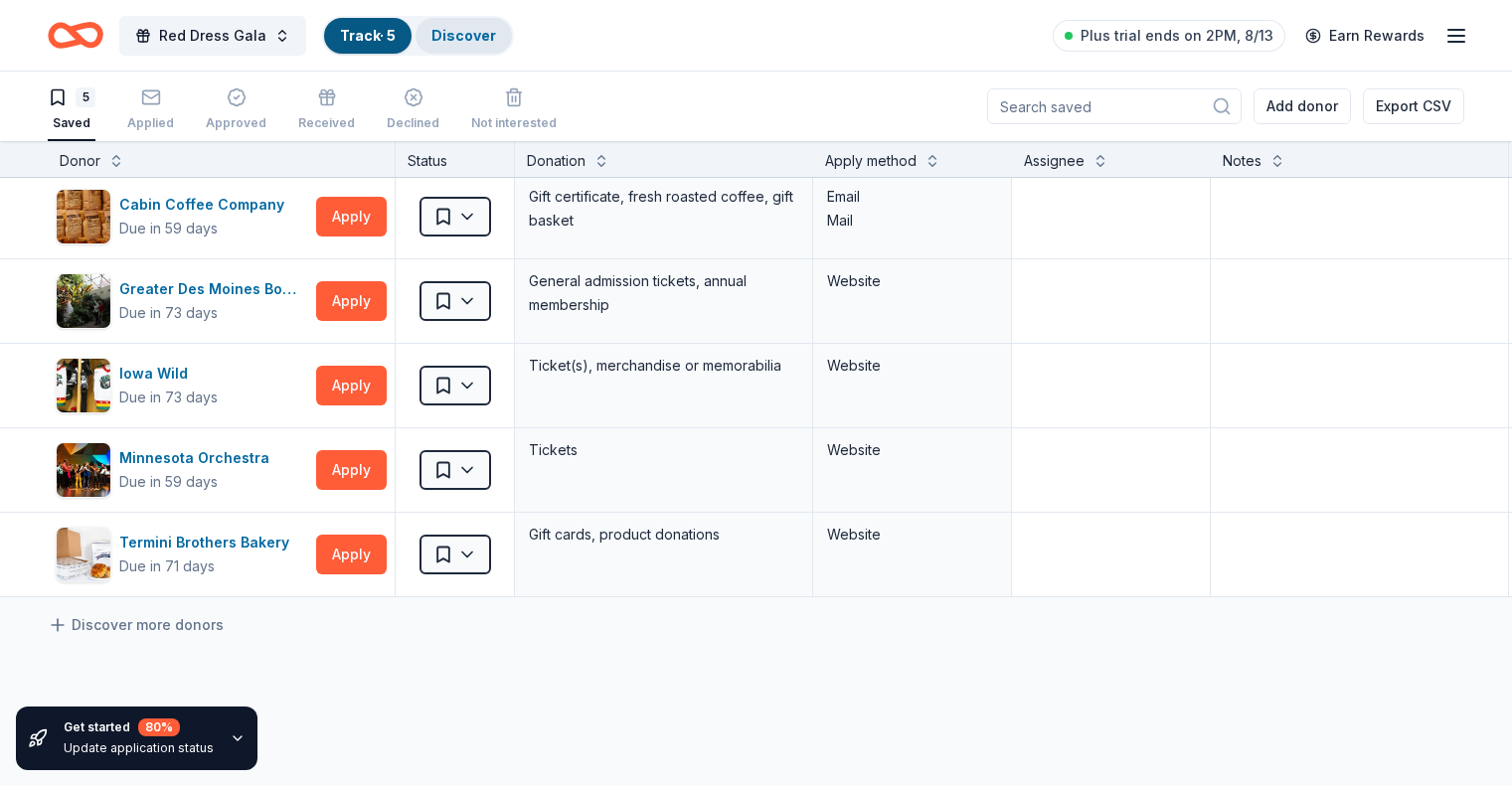 click on "Discover" at bounding box center [463, 35] 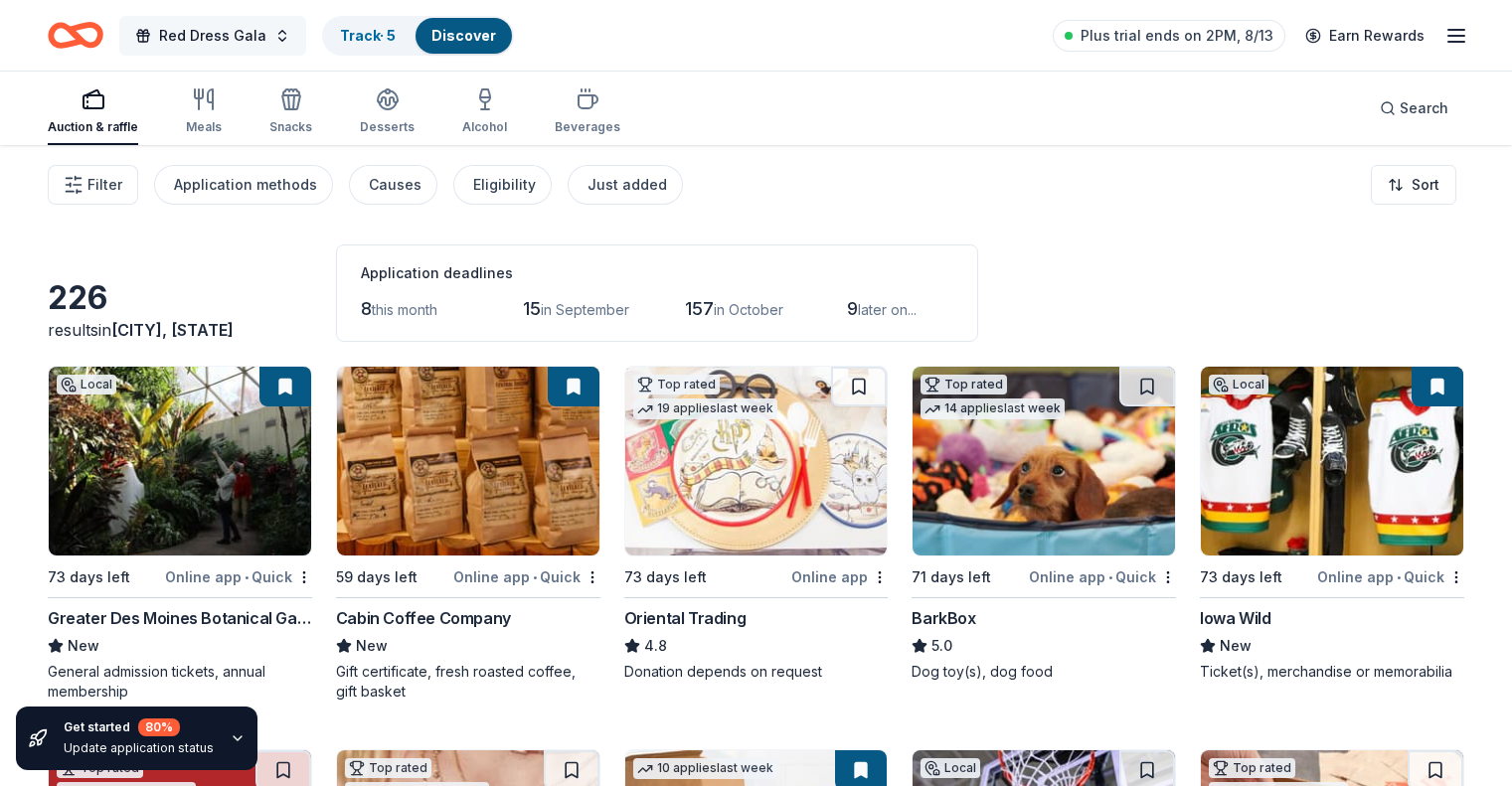 click on "Red Dress Gala" at bounding box center (213, 36) 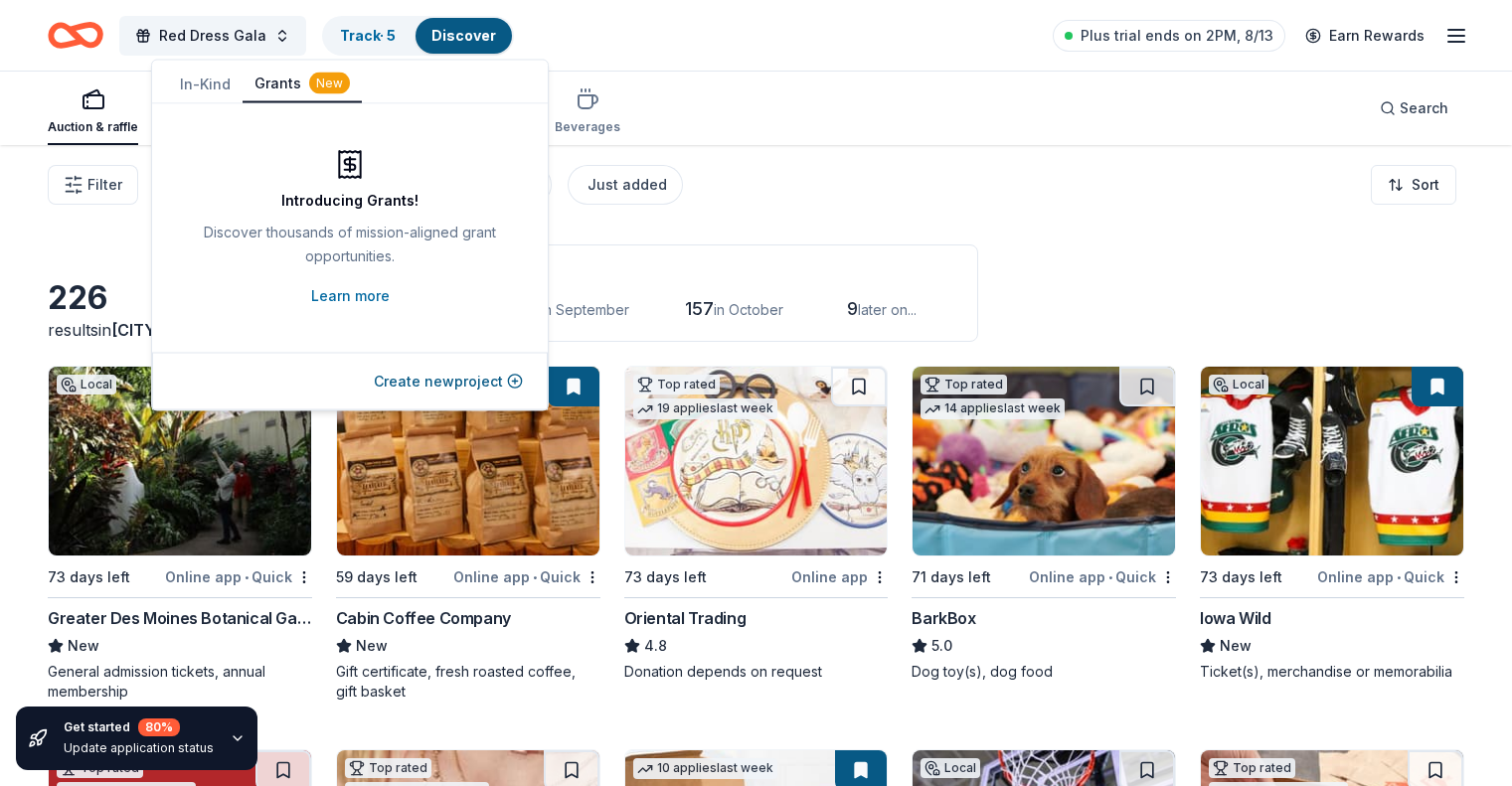 click on "Grants New" at bounding box center (302, 84) 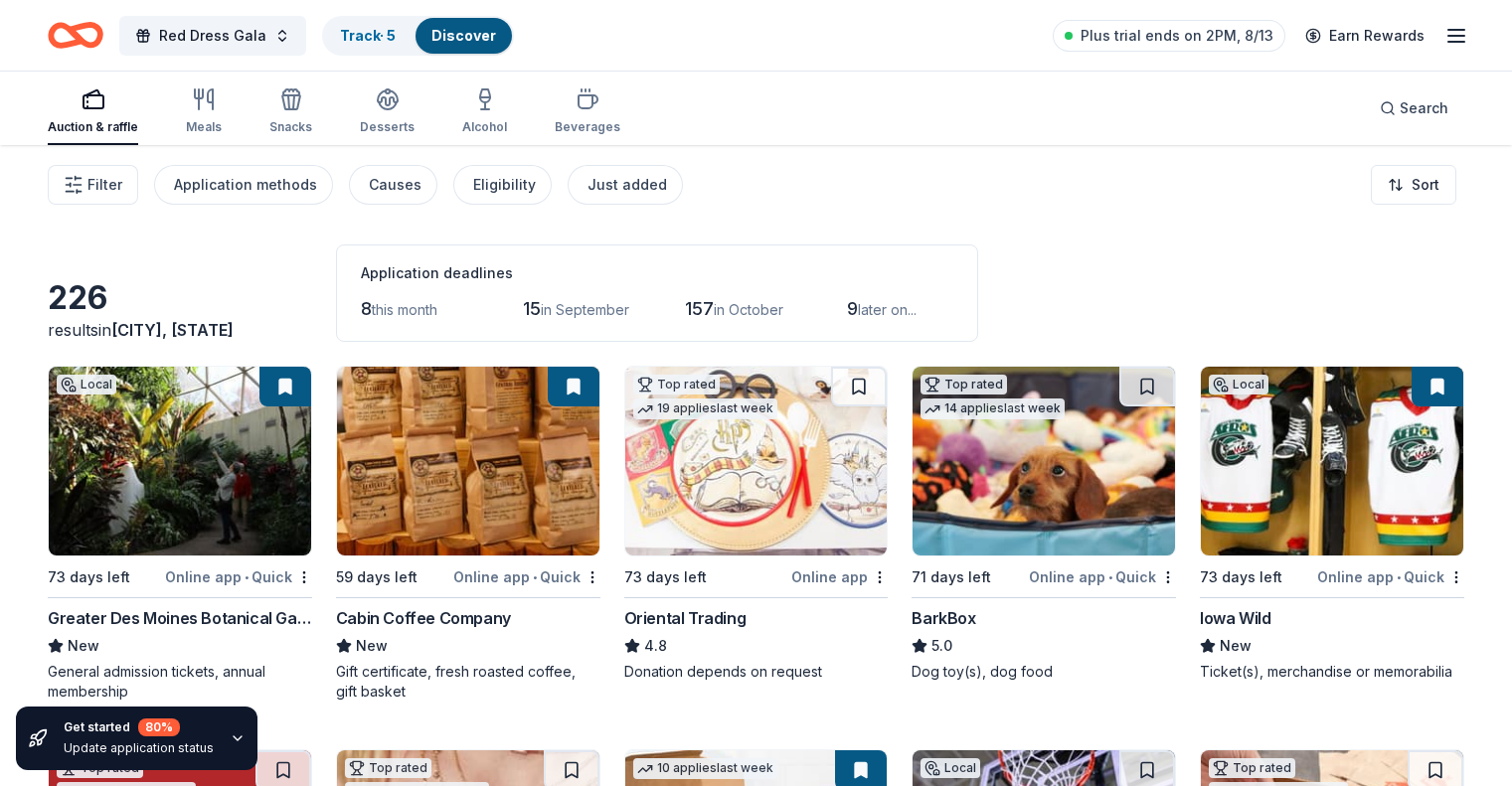 click 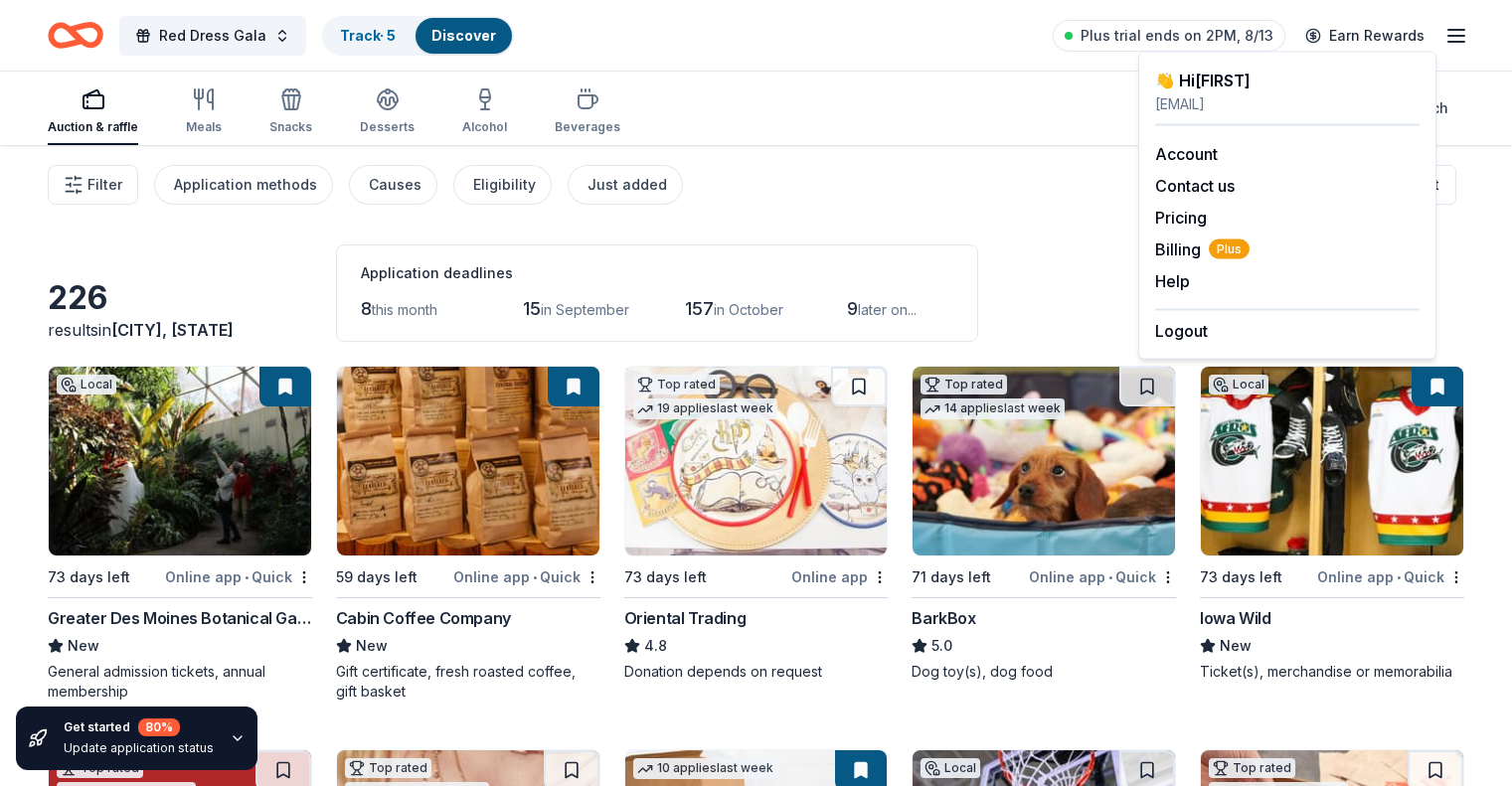 click at bounding box center (92, 99) 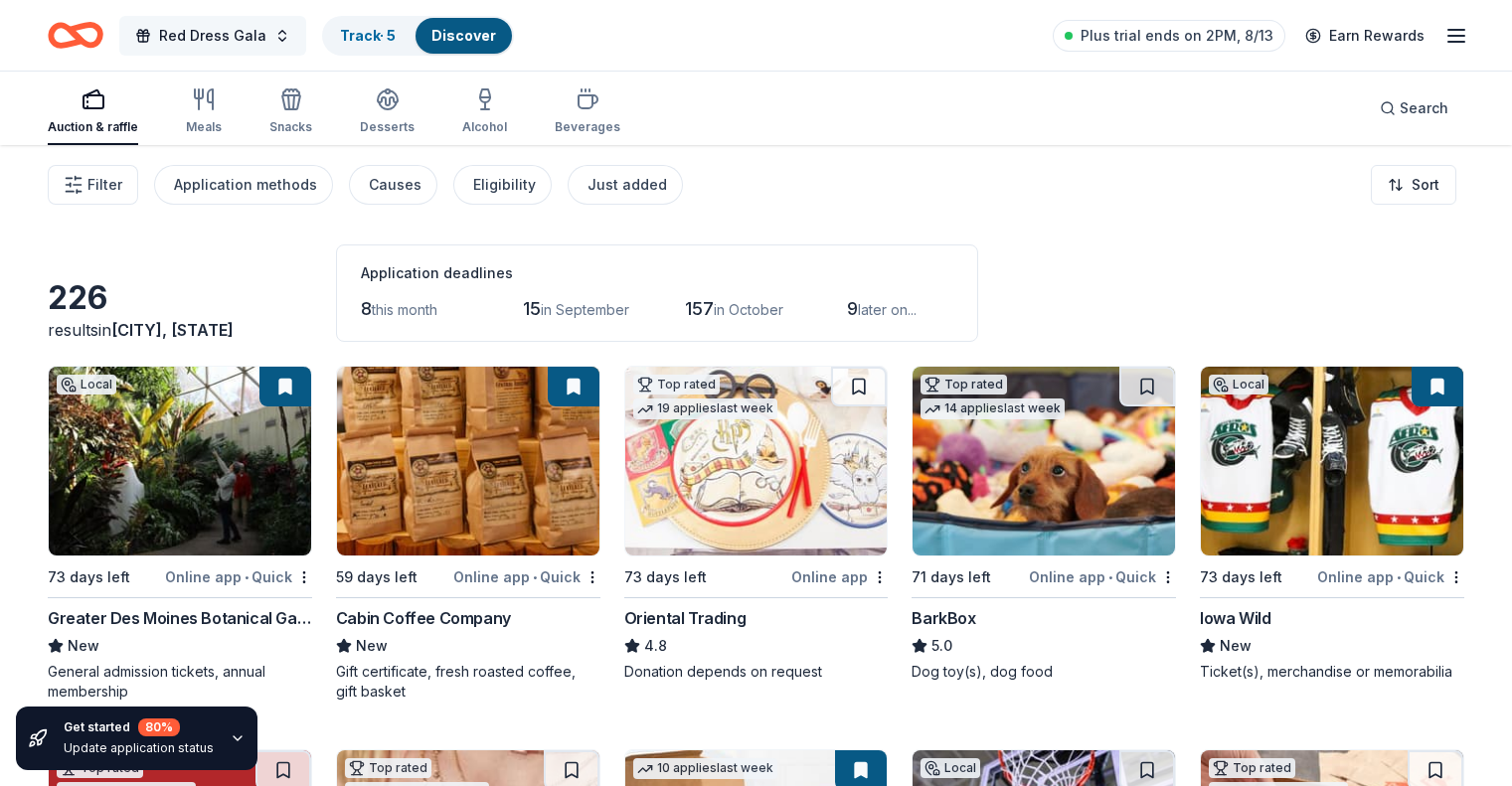 click on "Red Dress Gala" at bounding box center [213, 36] 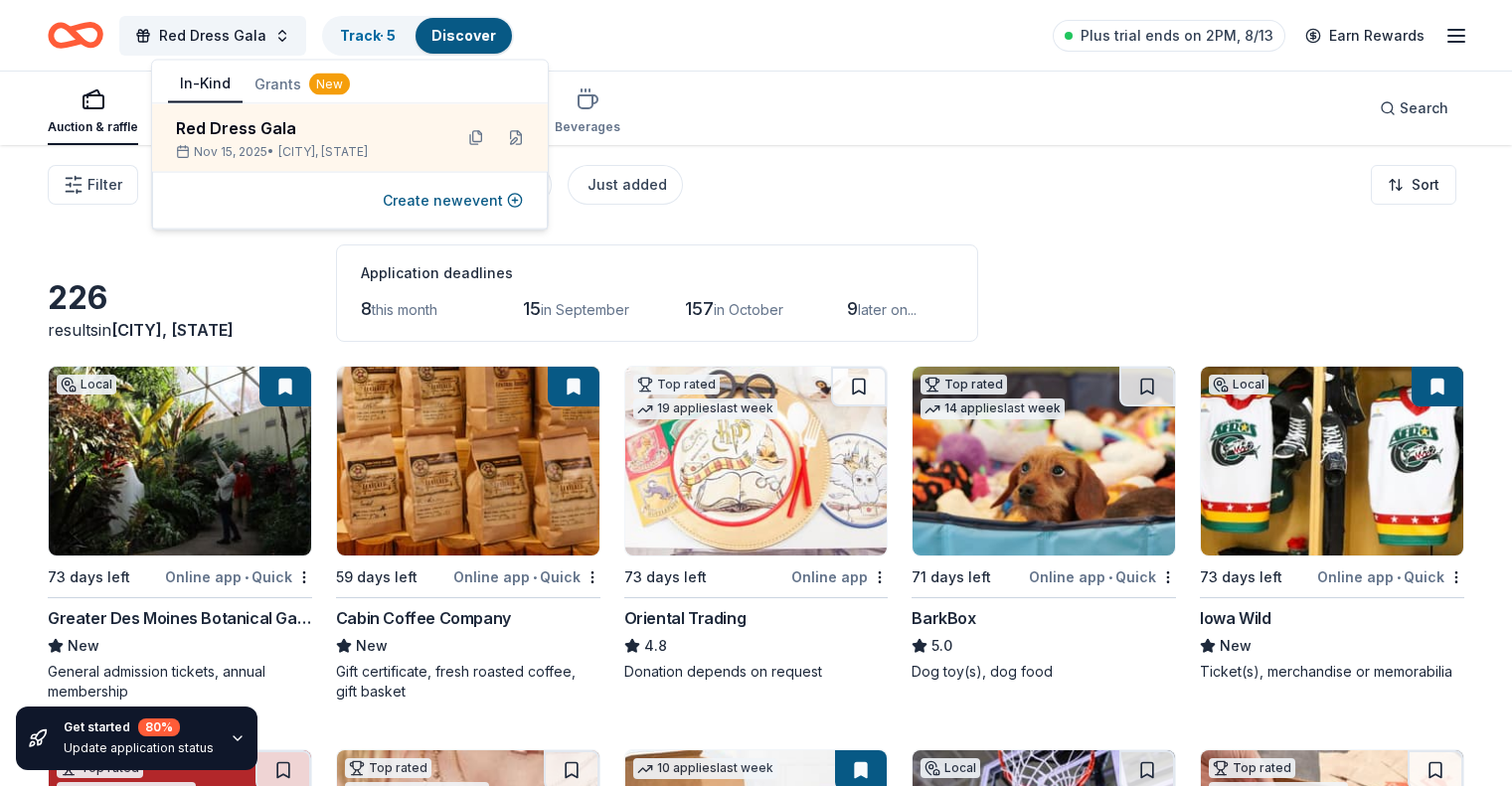 click on "226 results  in  Ames, IA Application deadlines 8  this month 15  in September 157  in October 9  later on... Local 73 days left Online app • Quick Greater Des Moines Botanical Gardens New General admission tickets, annual membership 59 days left Online app • Quick Cabin Coffee Company New Gift certificate, fresh roasted coffee, gift basket Top rated 19   applies  last week 73 days left Online app Oriental Trading 4.8 Donation depends on request Top rated 14   applies  last week 71 days left Online app • Quick BarkBox 5.0 Dog toy(s), dog food Local 73 days left Online app • Quick Iowa Wild New Ticket(s), merchandise or memorabilia Top rated 5   applies  last week 87 days left Online app Portillo's 5.0 Food, gift card(s) Top rated 10   applies  last week 41 days left Online app Kendra Scott 4.7 Jewelry products, home decor products, and Kendra Gives Back event in-store or online (or both!) where 20% of the proceeds will support the cause or people you care about. 10   applies  last week 71 days left 5" at bounding box center (756, 1452) 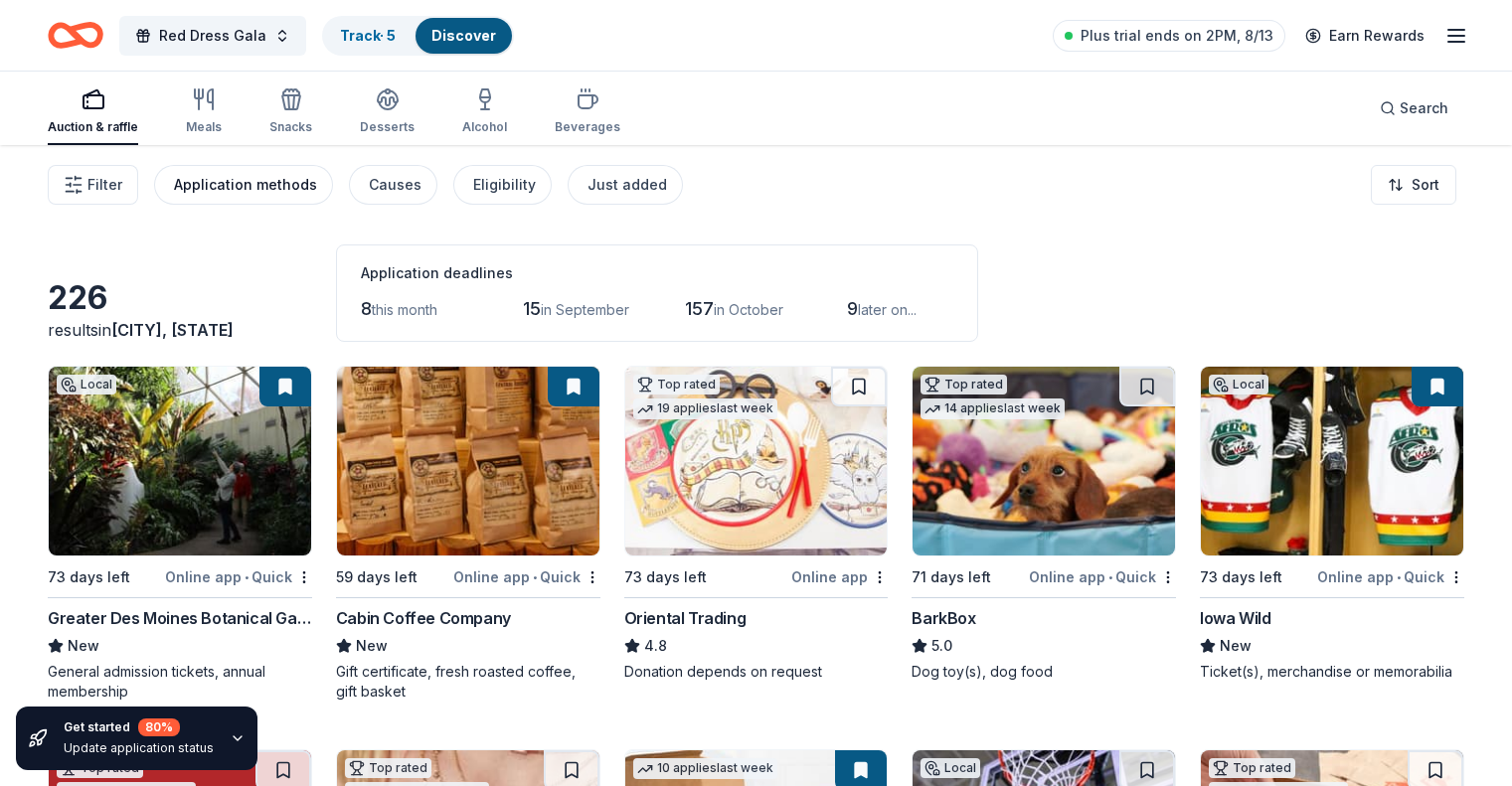 click on "Application methods" at bounding box center [246, 185] 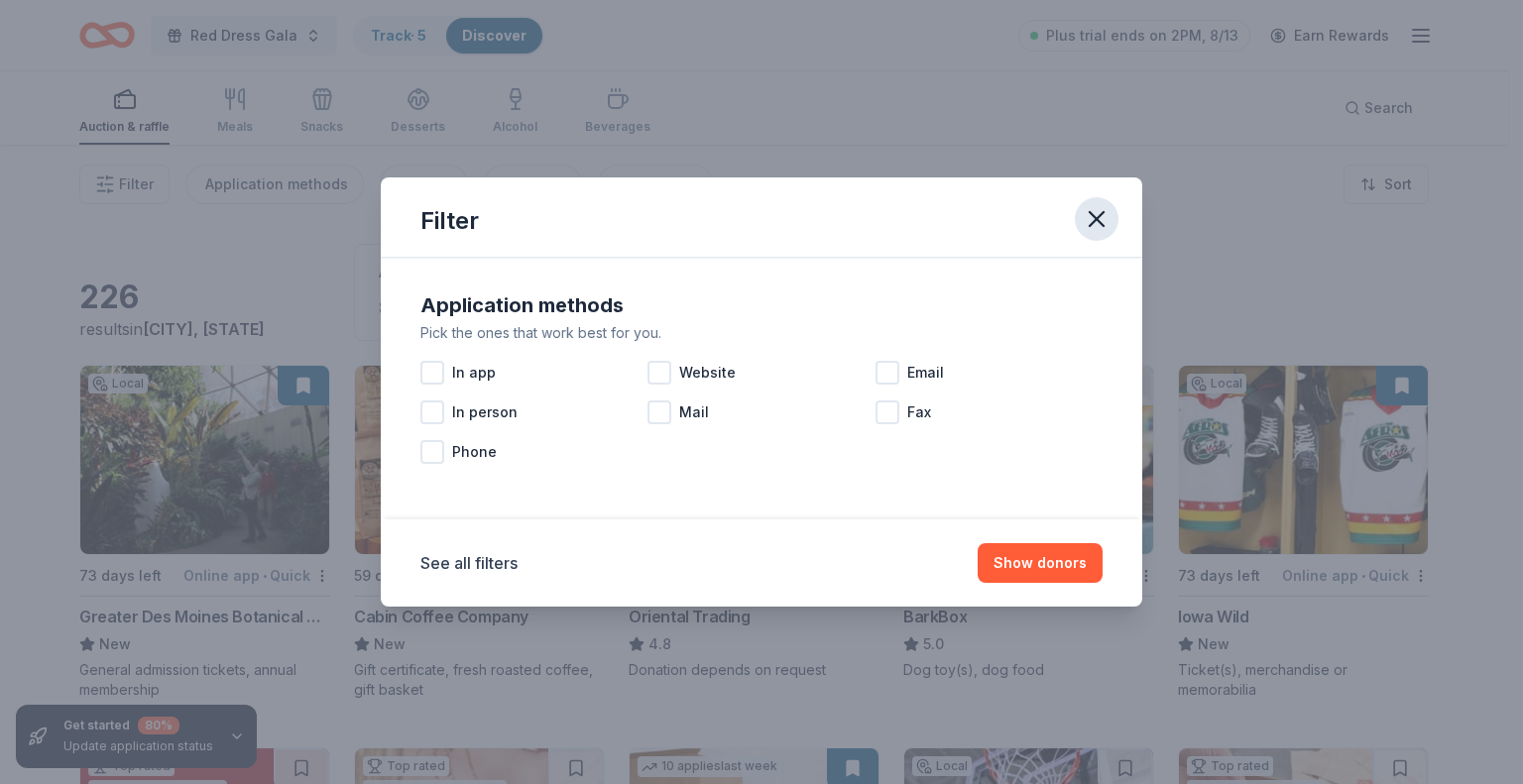 drag, startPoint x: 313, startPoint y: 197, endPoint x: 1104, endPoint y: 237, distance: 792.0107 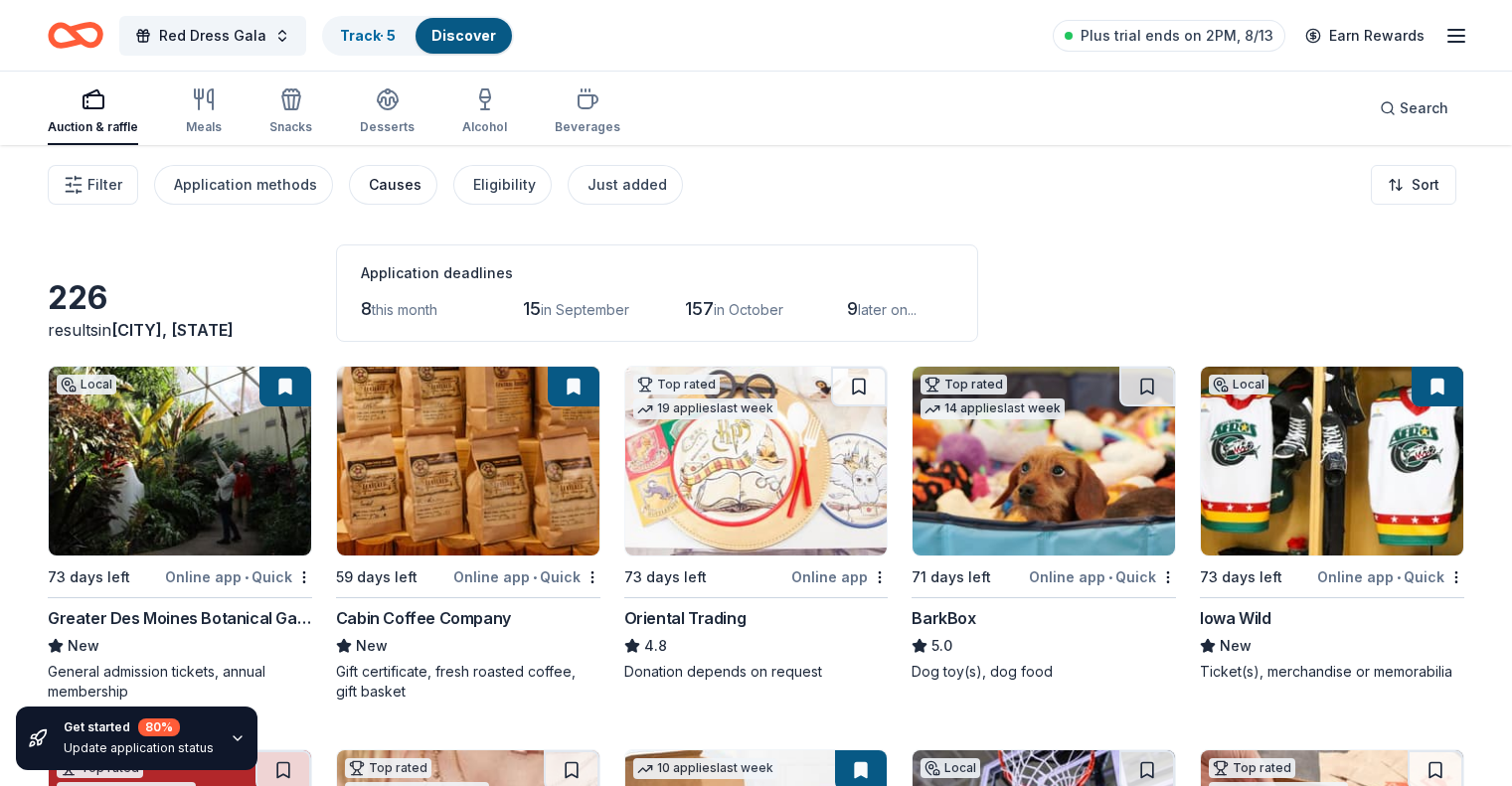 click on "Causes" at bounding box center [393, 185] 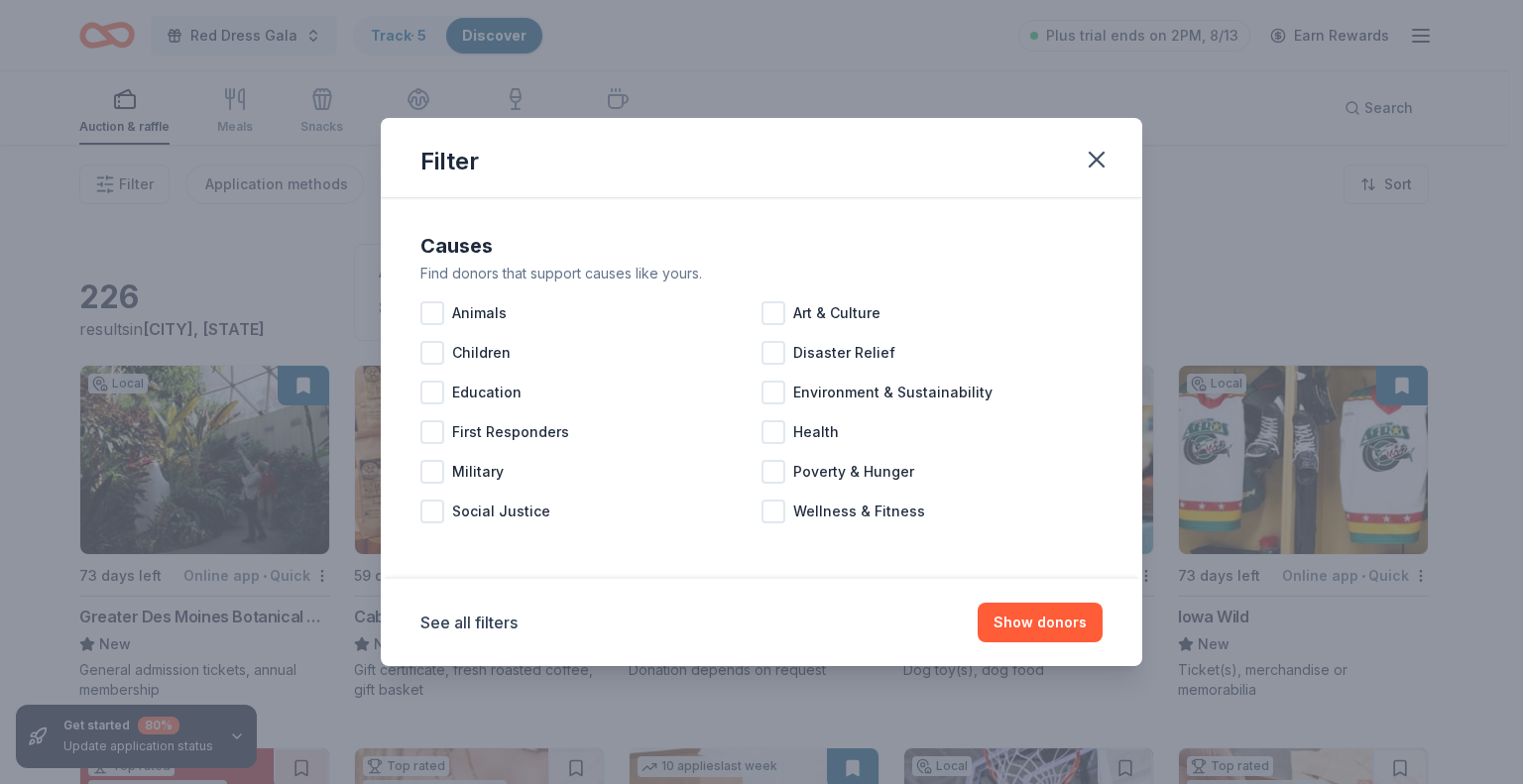 click on "Filter Causes Find donors that support causes like yours. Animals Art & Culture Children Disaster Relief Education Environment & Sustainability First Responders Health Military Poverty & Hunger Social Justice Wellness & Fitness See all filters Show    donors" at bounding box center [762, 392] 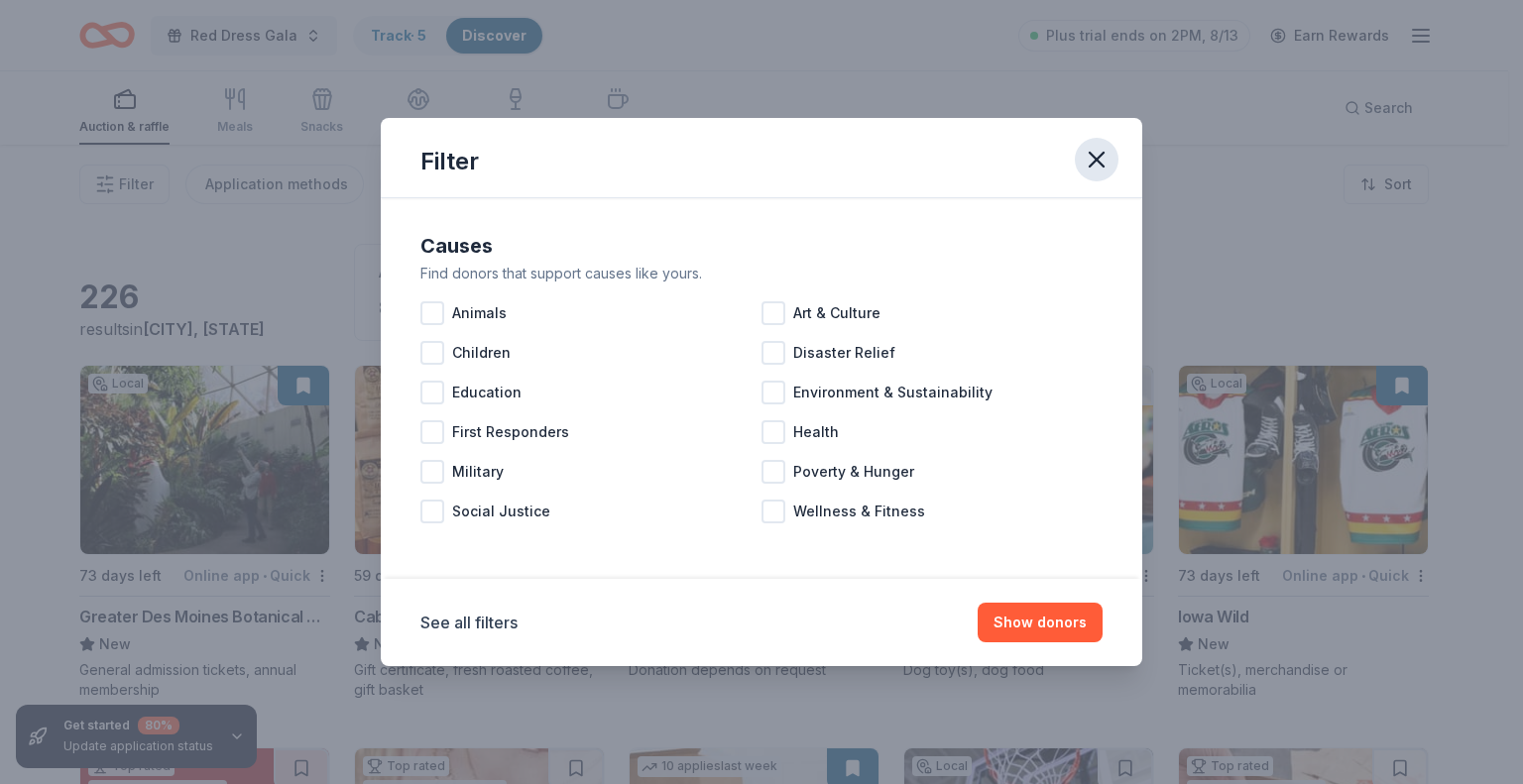 click 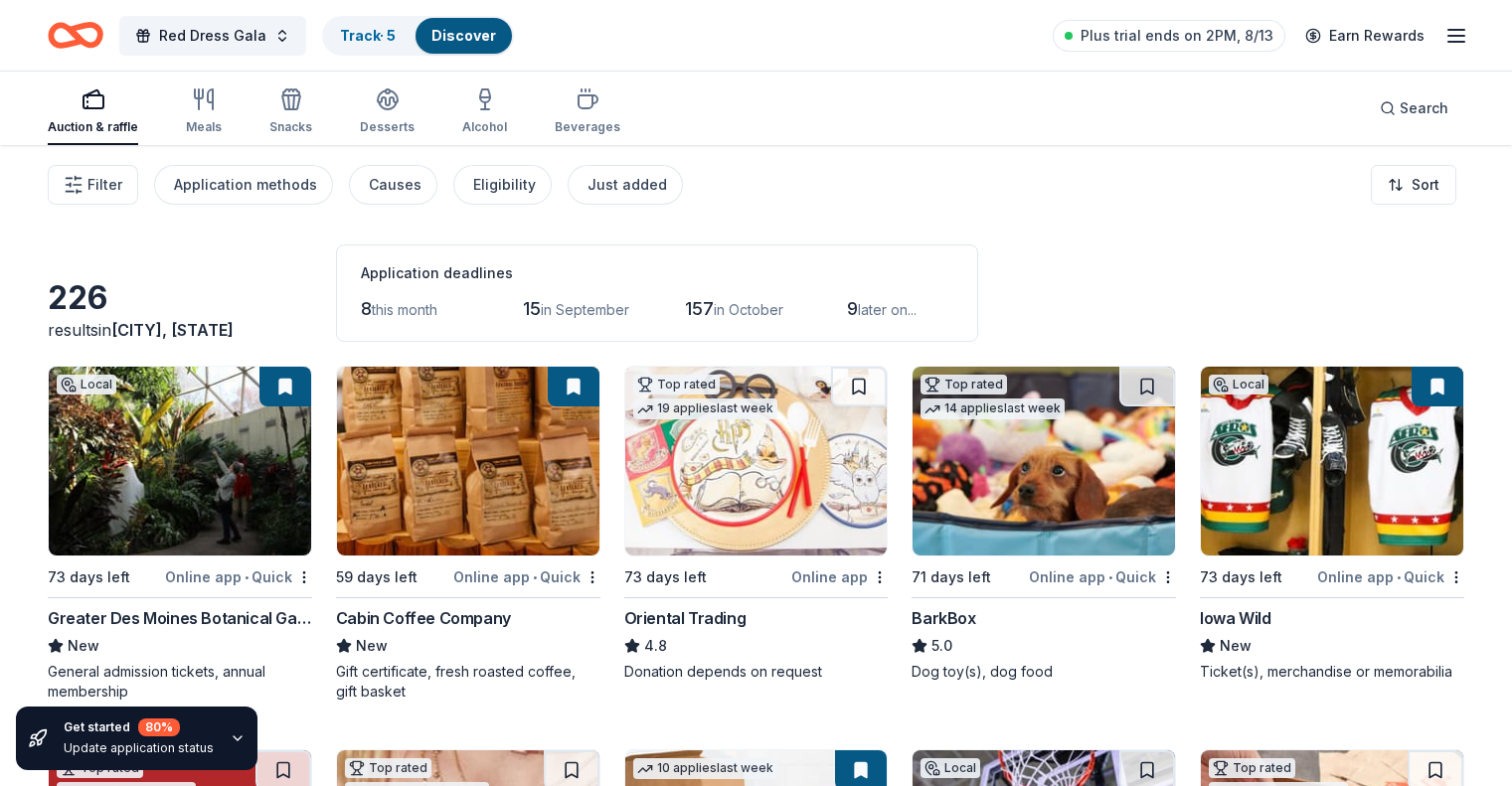 type 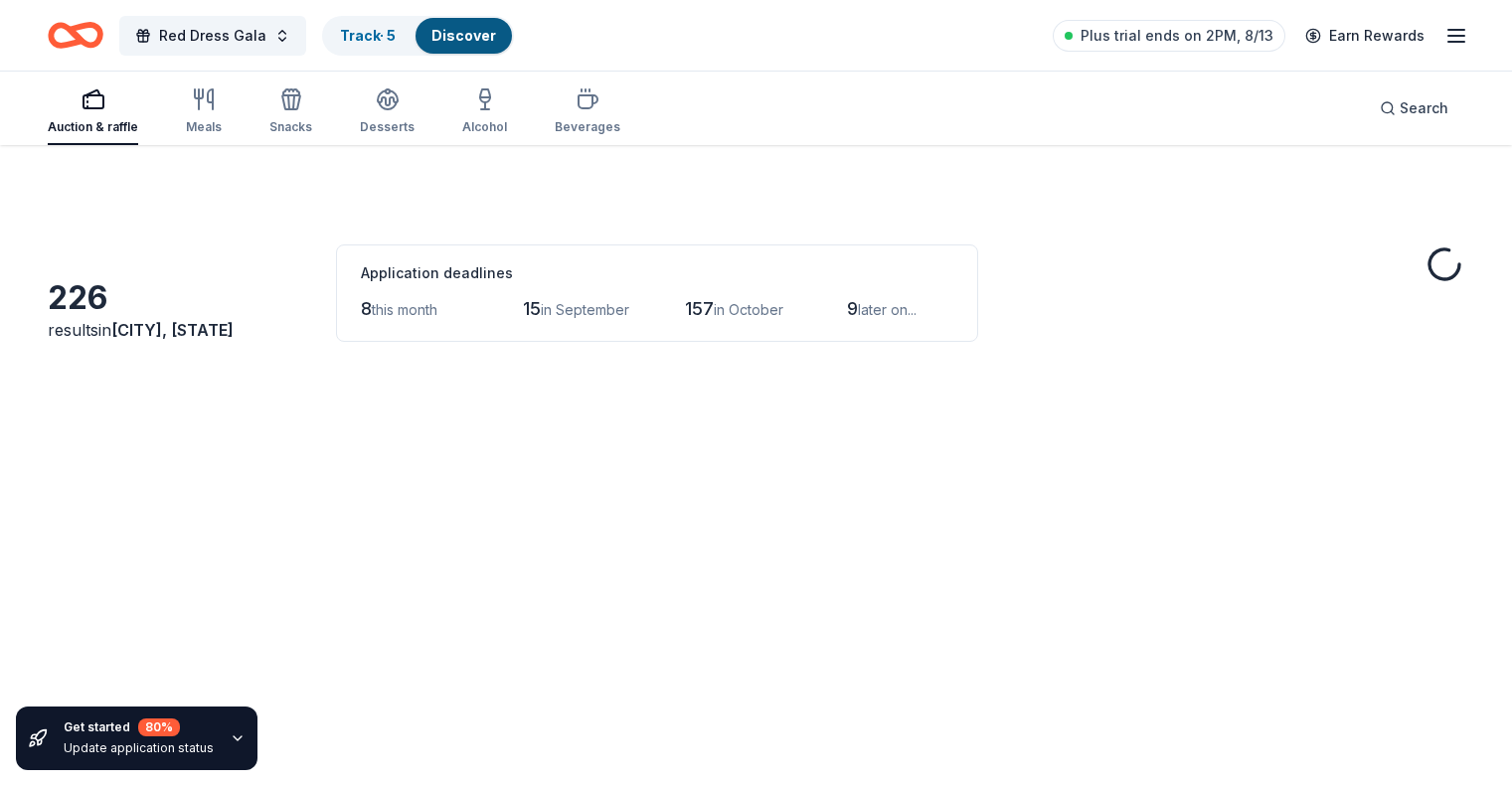 scroll, scrollTop: 497, scrollLeft: 0, axis: vertical 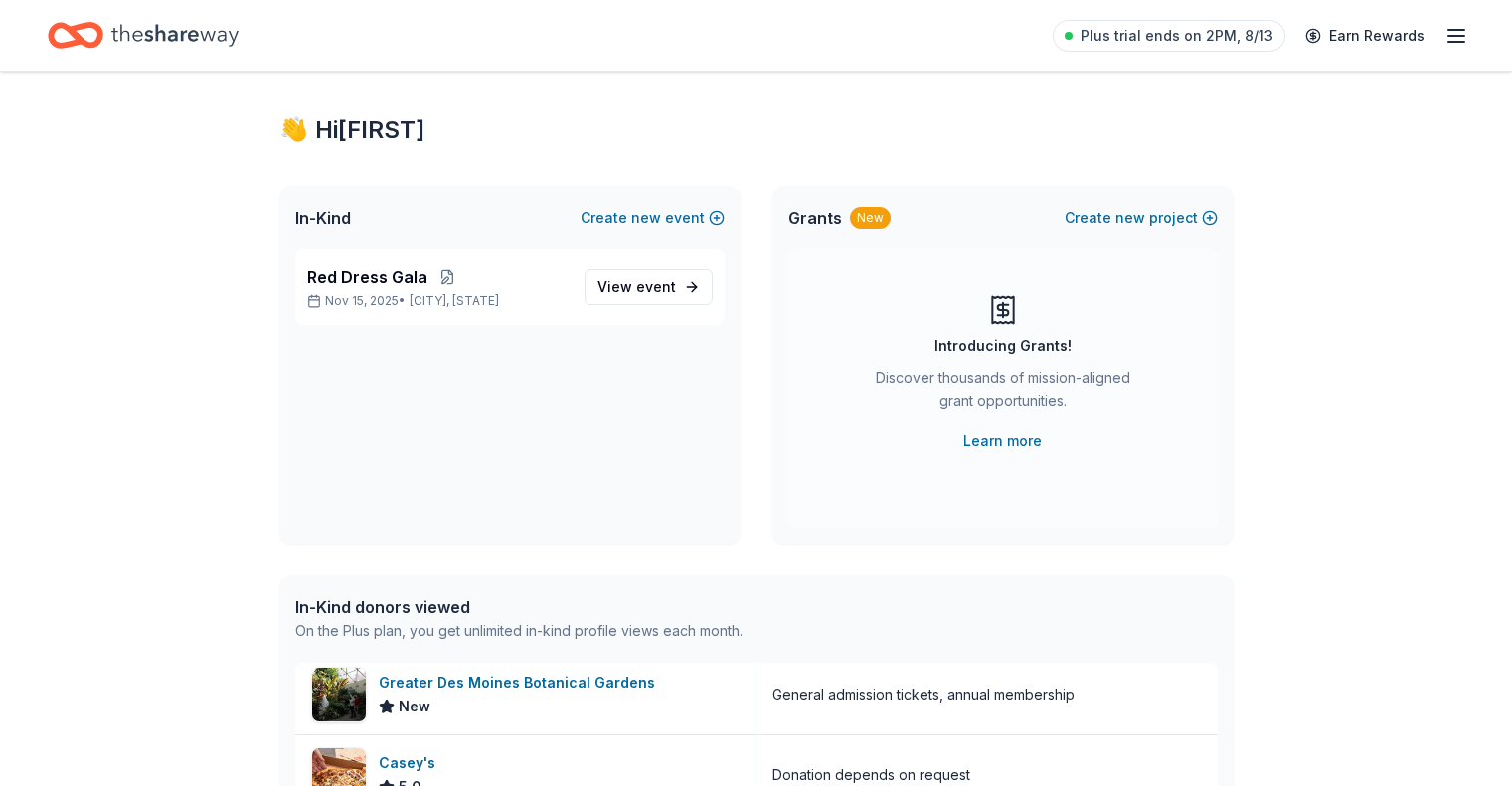 click 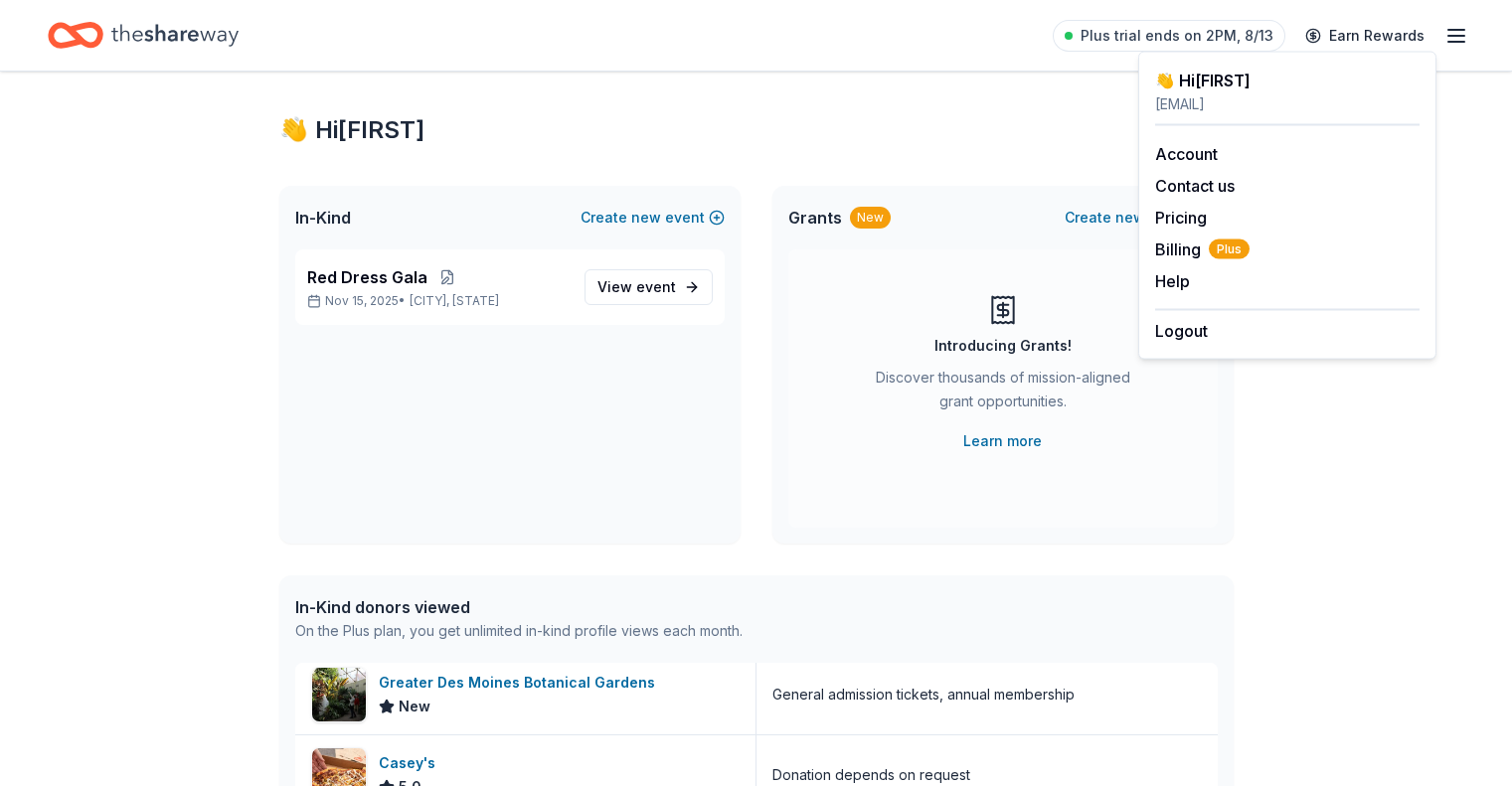 click 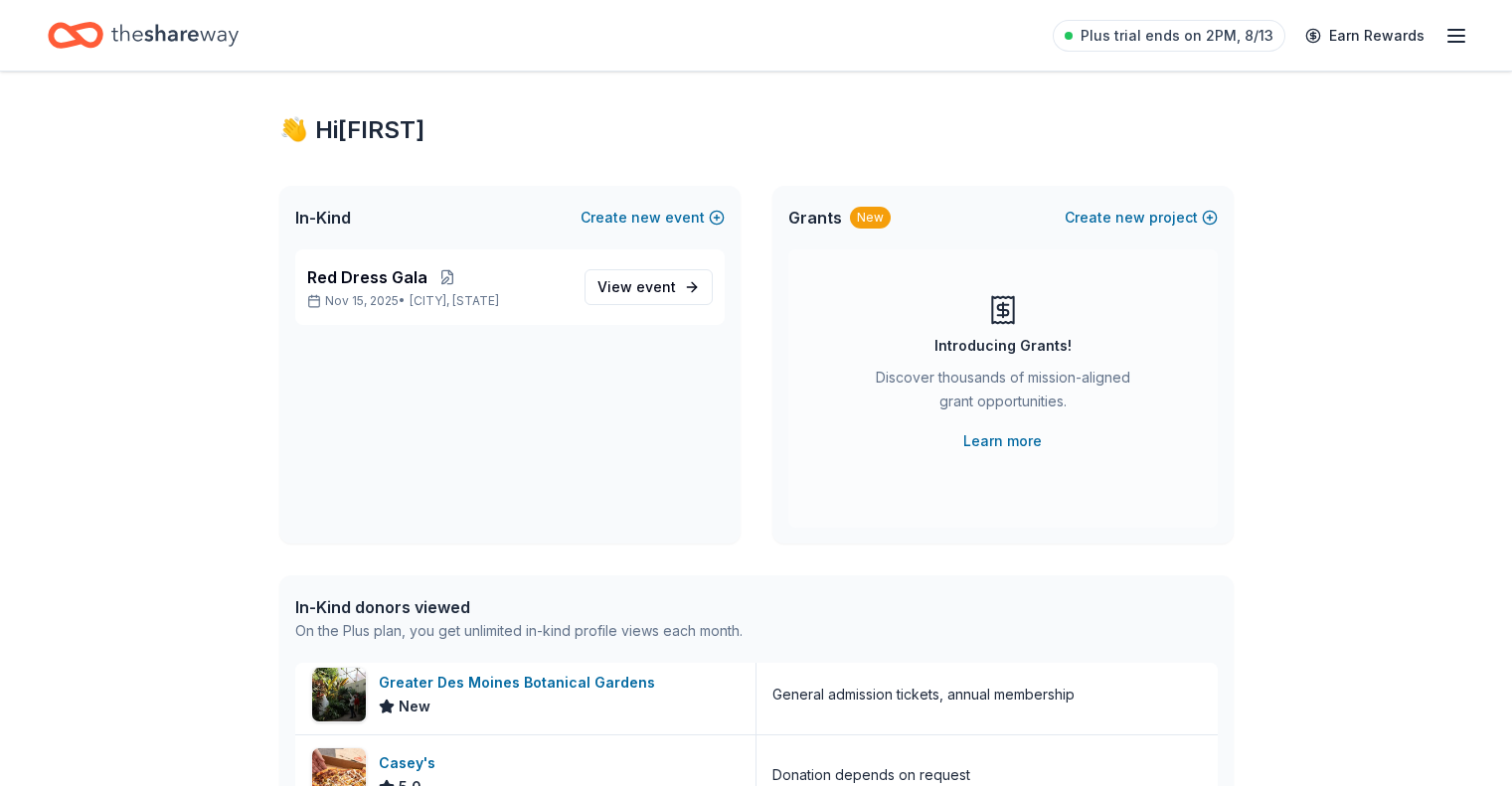 click 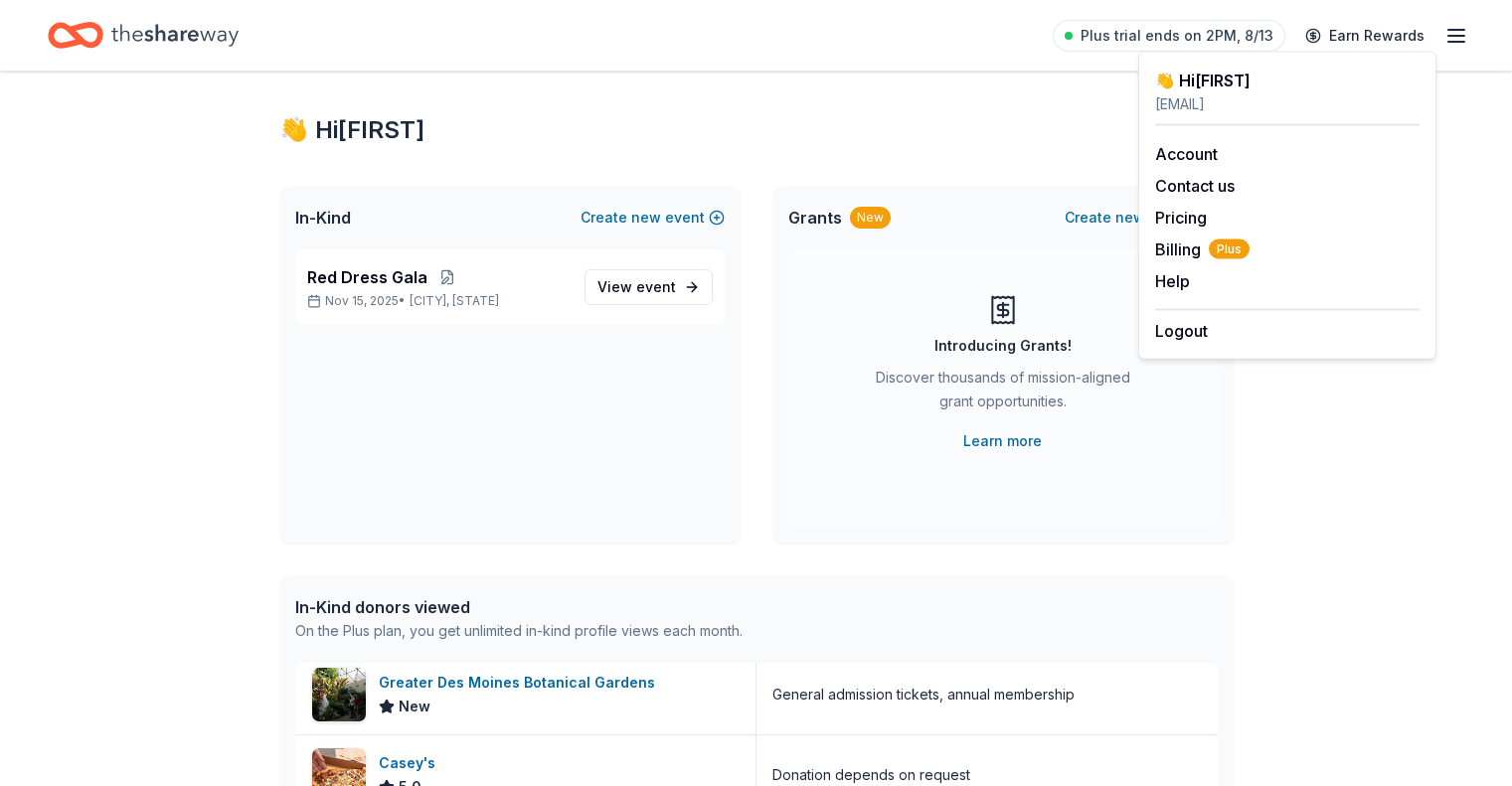 click on "👋 Hi  Ellyse In-Kind Create  new  event   Red Dress Gala Nov 15, 2025  •  Ames, IA View   event   Grants New Create  new  project   Introducing Grants! Discover thousands of mission-aligned grant opportunities. Learn more In-Kind donors viewed On the Plus plan, you get unlimited in-kind profile views each month. Alaska Airlines 3.7 Donation depends on request Culver's  New Food, gift card(s) Hy-Vee New Groceries, gift card(s), monetary donation Pancheros Mexican Grill New Food, gift card(s), merchandise gorjana 5.0 1 custom jewelry package Tito's Handmade Vodka 4.8 Merchandise Kendra Scott 4.7 Jewelry products, home decor products, and Kendra Gives Back event in-store or online (or both!) where 20% of the proceeds will support the cause or people you care about. BarkBox 5.0 Dog toy(s), dog food Greater Des Moines Botanical Gardens New General admission tickets, annual membership Casey's 5.0 Donation depends on request Portillo's 5.0 food, gift card(s) Iowa Wild New Ticket(s), merchandise or memorabilia" at bounding box center (756, 744) 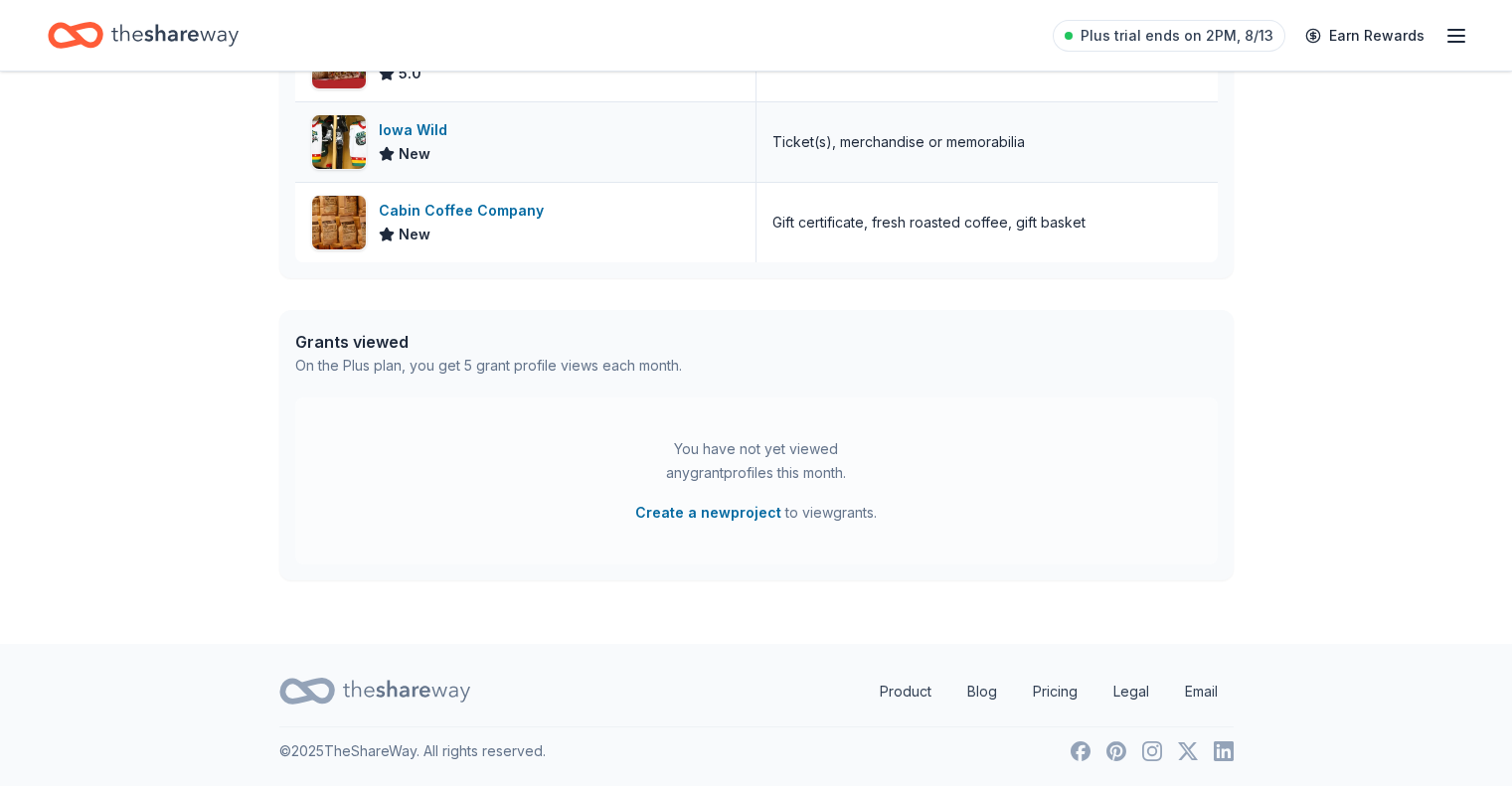 scroll, scrollTop: 816, scrollLeft: 0, axis: vertical 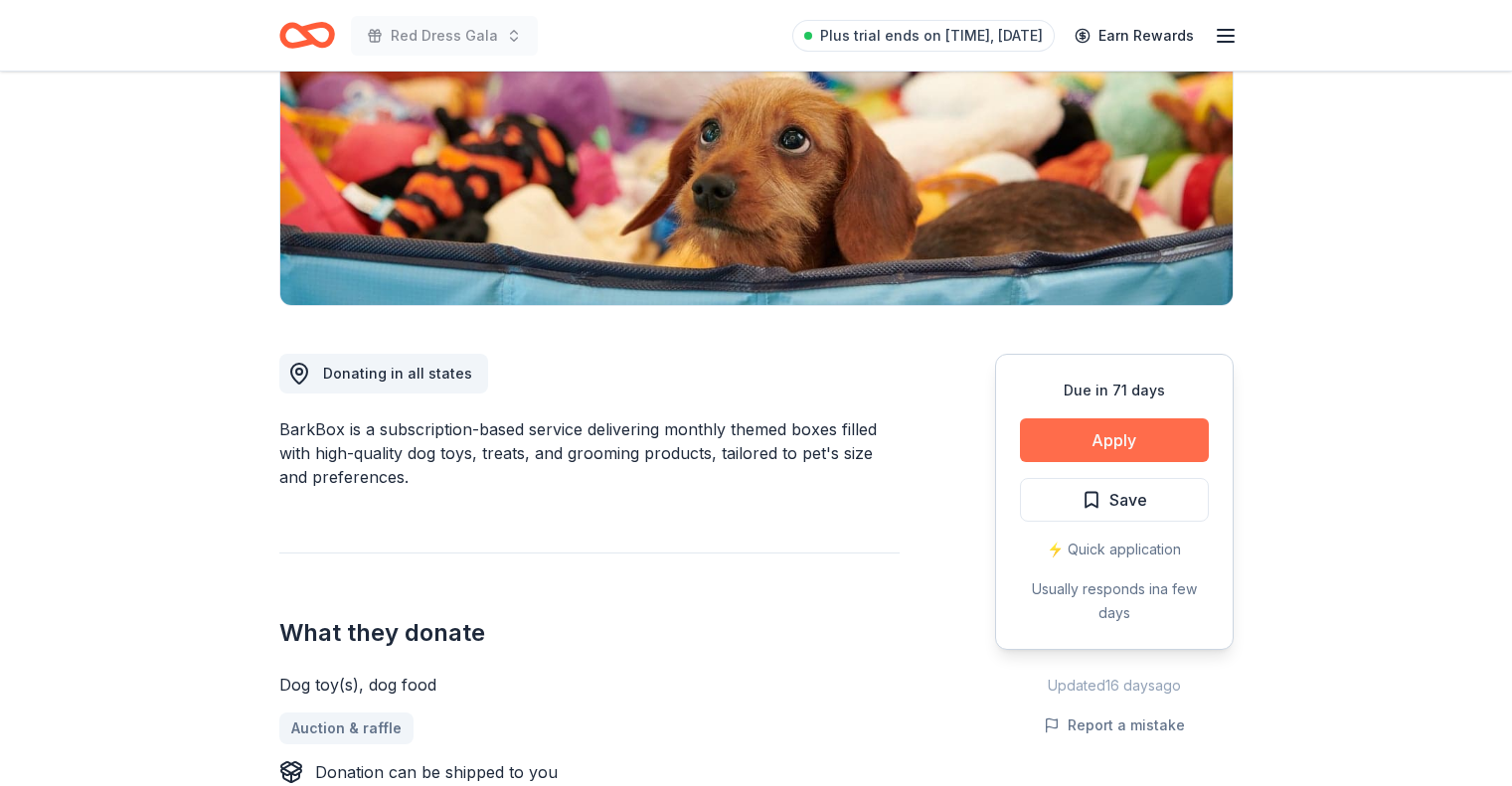 click on "Apply" at bounding box center [1114, 440] 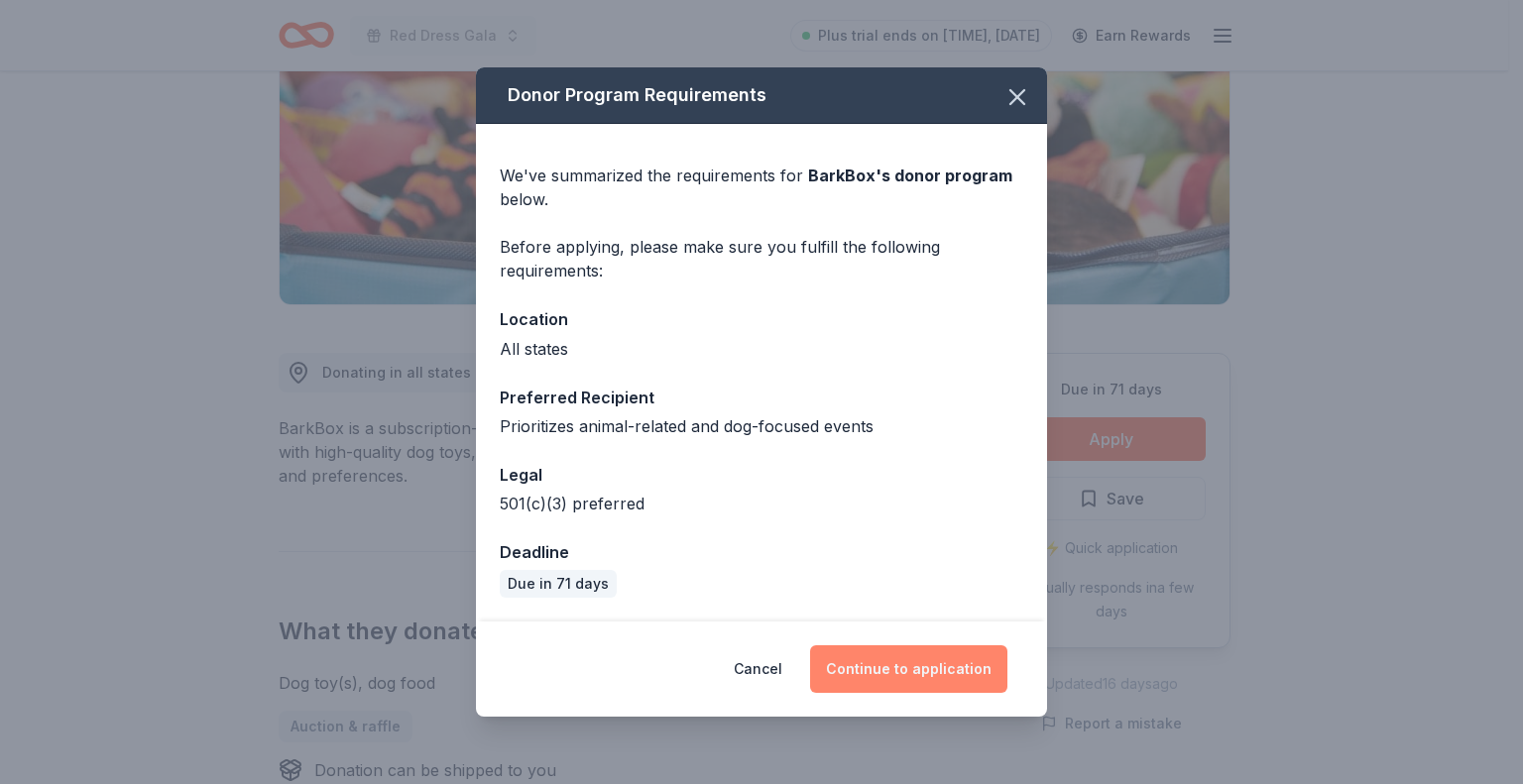 click on "Continue to application" at bounding box center [908, 669] 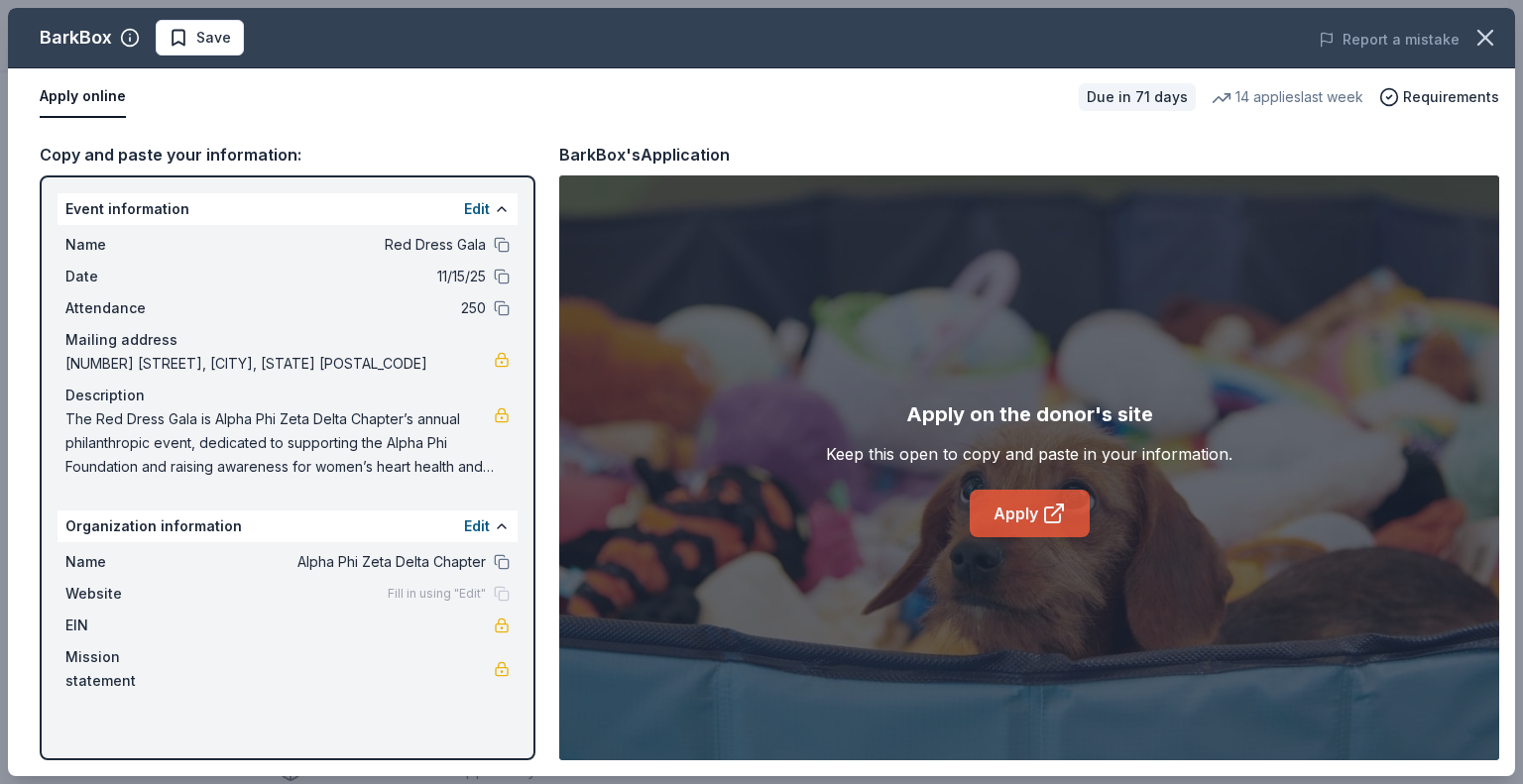 click 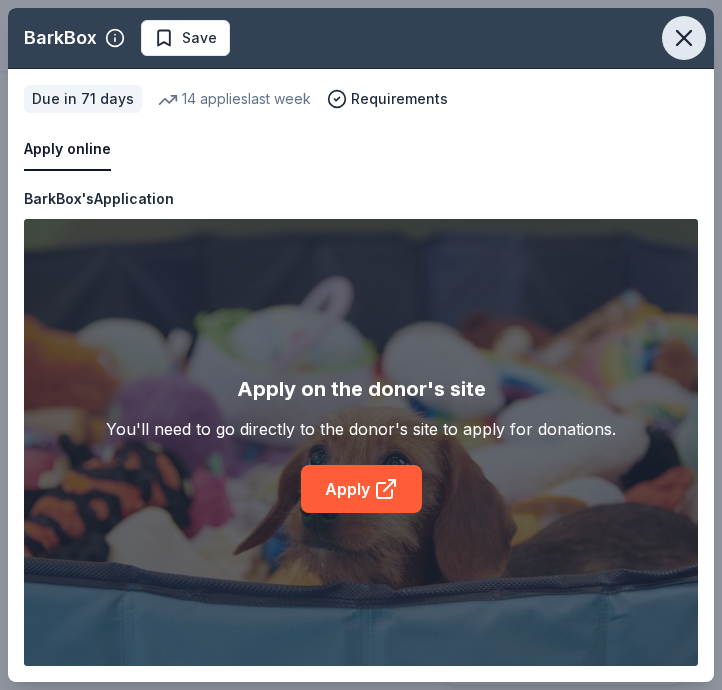 click 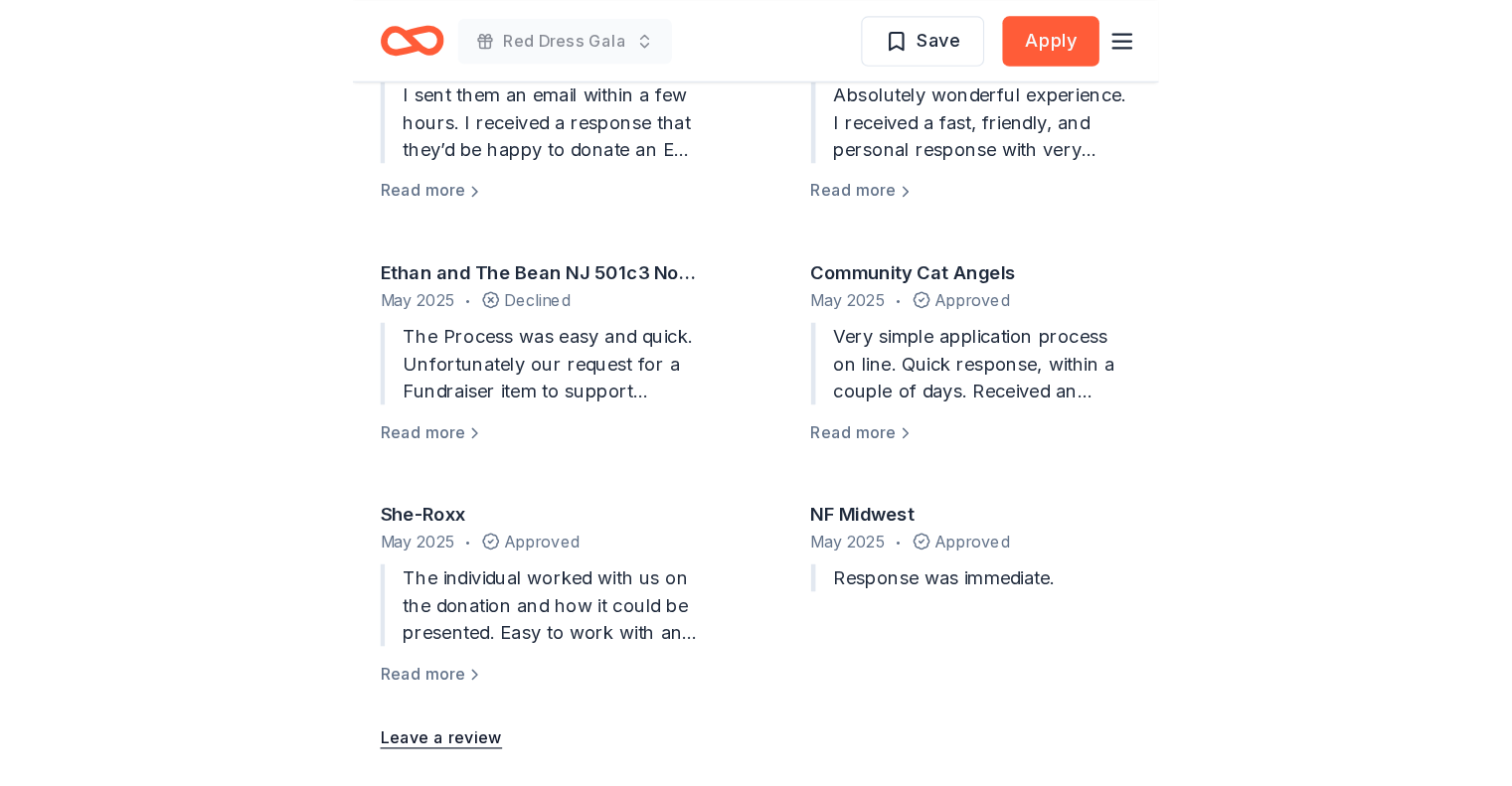 scroll, scrollTop: 2088, scrollLeft: 0, axis: vertical 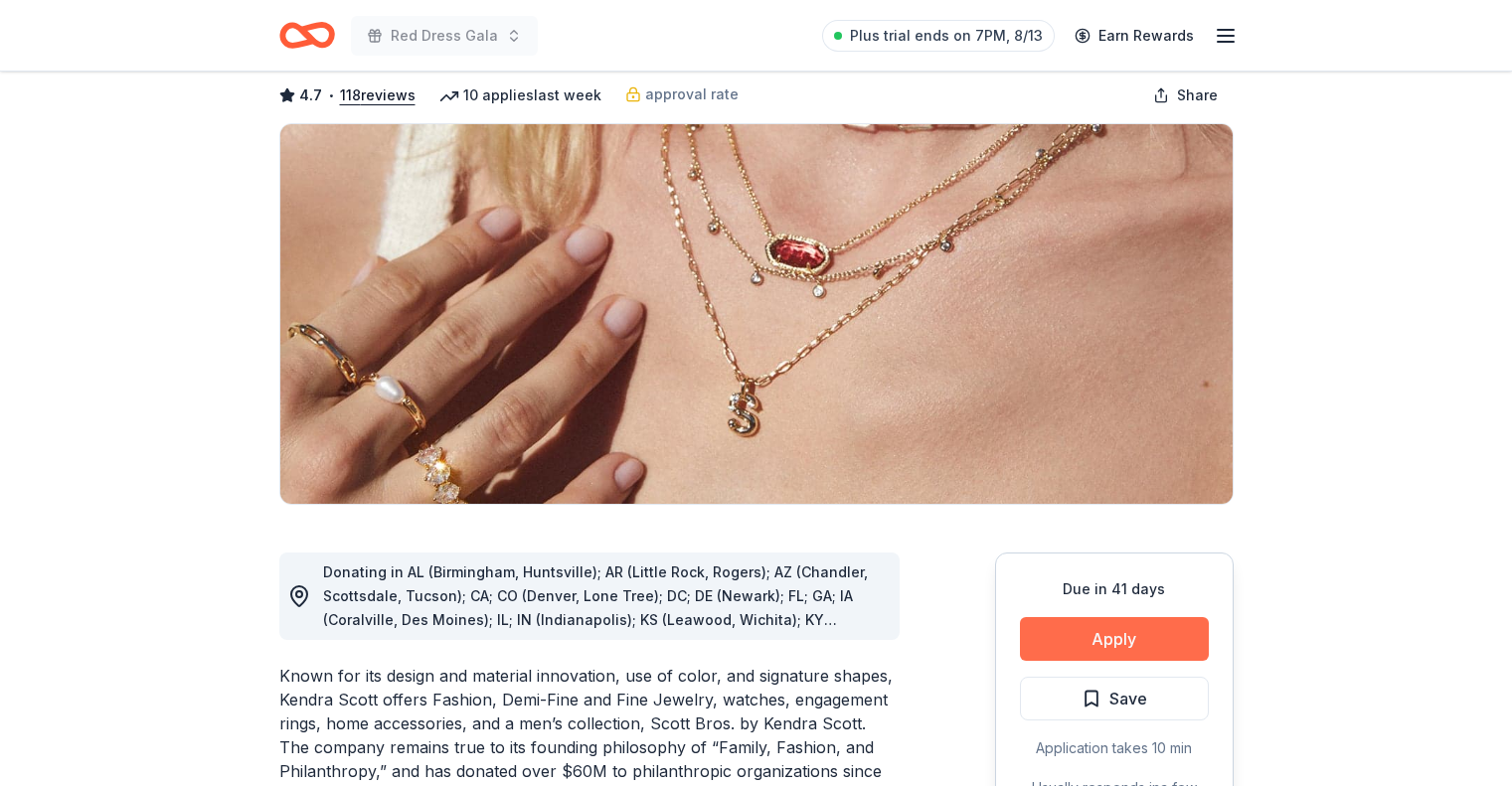 click on "Apply" at bounding box center [1114, 639] 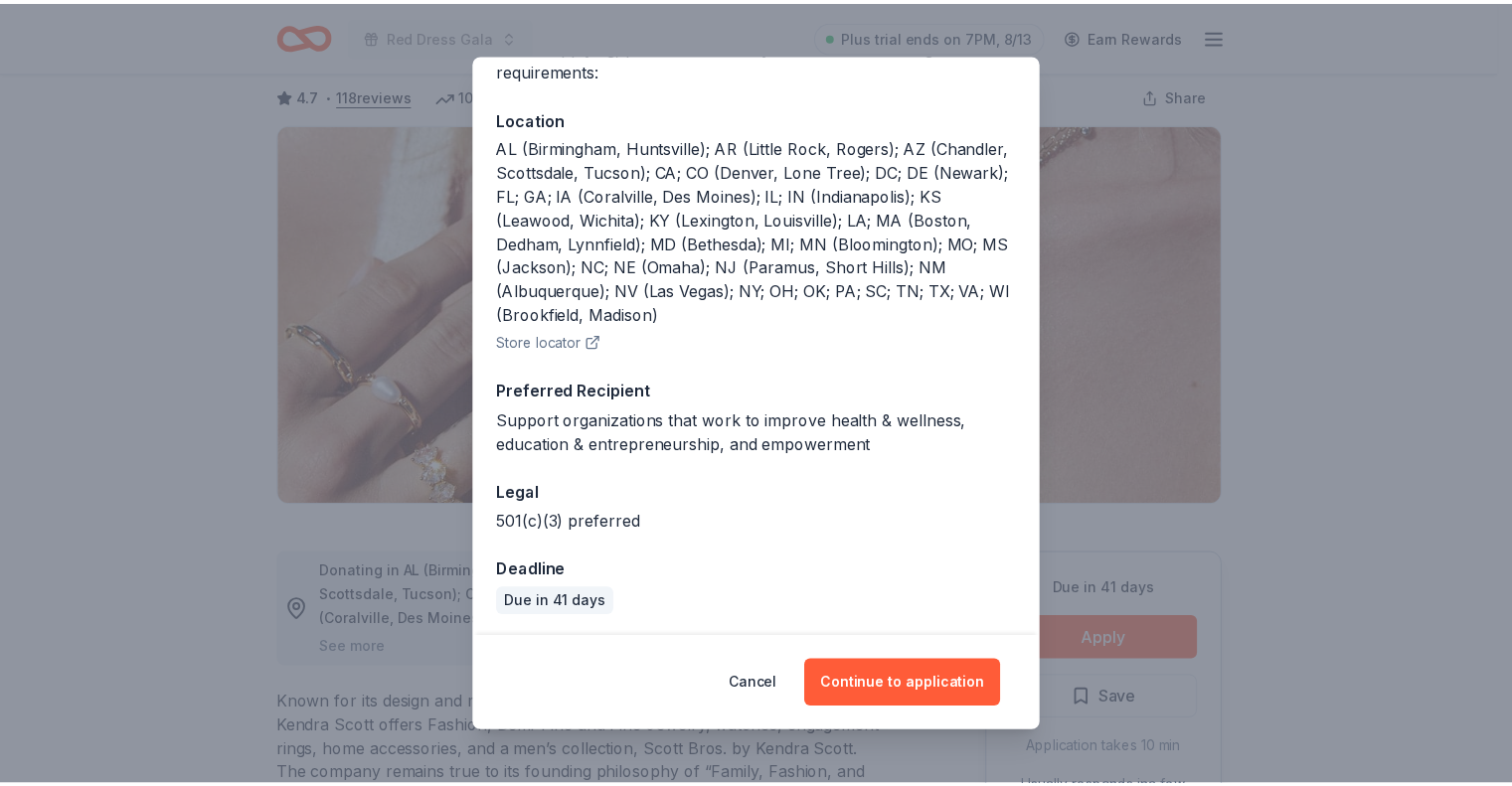 scroll, scrollTop: 190, scrollLeft: 0, axis: vertical 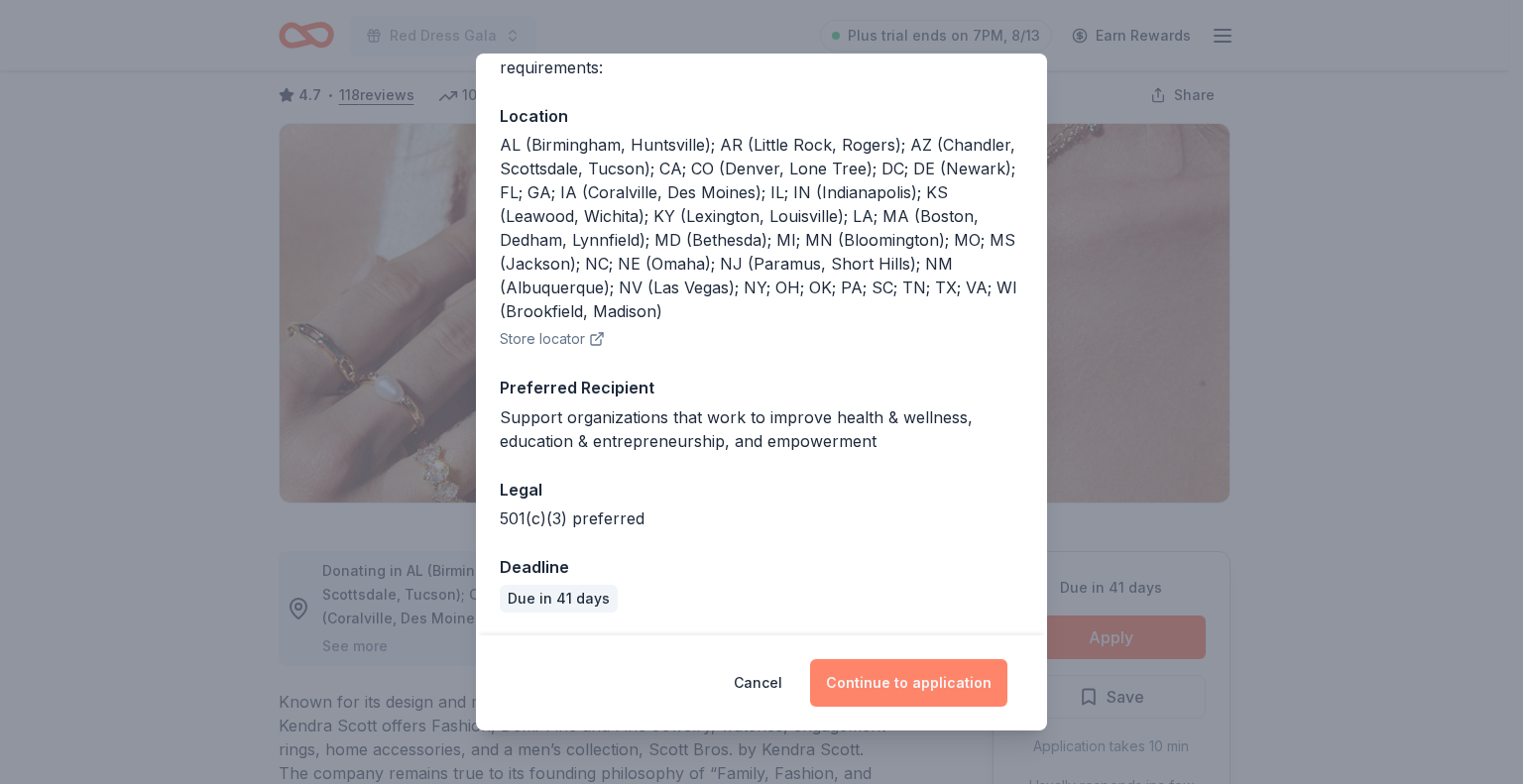 click on "Continue to application" at bounding box center (908, 683) 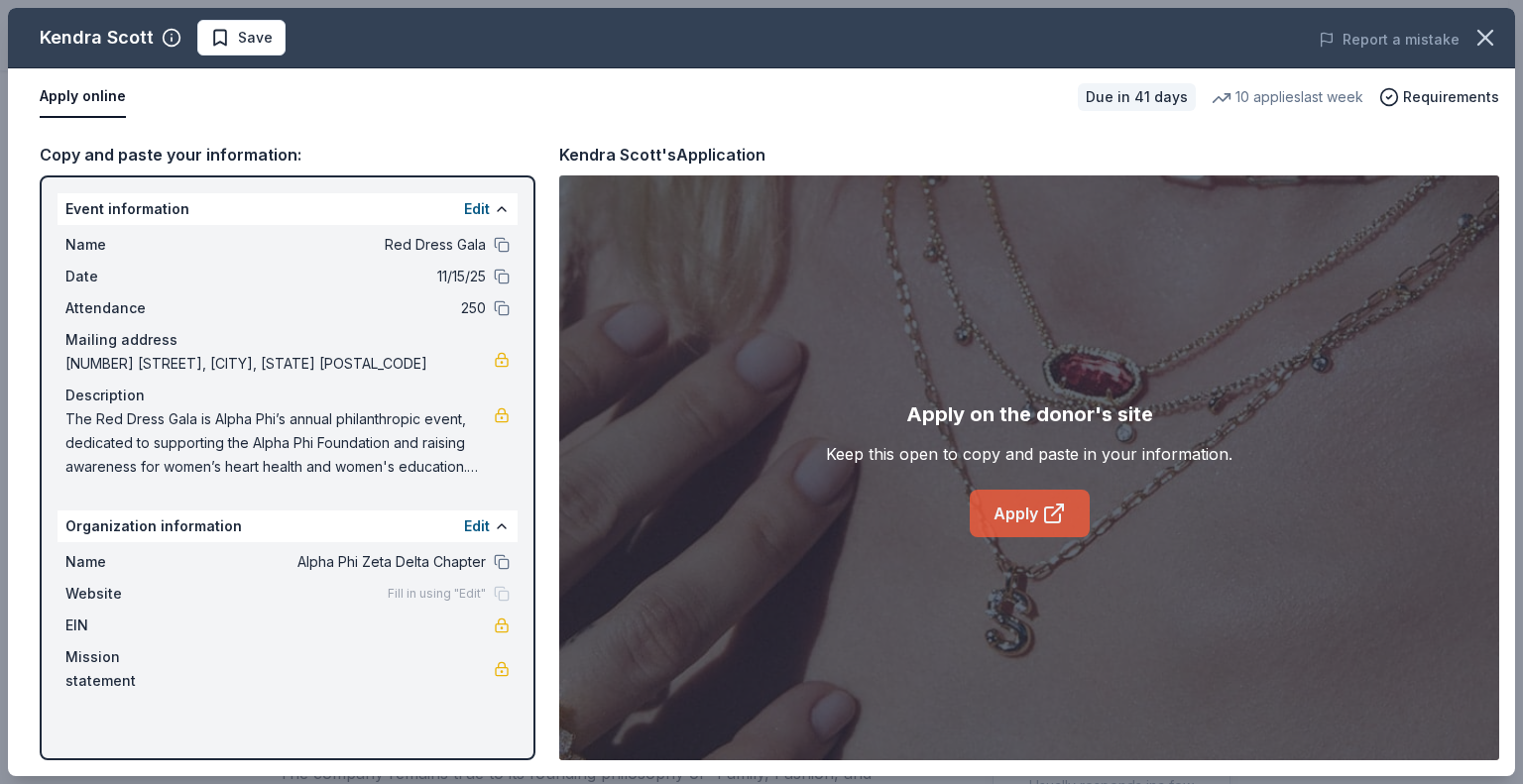 click on "Apply" at bounding box center [1029, 513] 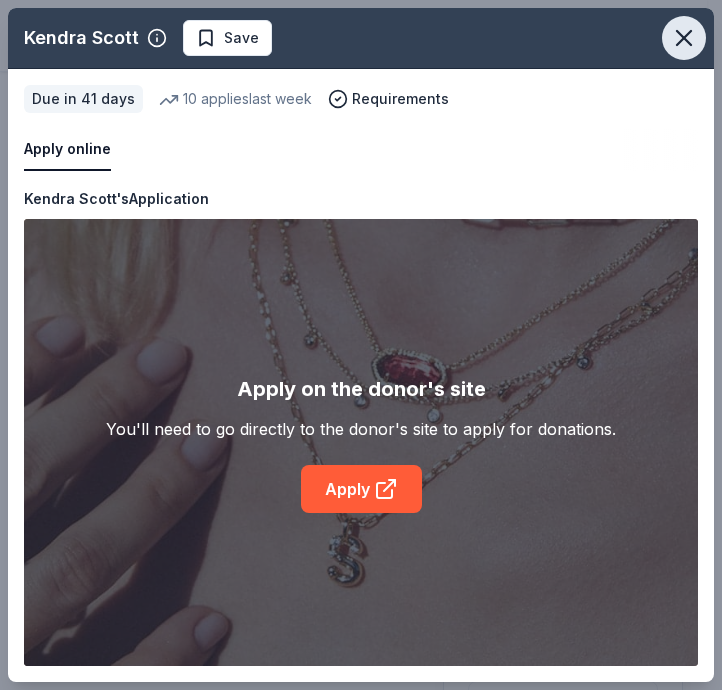 click 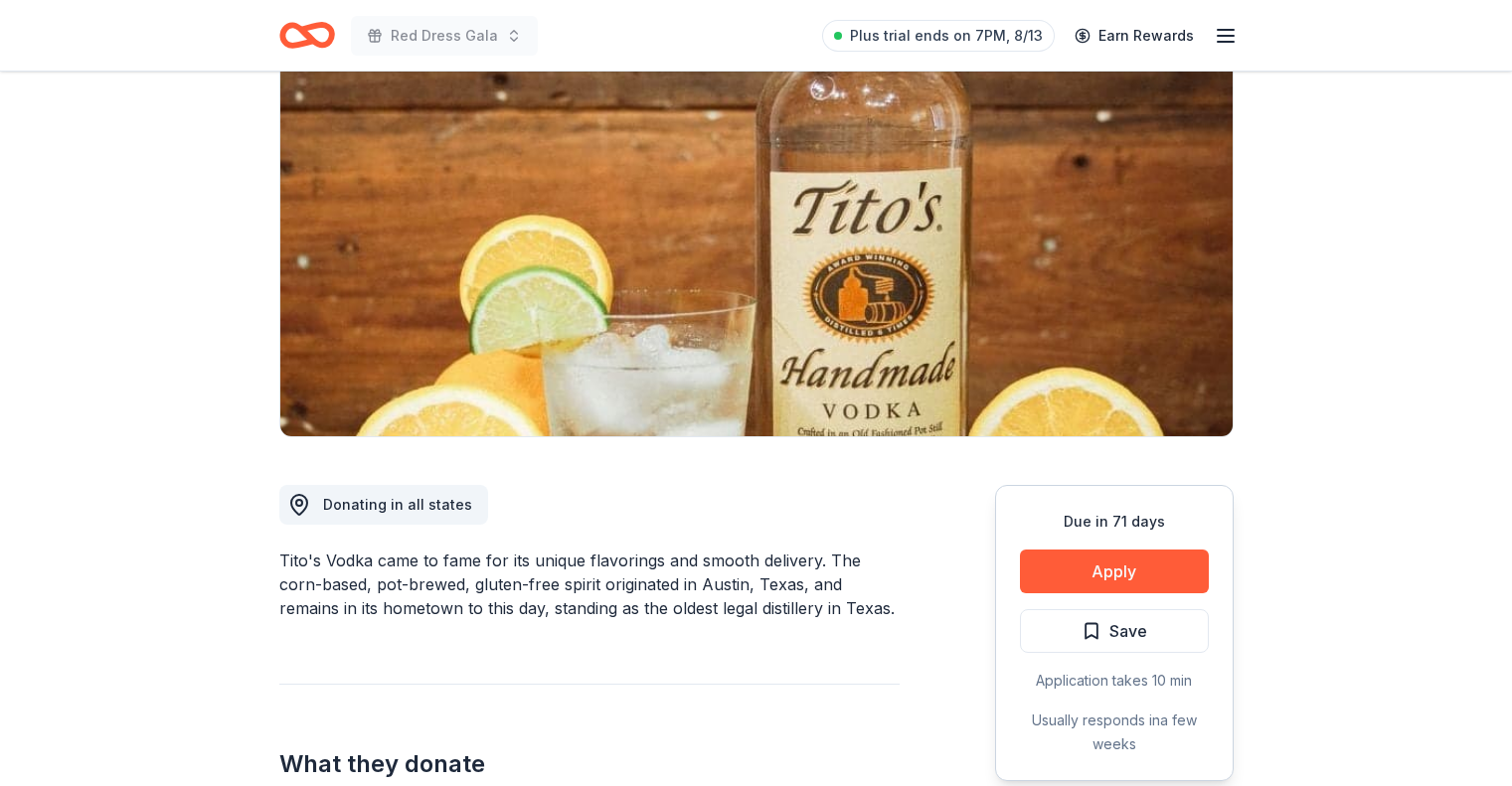 scroll, scrollTop: 199, scrollLeft: 0, axis: vertical 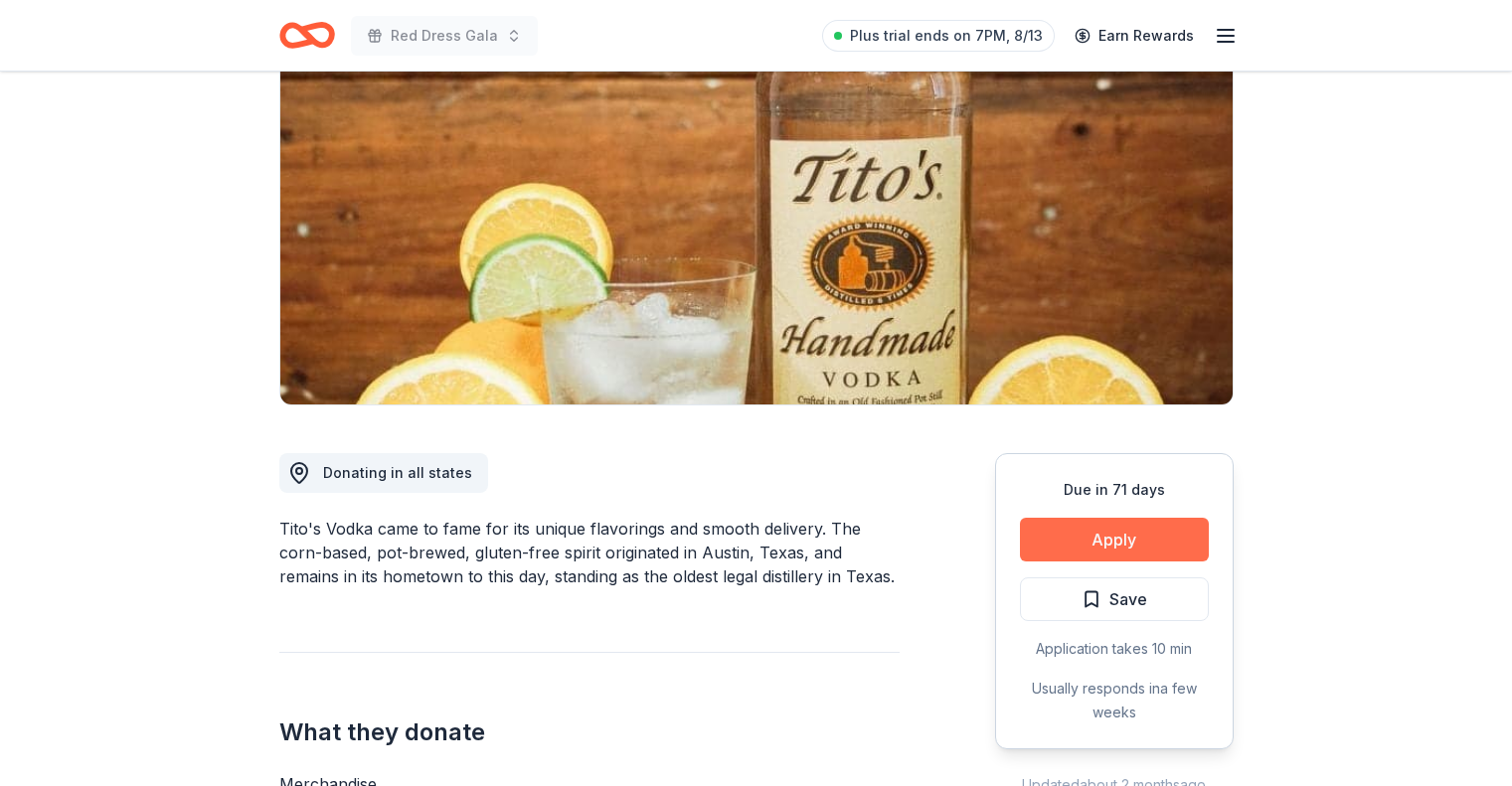 click on "Apply" at bounding box center [1114, 540] 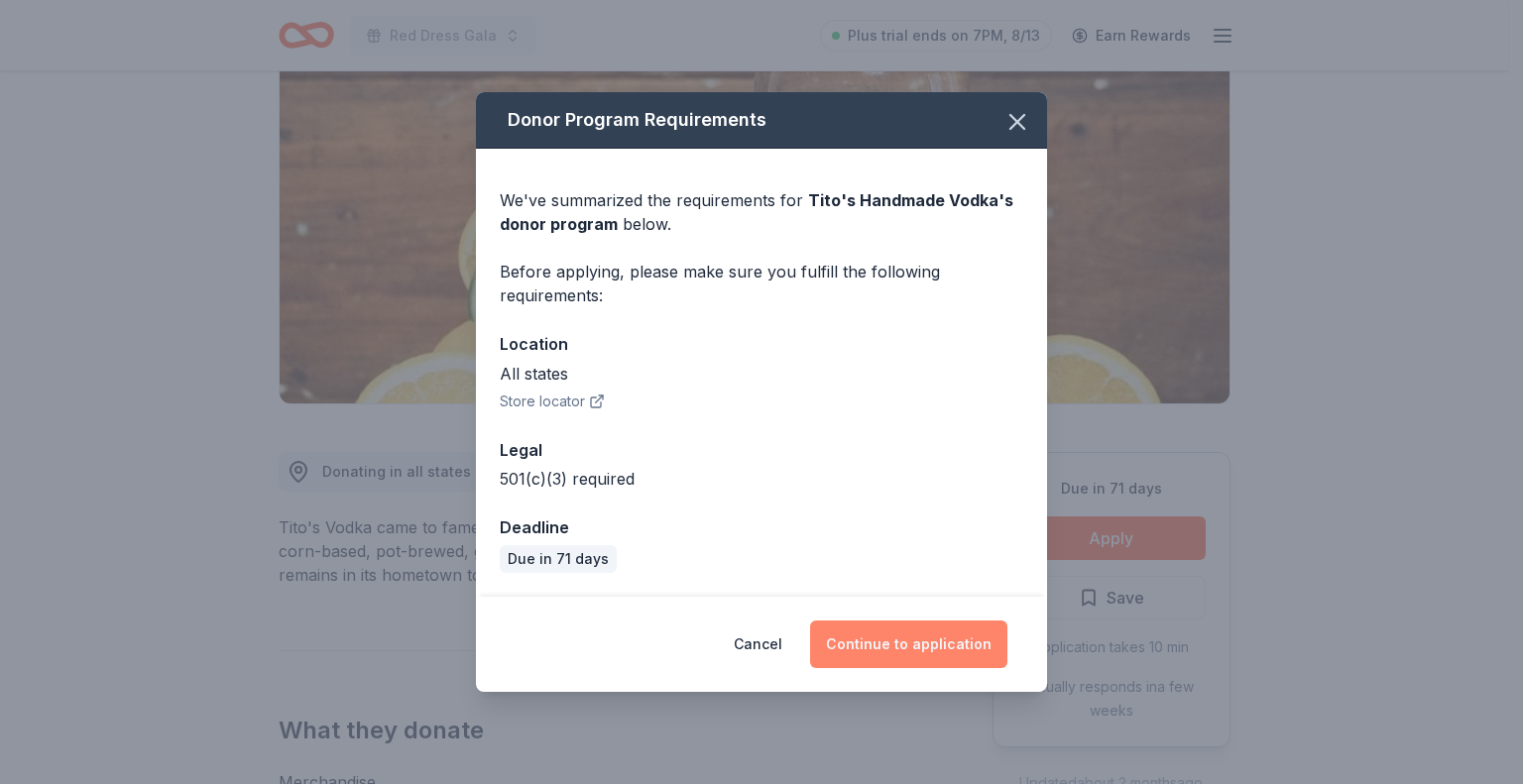 click on "Continue to application" at bounding box center [908, 644] 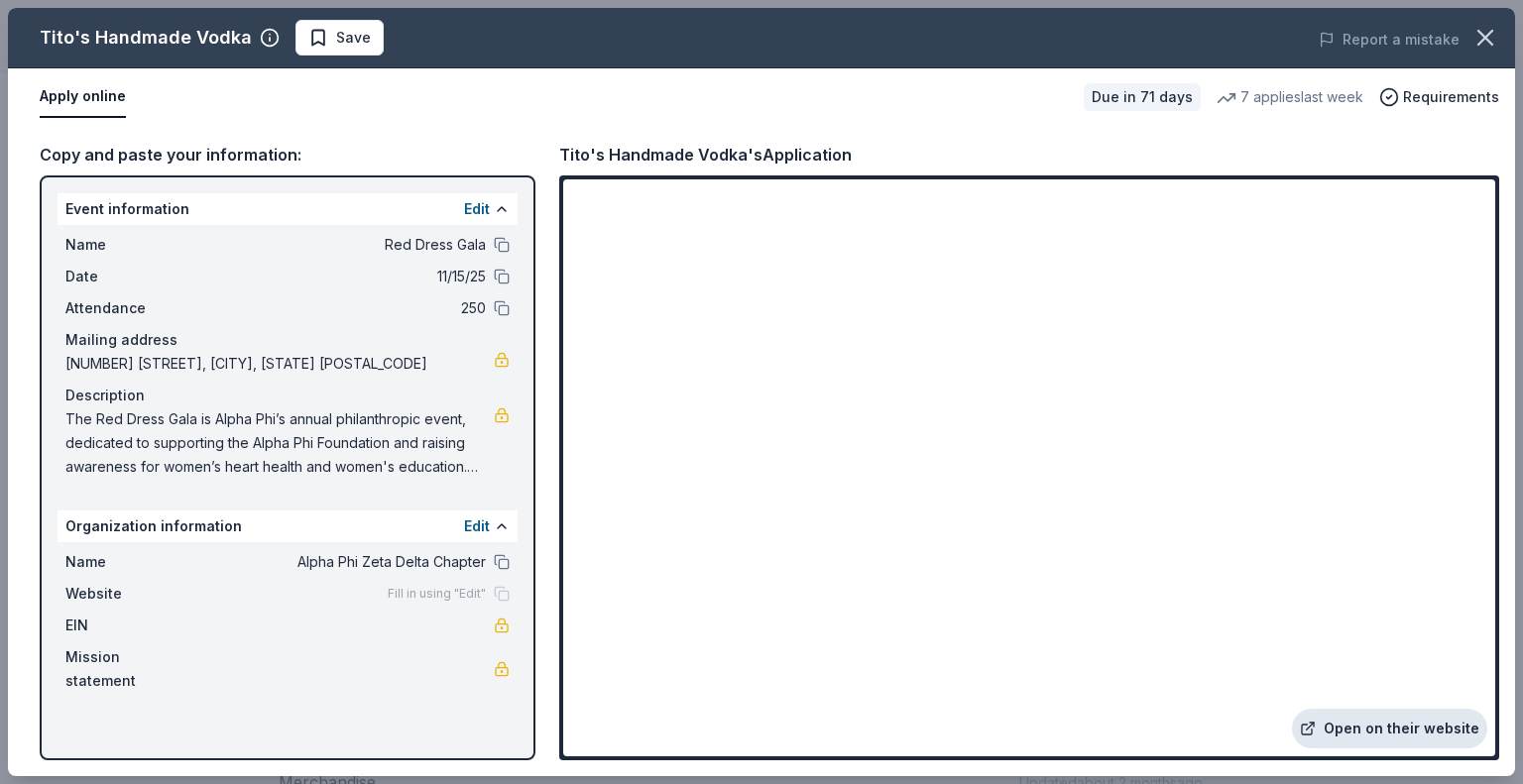 click on "Open on their website" at bounding box center (1389, 728) 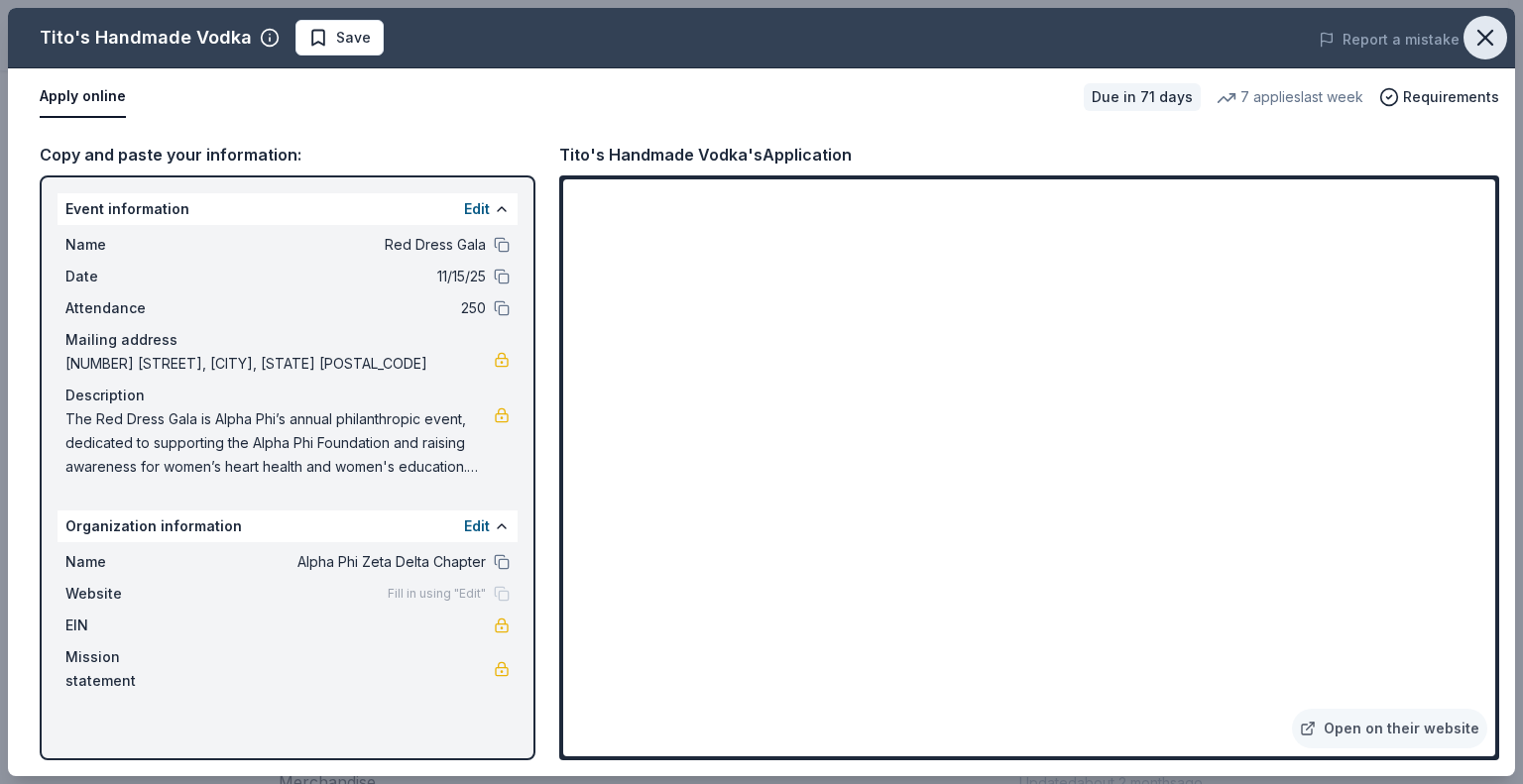 click 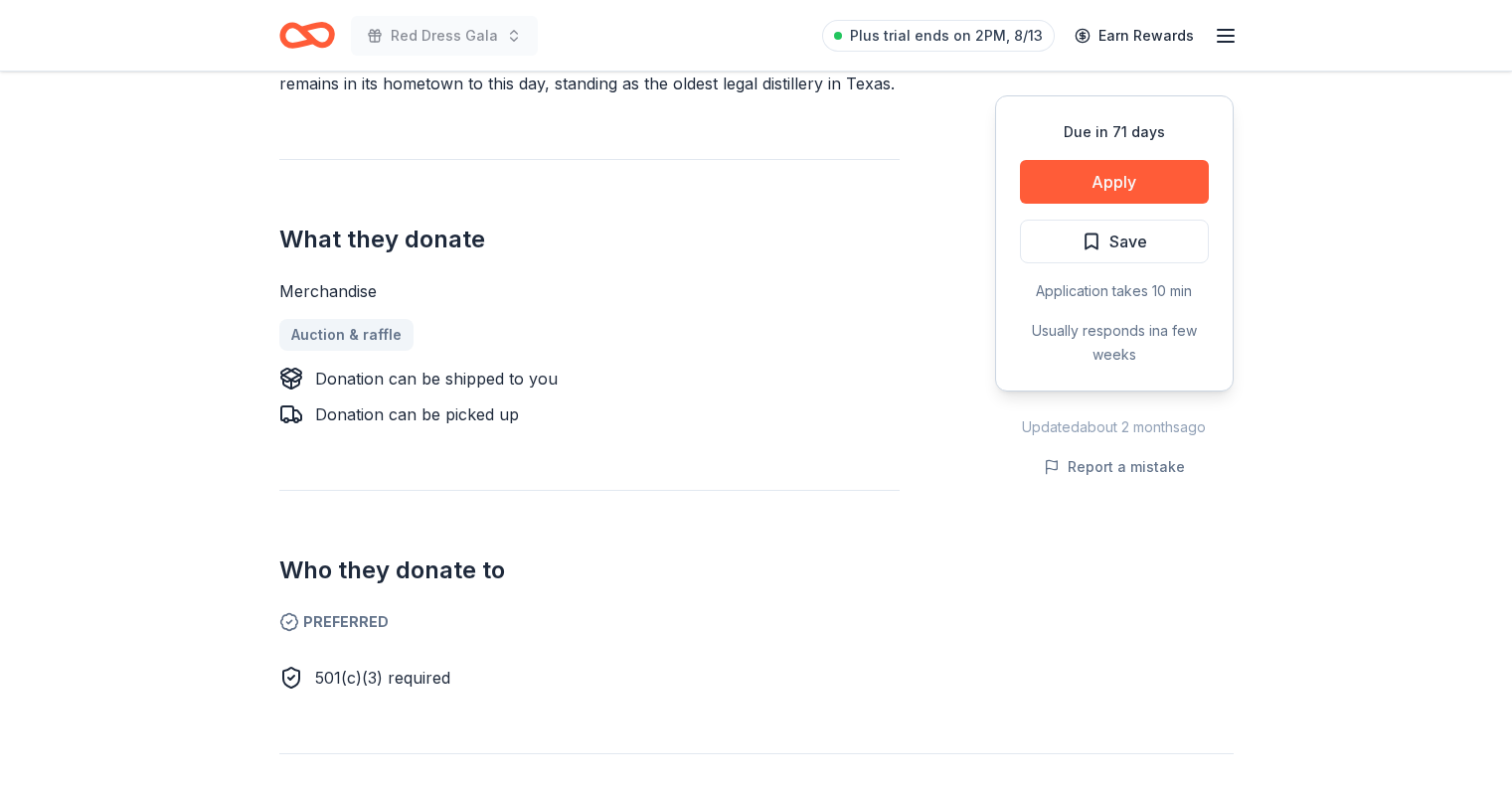 scroll, scrollTop: 596, scrollLeft: 0, axis: vertical 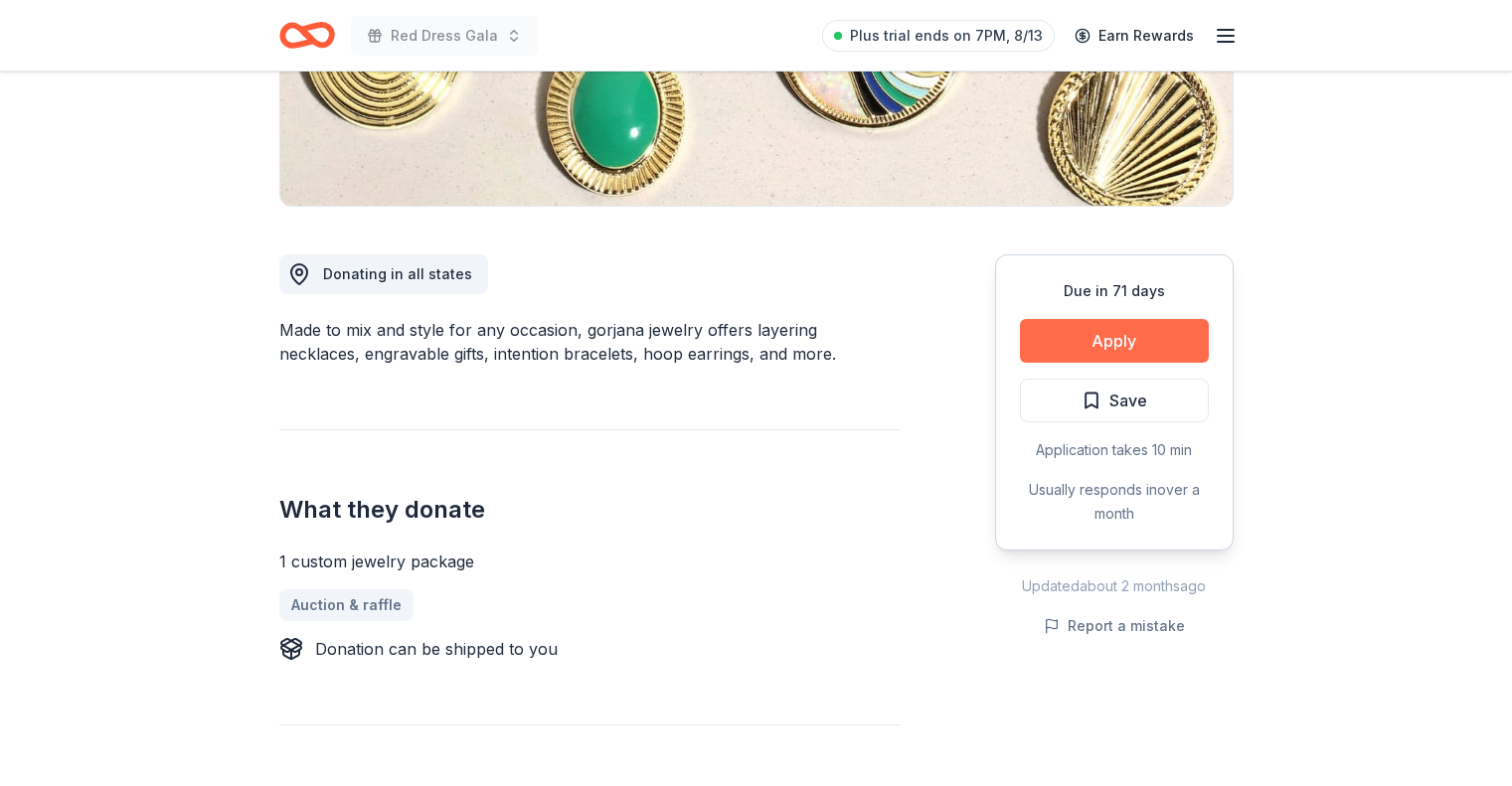 click on "Apply" at bounding box center [1114, 341] 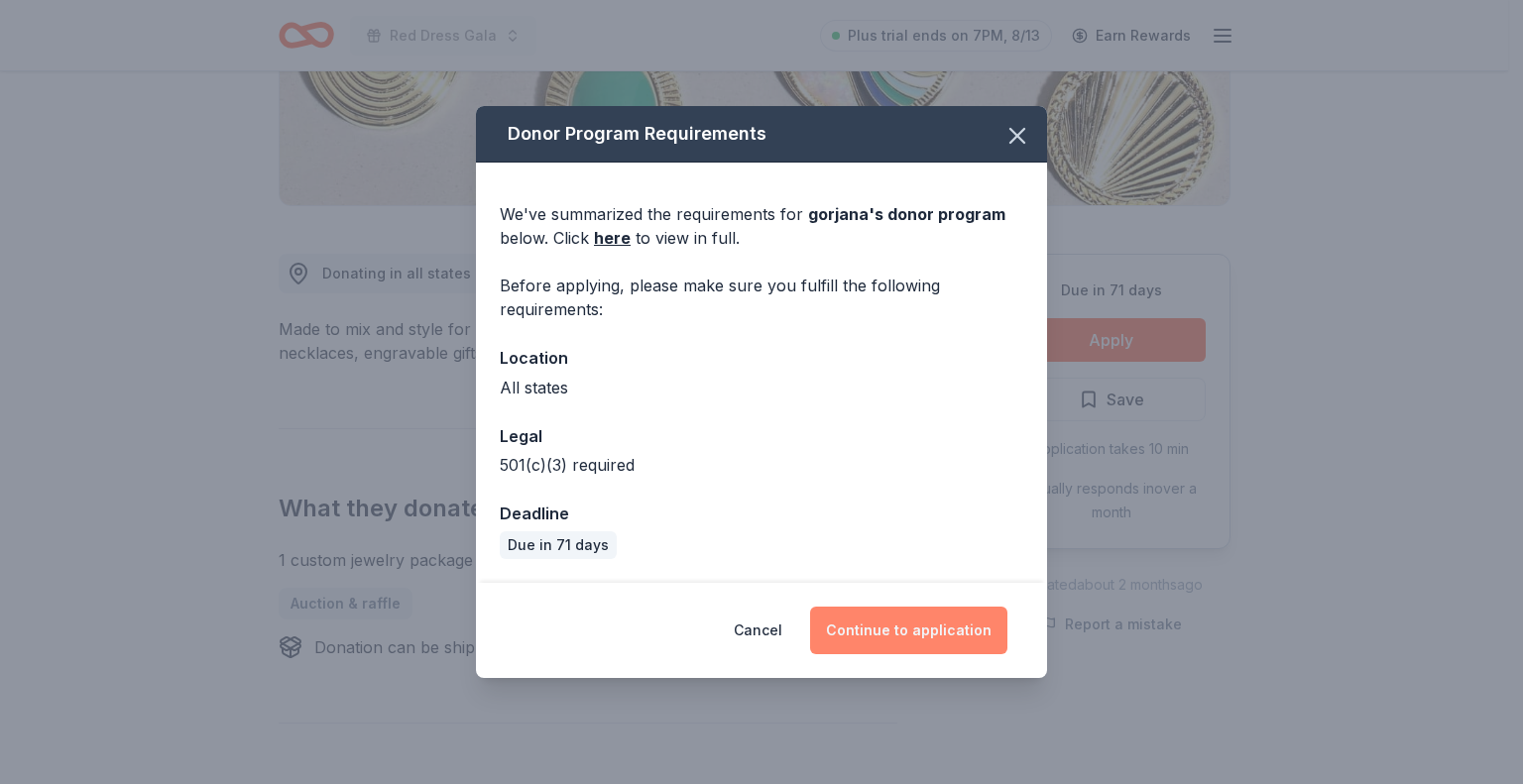 click on "Continue to application" at bounding box center [908, 630] 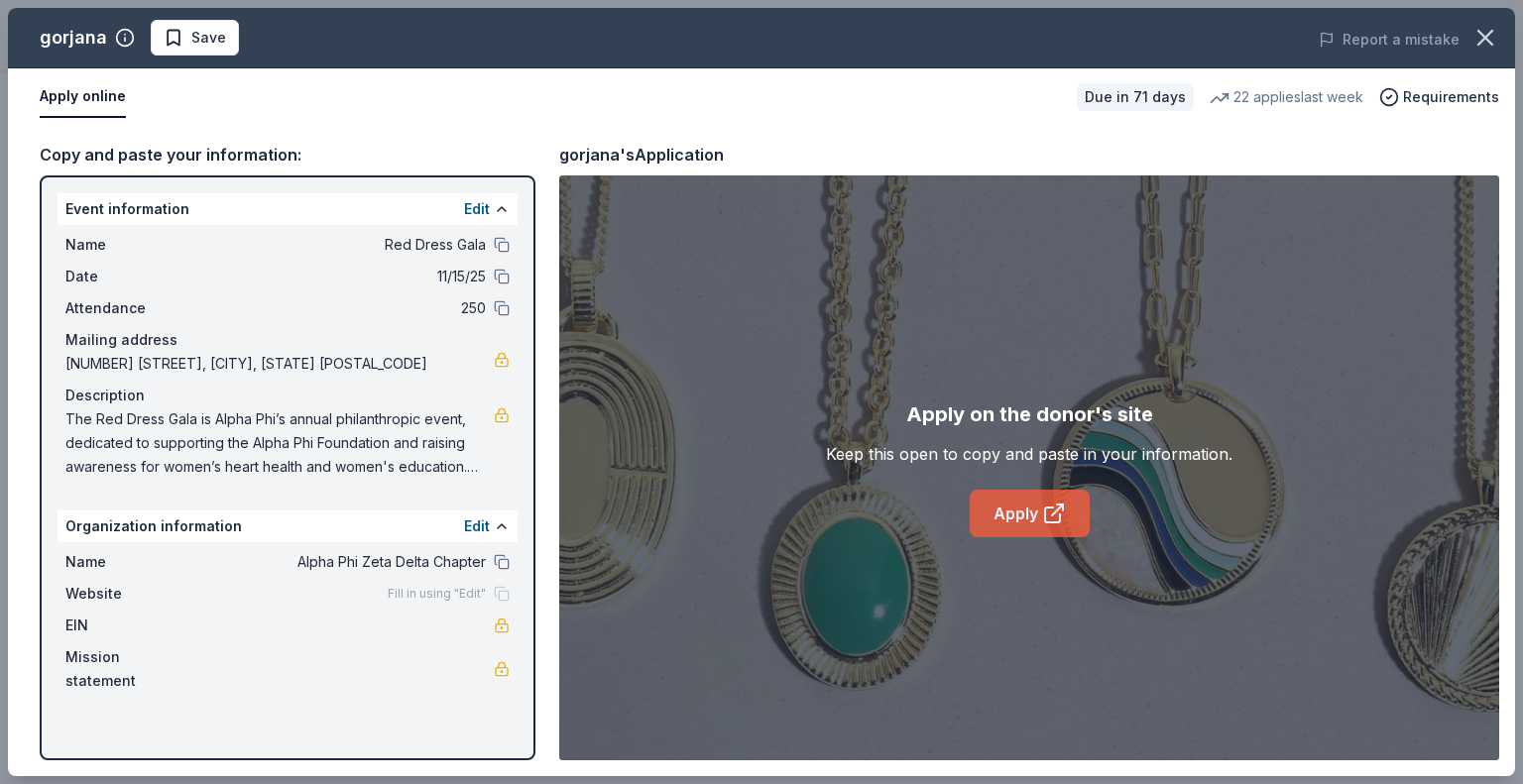 click on "Apply" at bounding box center [1029, 513] 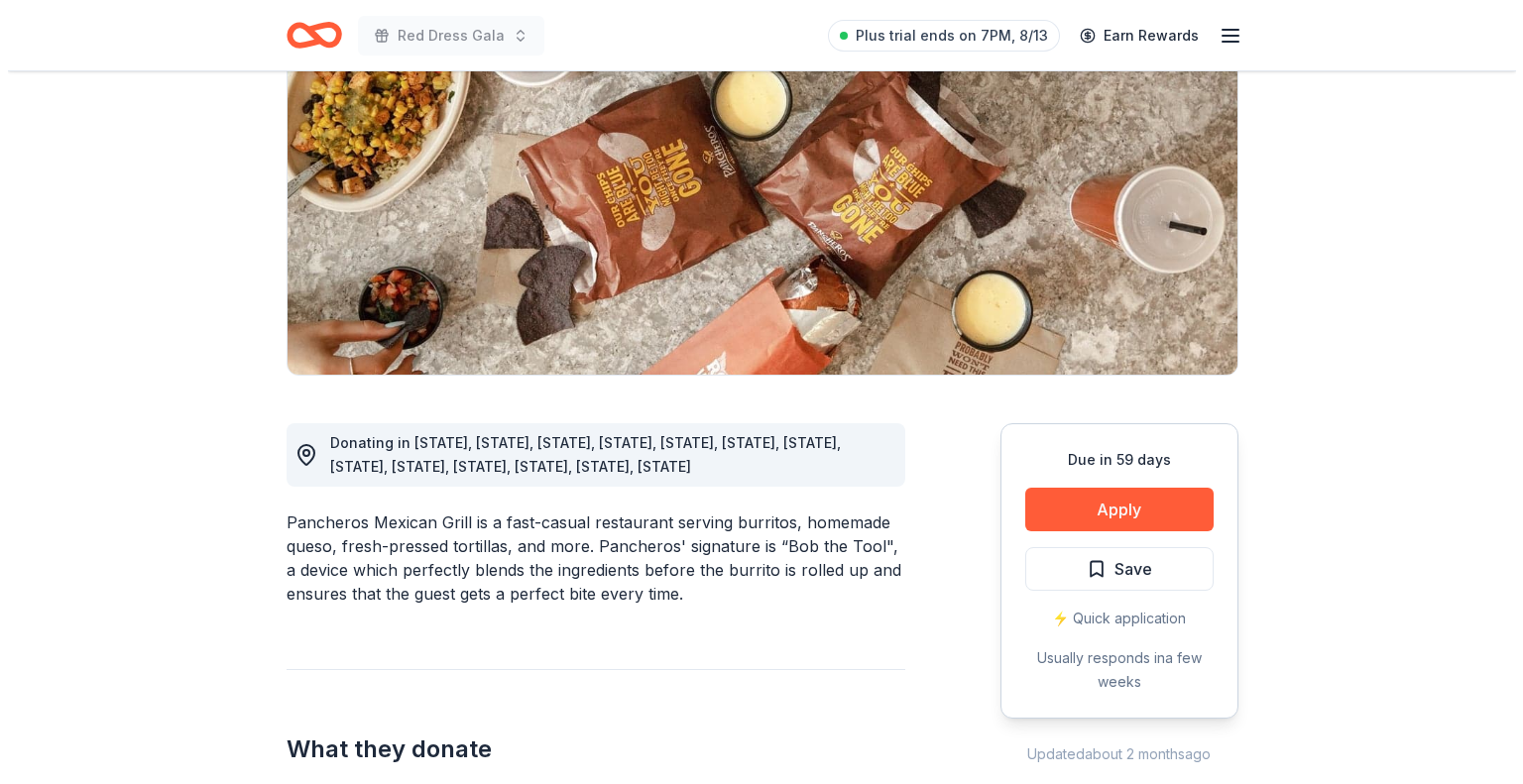 scroll, scrollTop: 396, scrollLeft: 0, axis: vertical 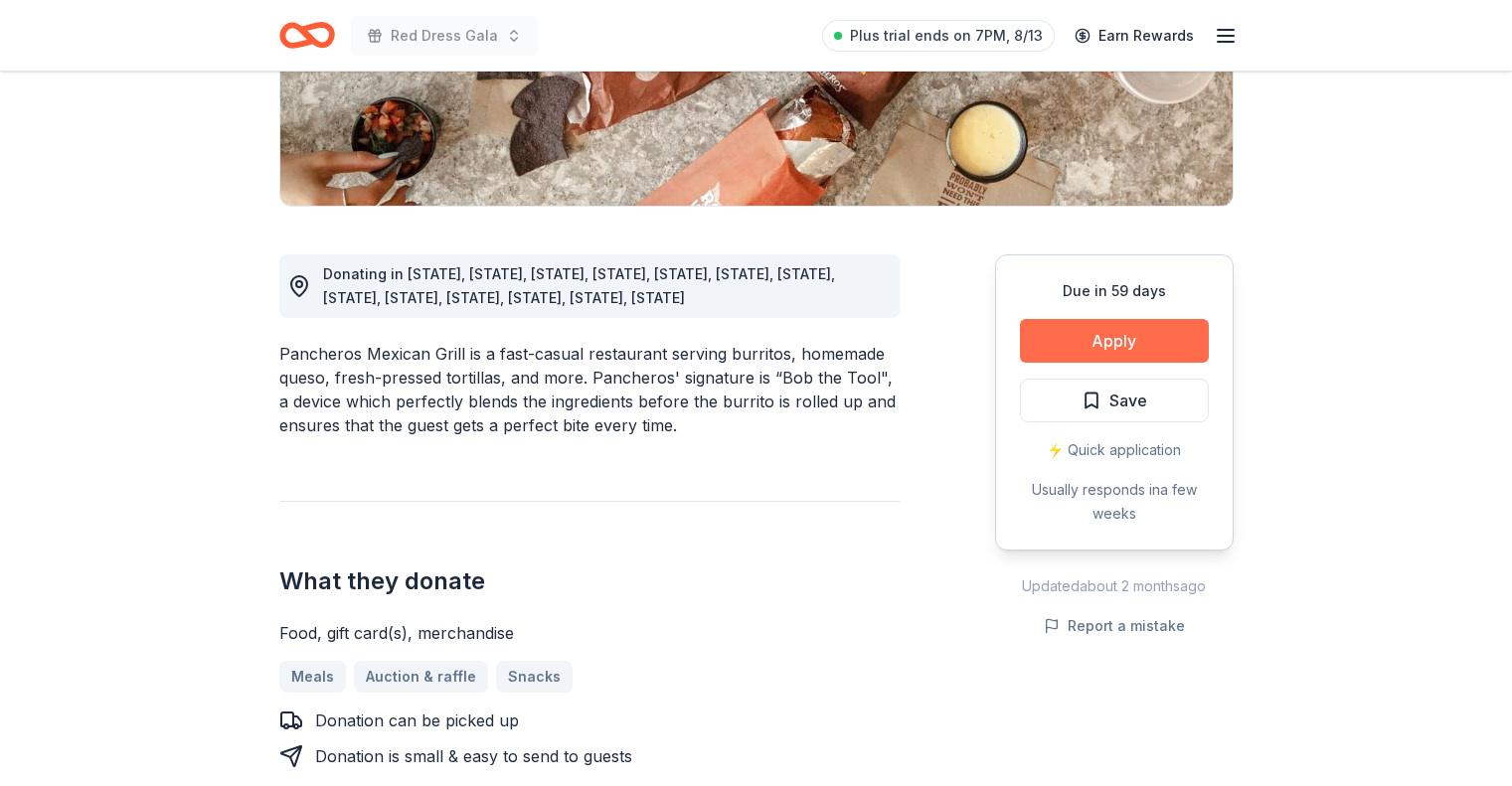 click on "Apply" at bounding box center [1114, 341] 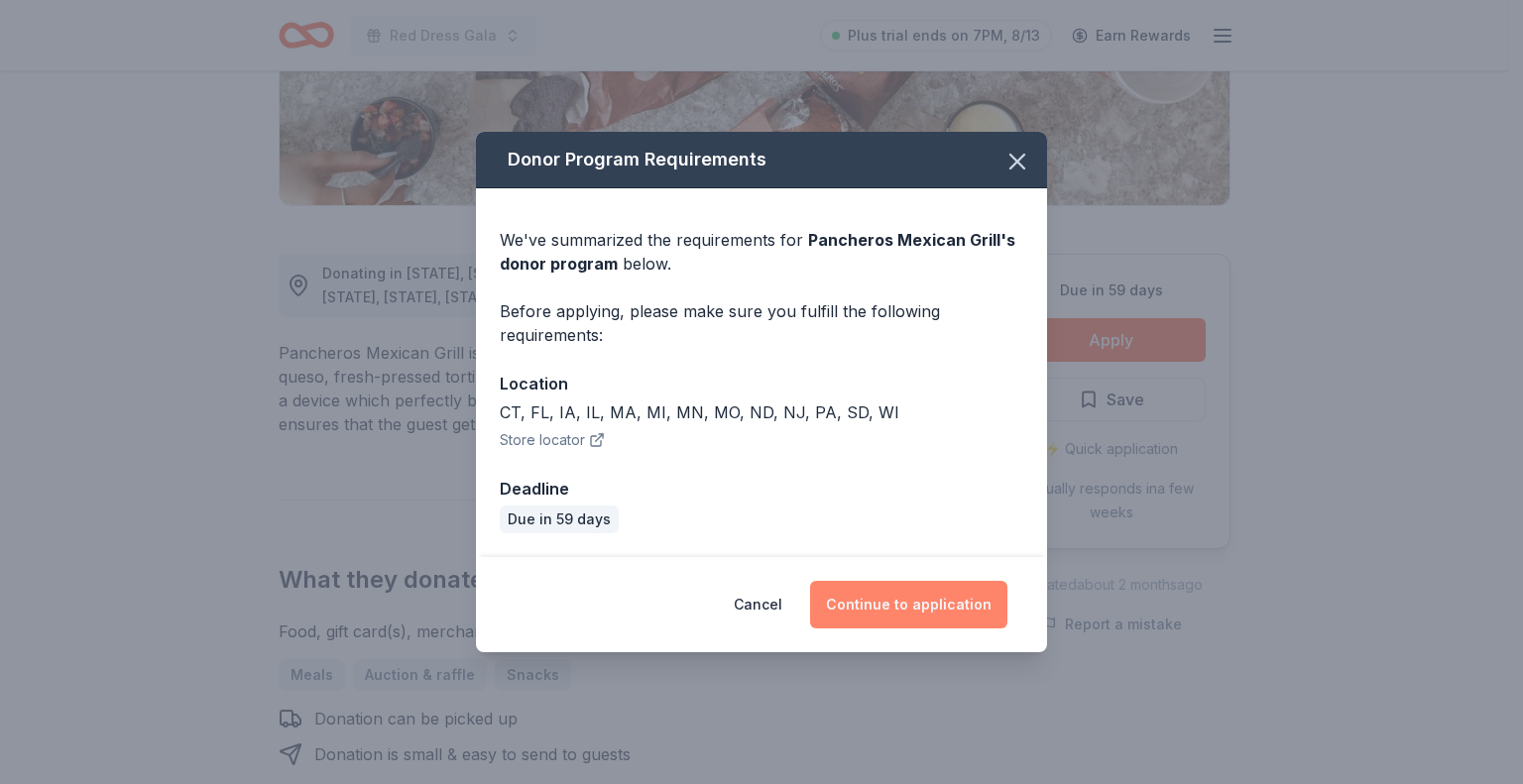 click on "Continue to application" at bounding box center [908, 605] 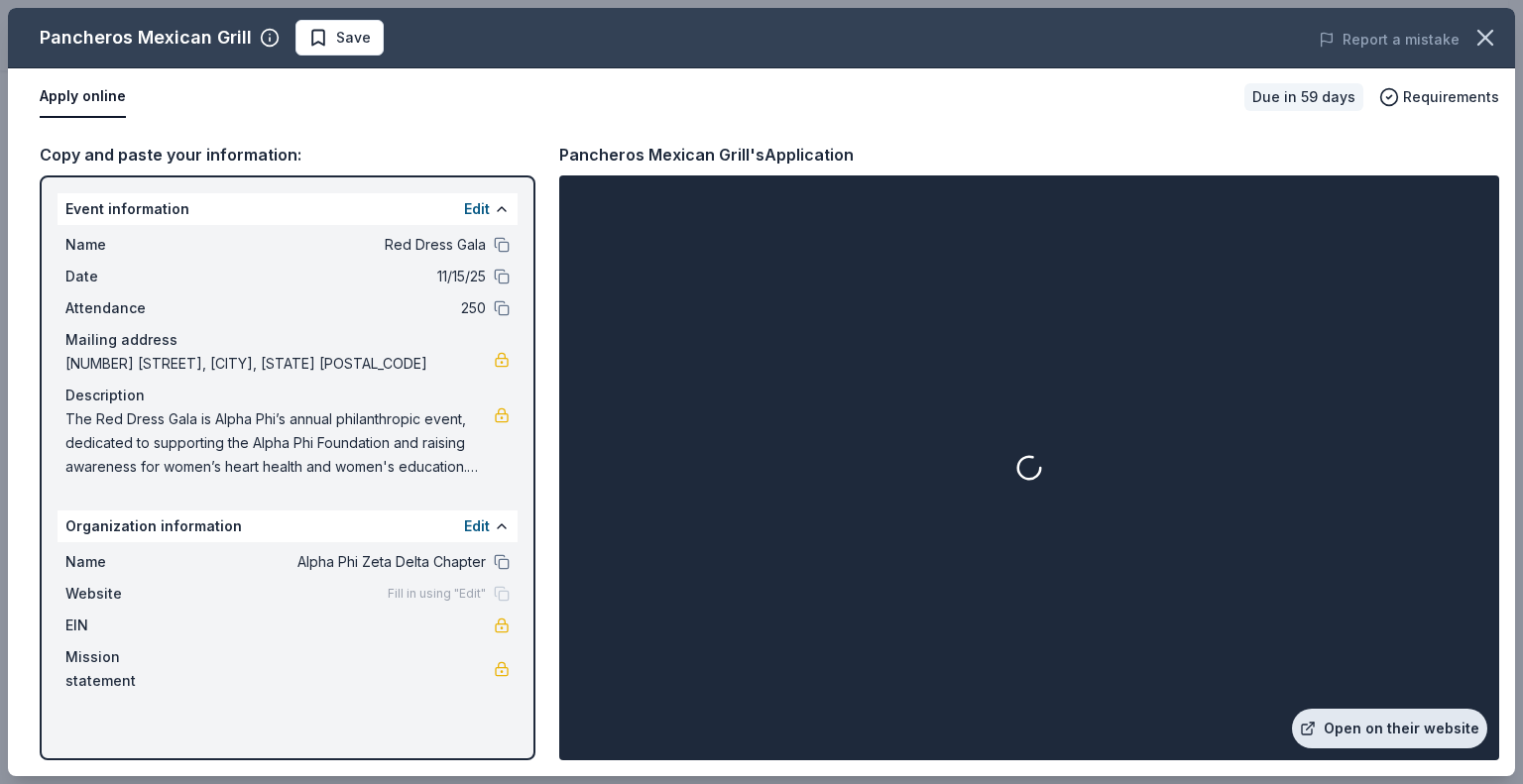 click on "Open on their website" at bounding box center (1389, 728) 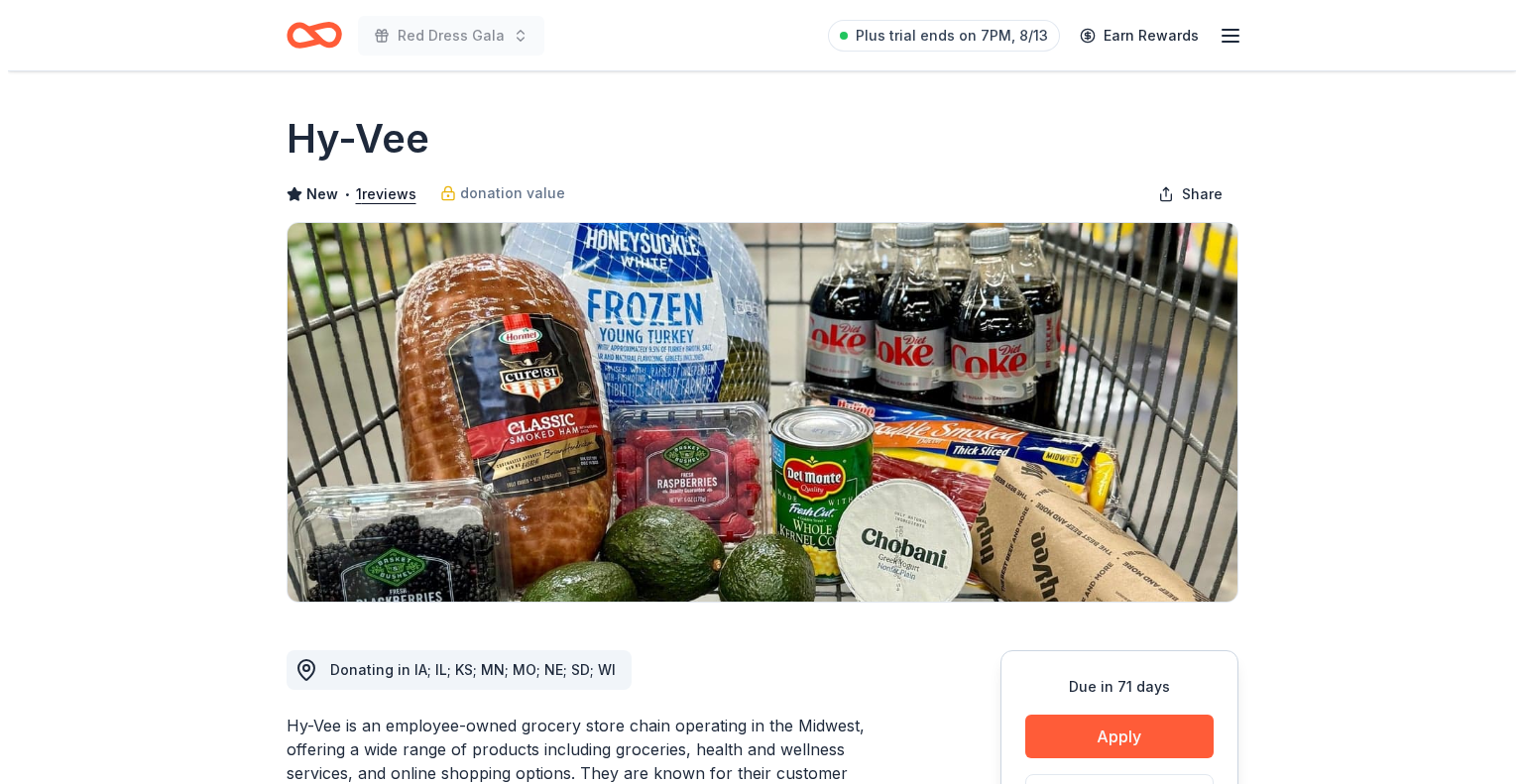 scroll, scrollTop: 0, scrollLeft: 0, axis: both 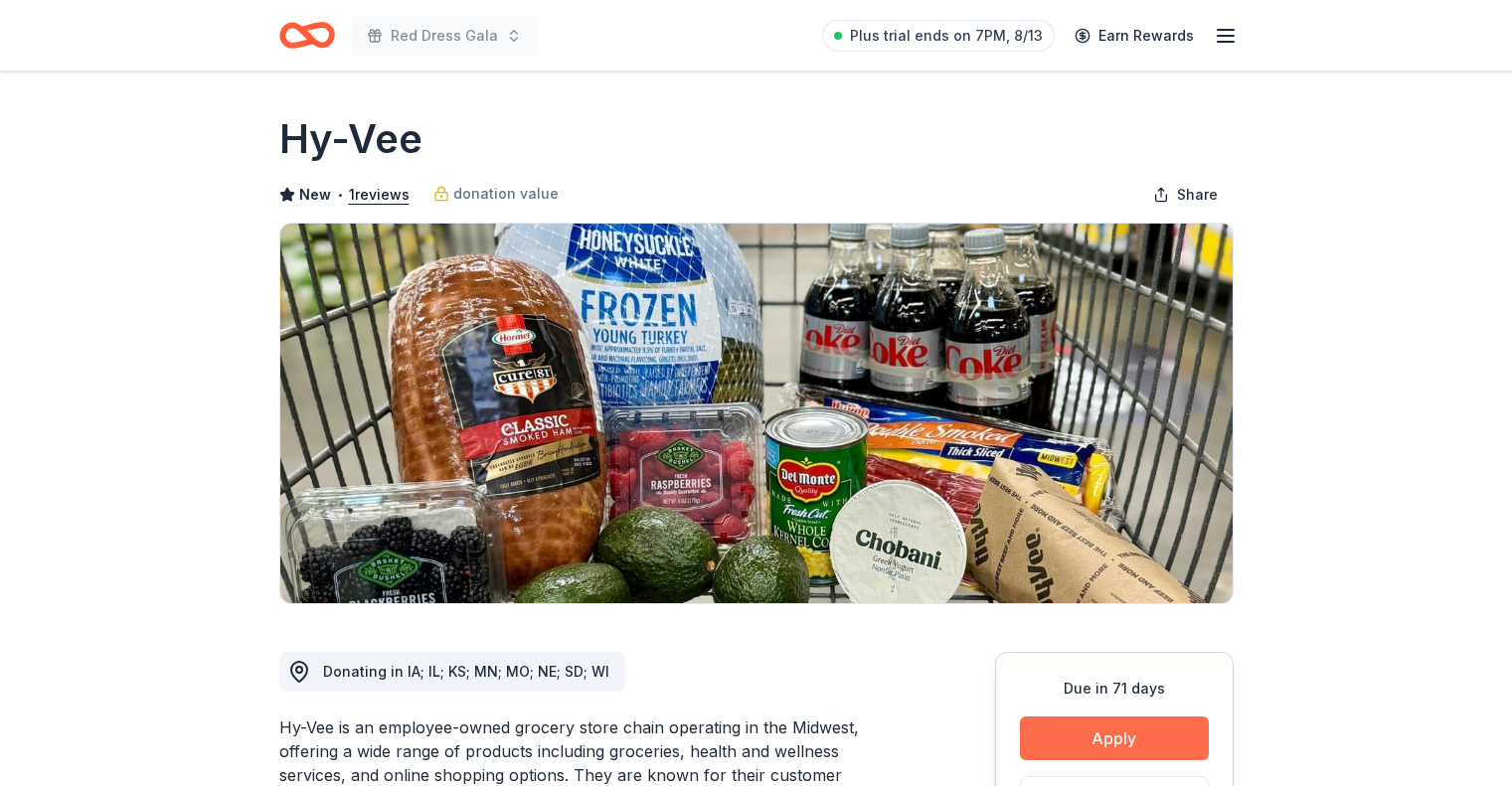 click on "Apply" at bounding box center (1114, 738) 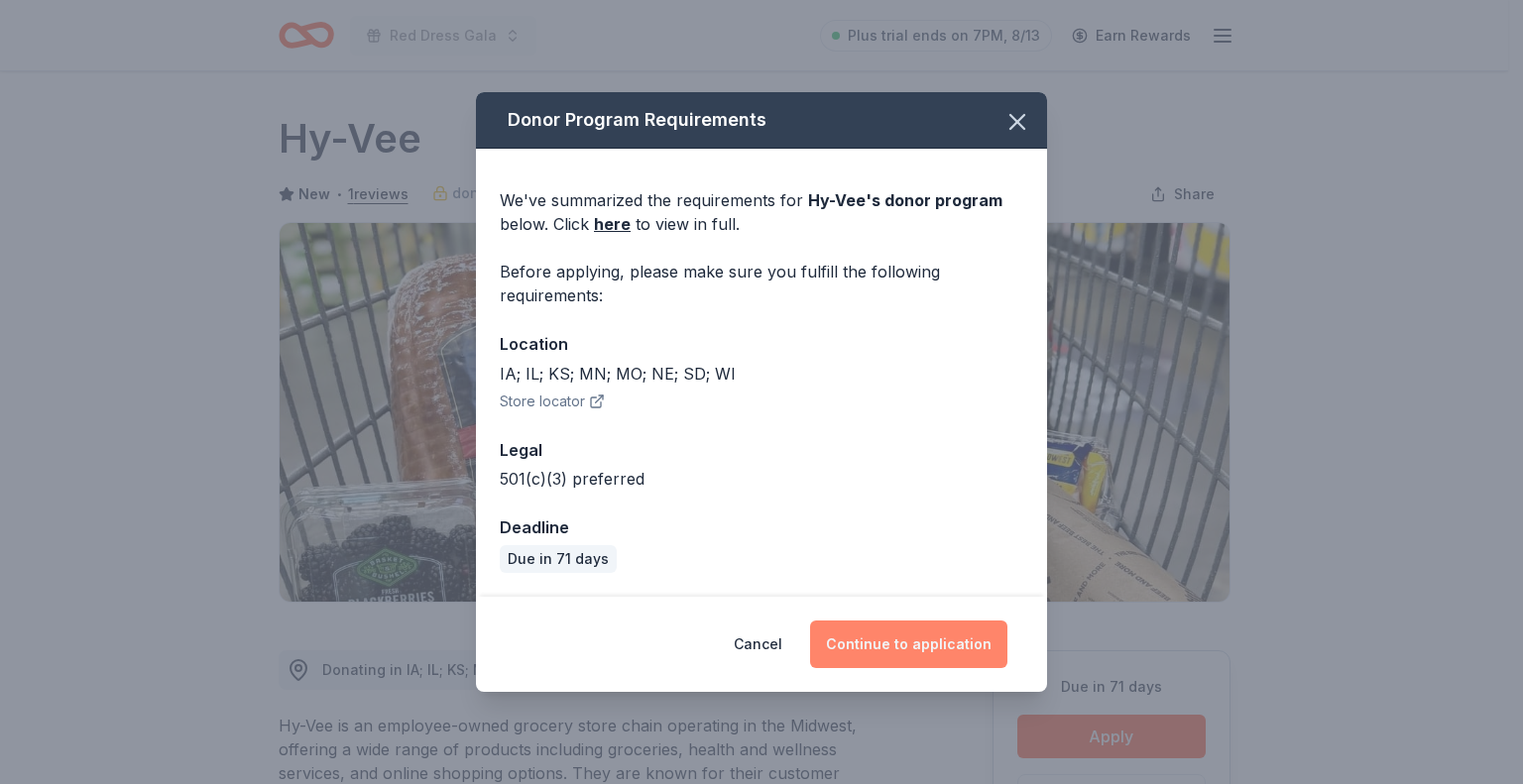 click on "Continue to application" at bounding box center [908, 644] 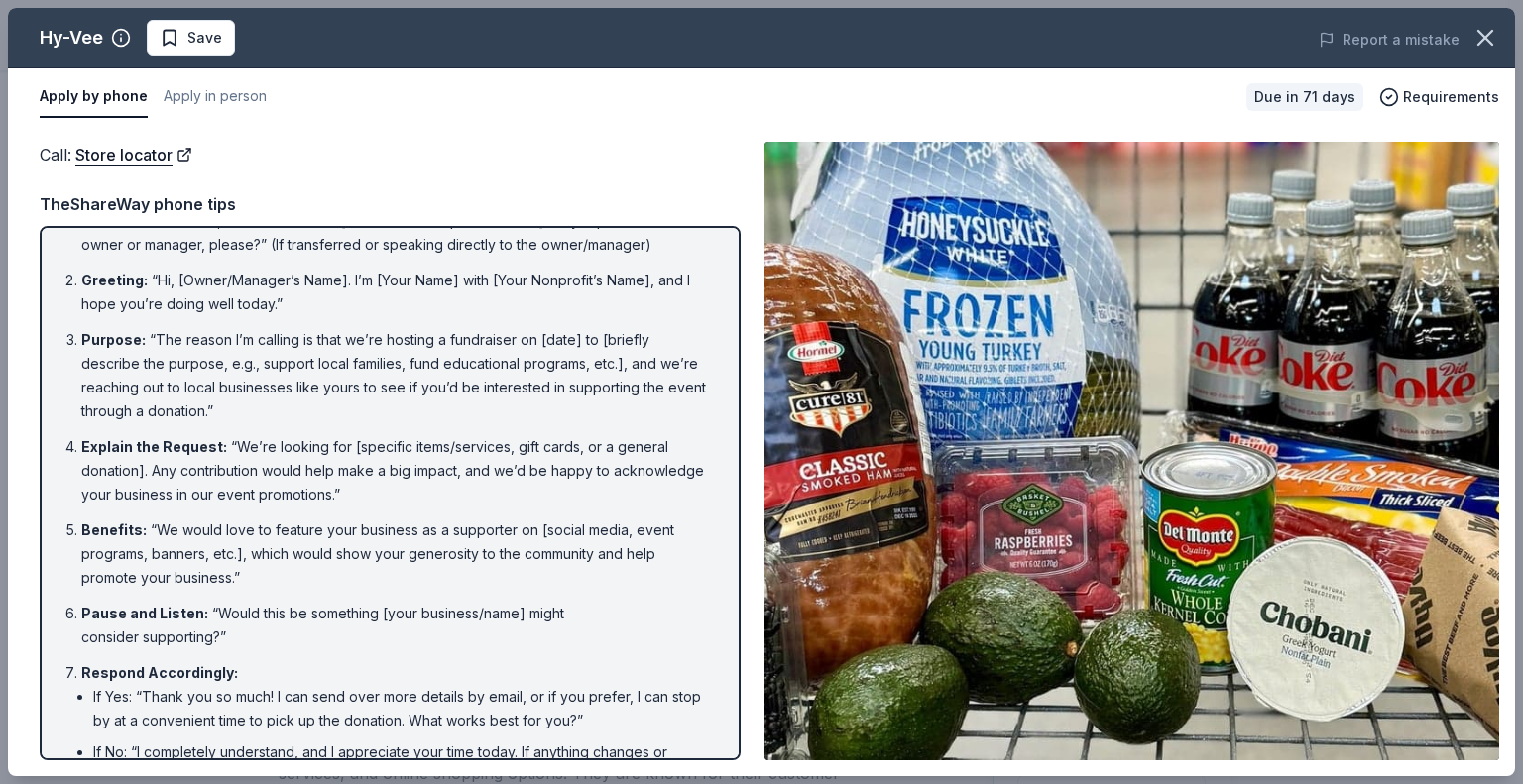 scroll, scrollTop: 0, scrollLeft: 0, axis: both 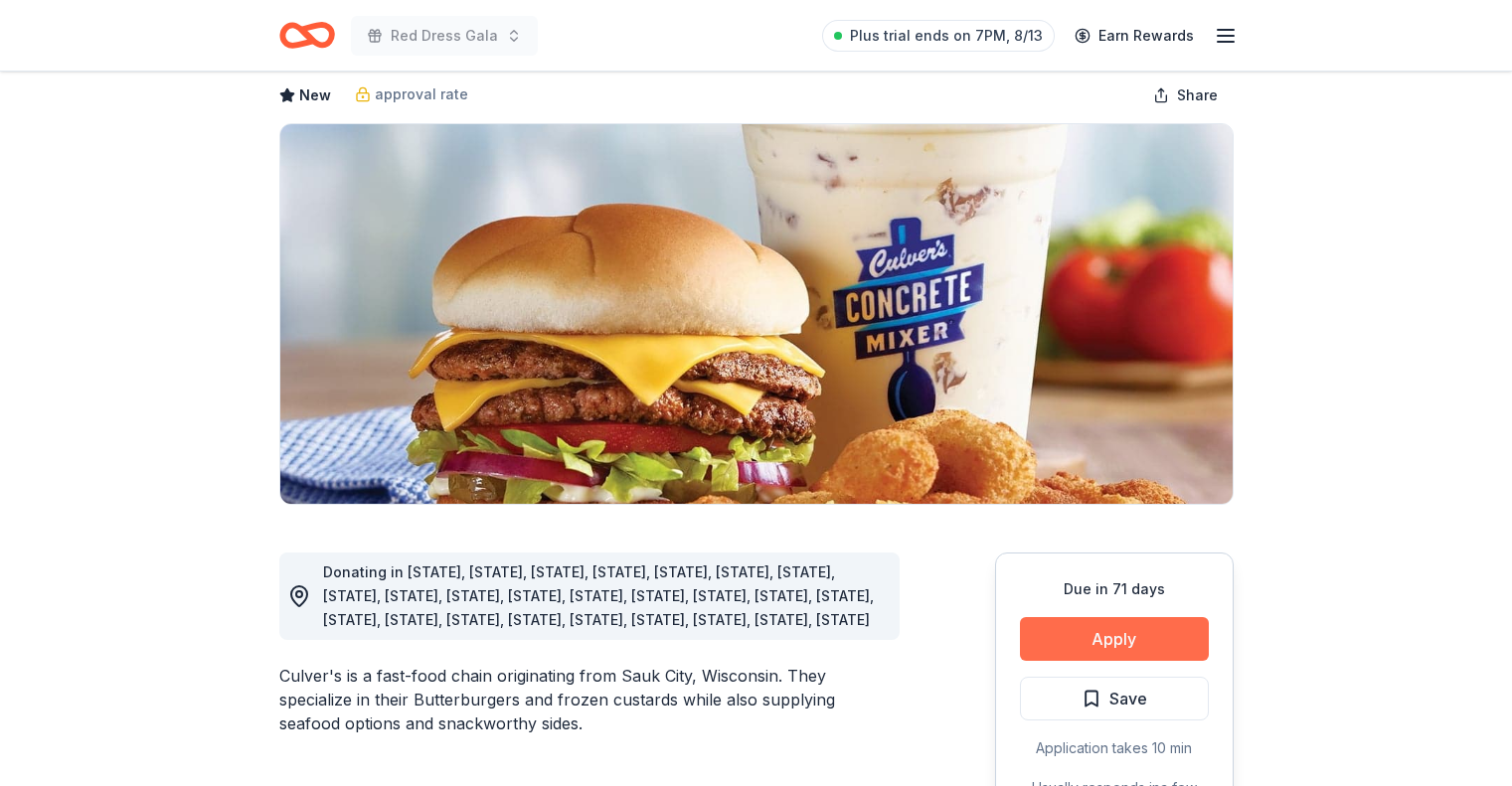 click on "Apply" at bounding box center [1114, 639] 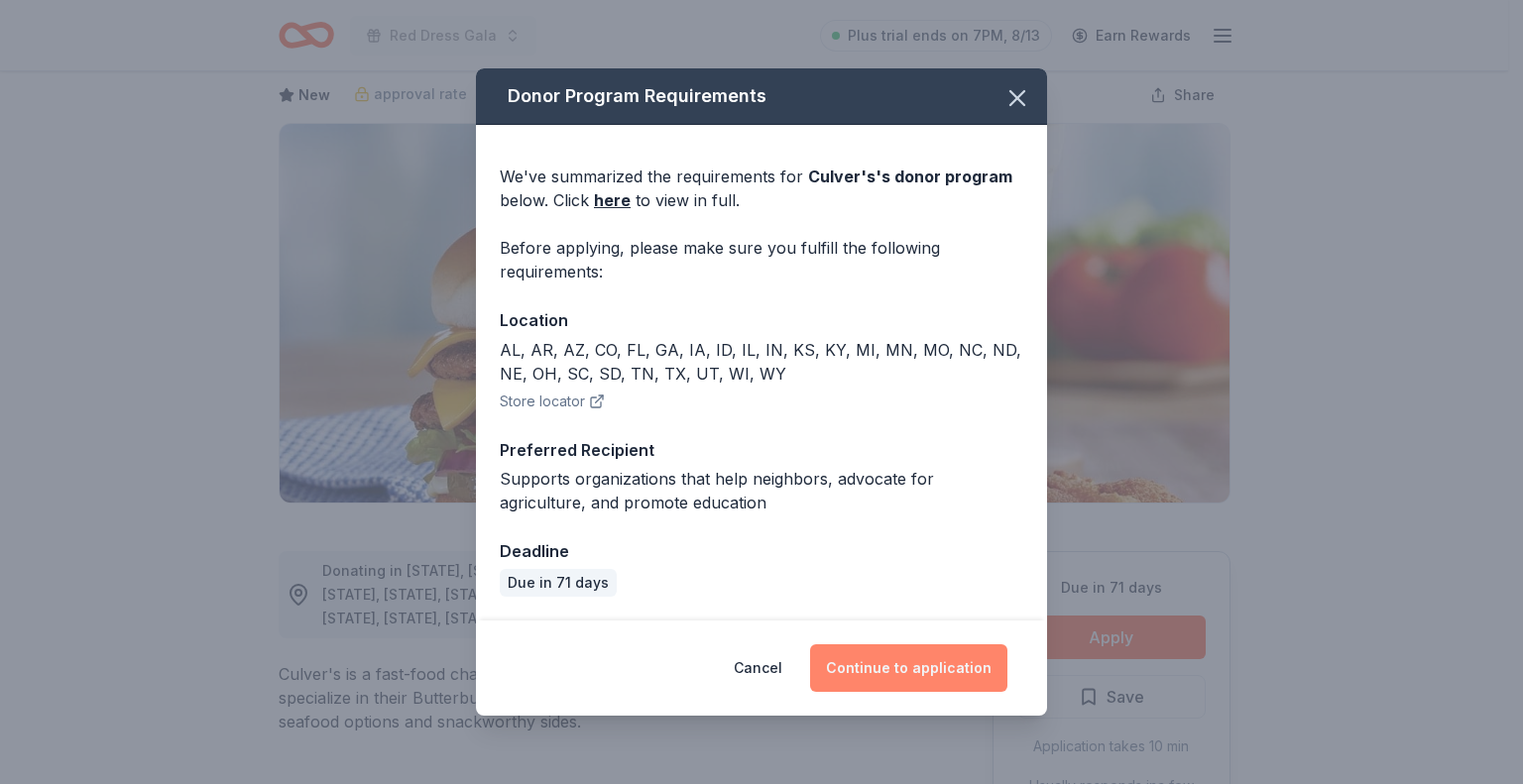 click on "Continue to application" at bounding box center [908, 668] 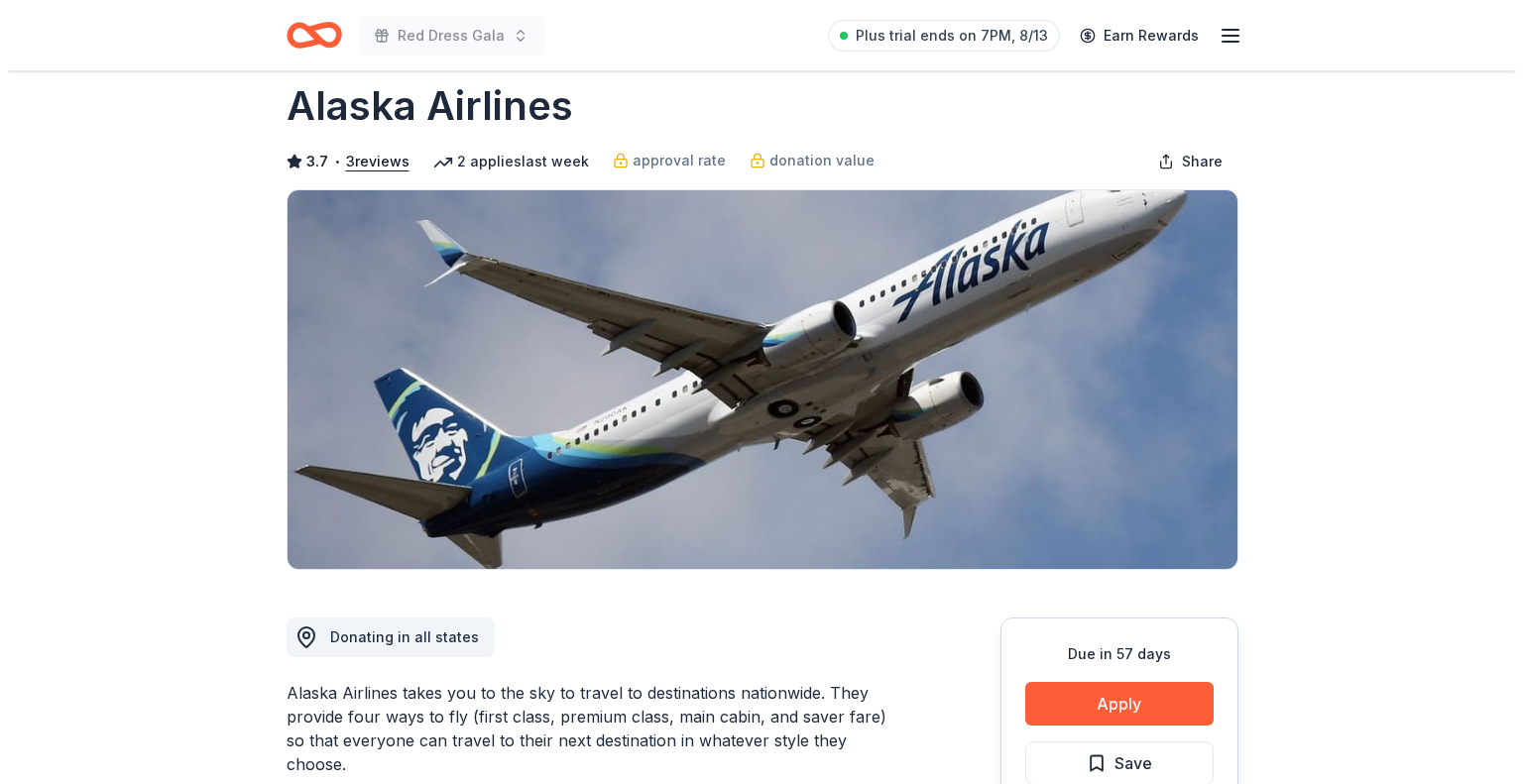 scroll, scrollTop: 396, scrollLeft: 0, axis: vertical 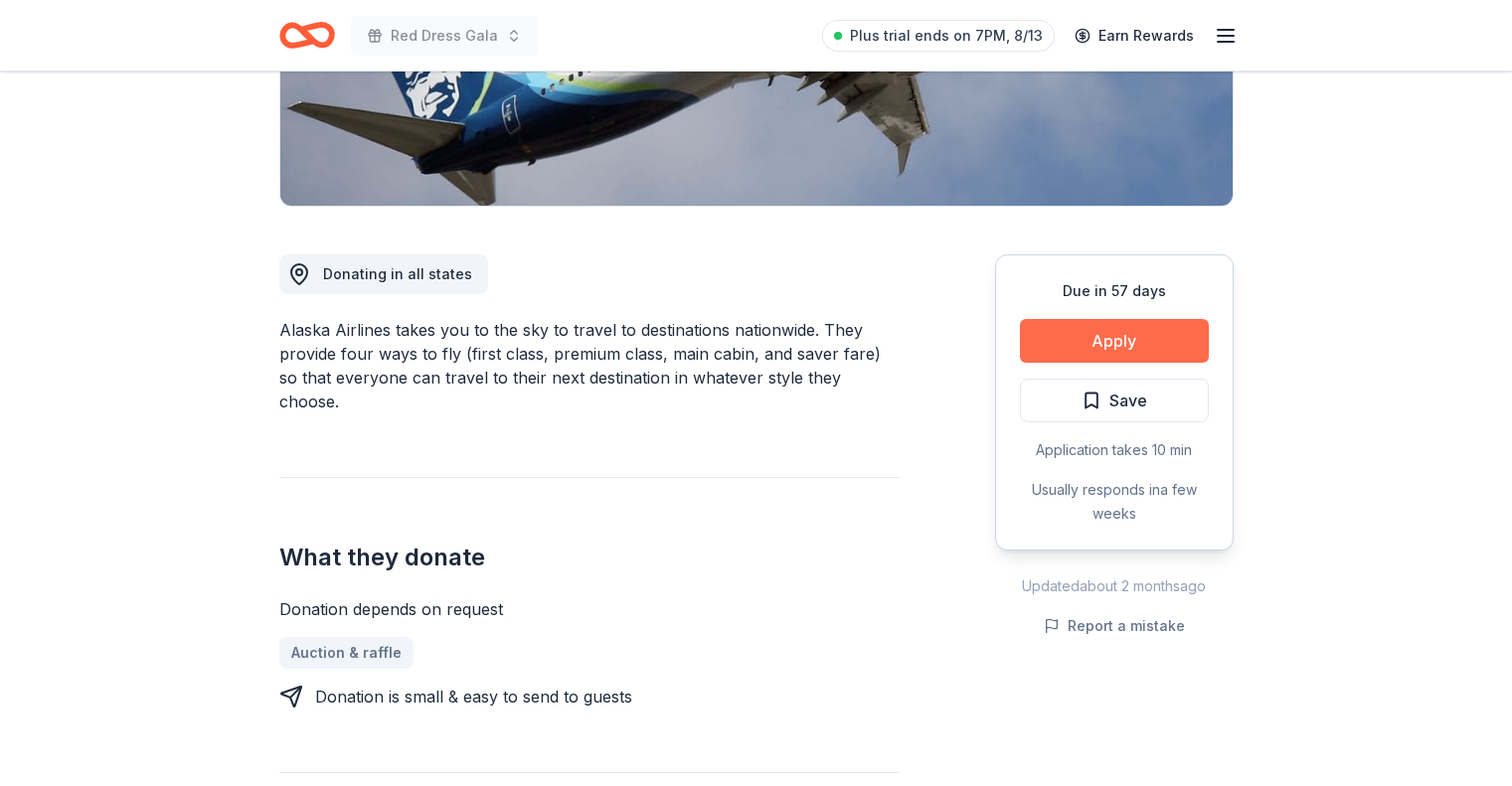 click on "Apply" at bounding box center [1114, 341] 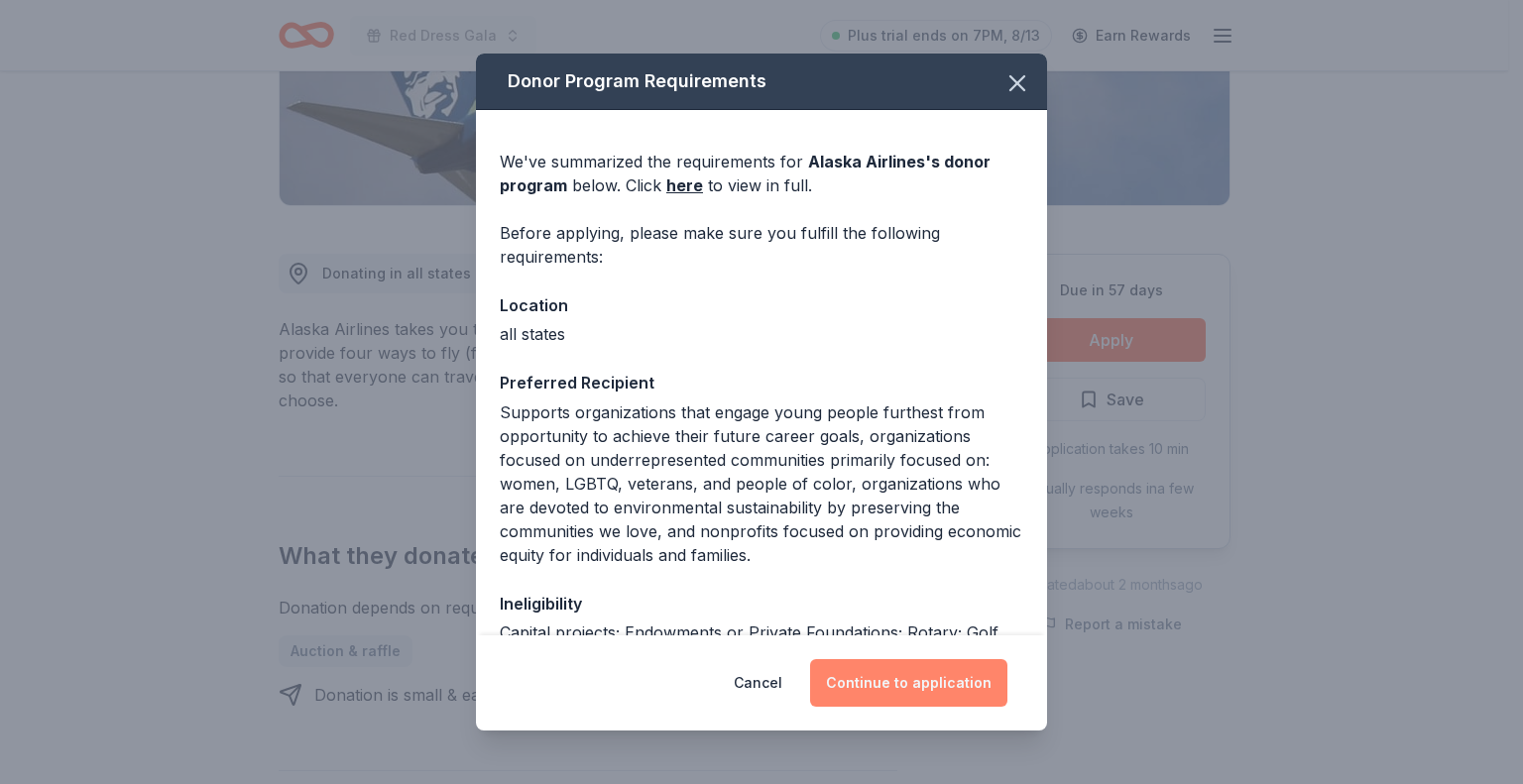 click on "Continue to application" at bounding box center (908, 683) 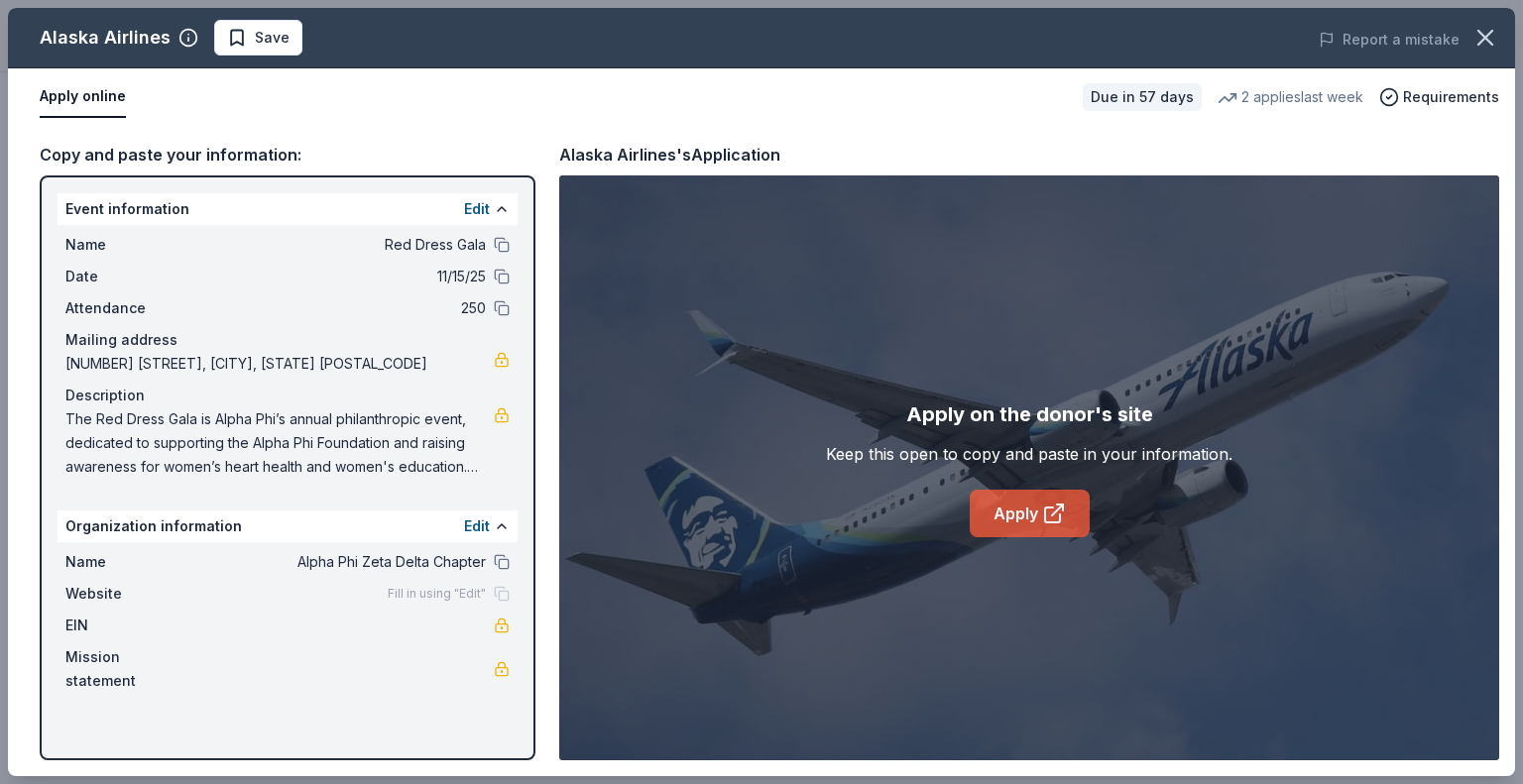 click on "Apply" at bounding box center [1029, 513] 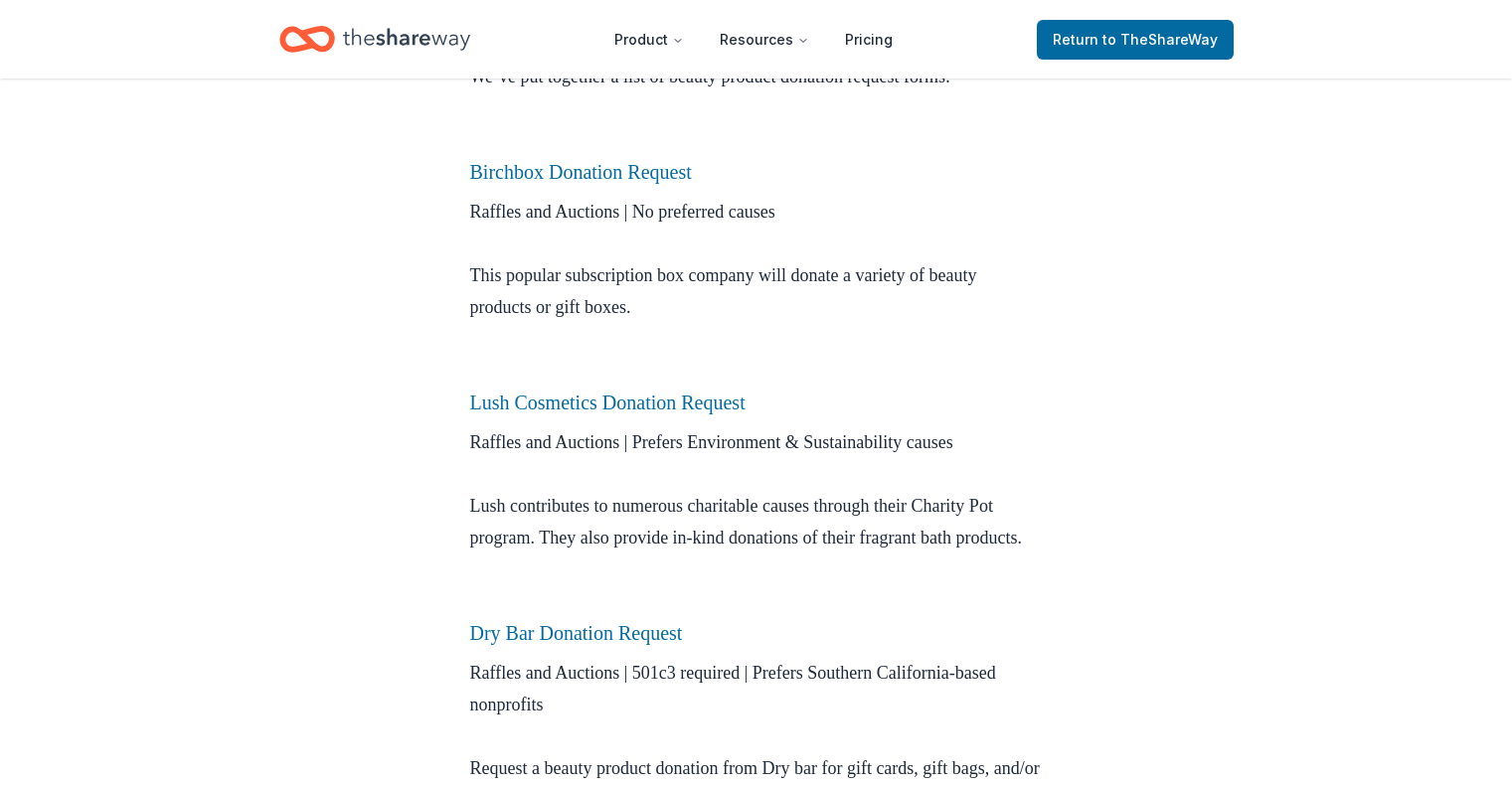 scroll, scrollTop: 596, scrollLeft: 0, axis: vertical 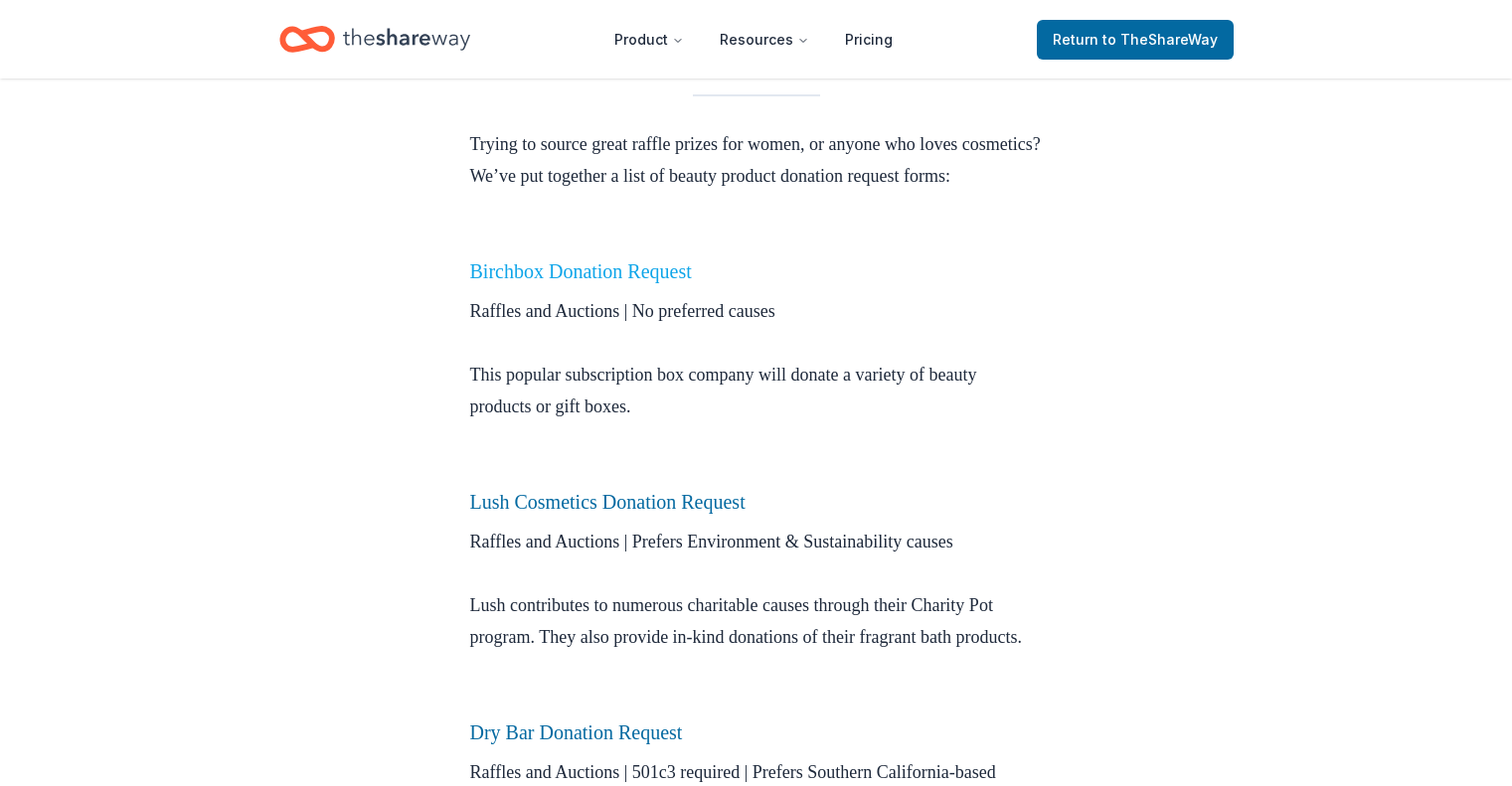 click on "Birchbox Donation Request" at bounding box center [581, 271] 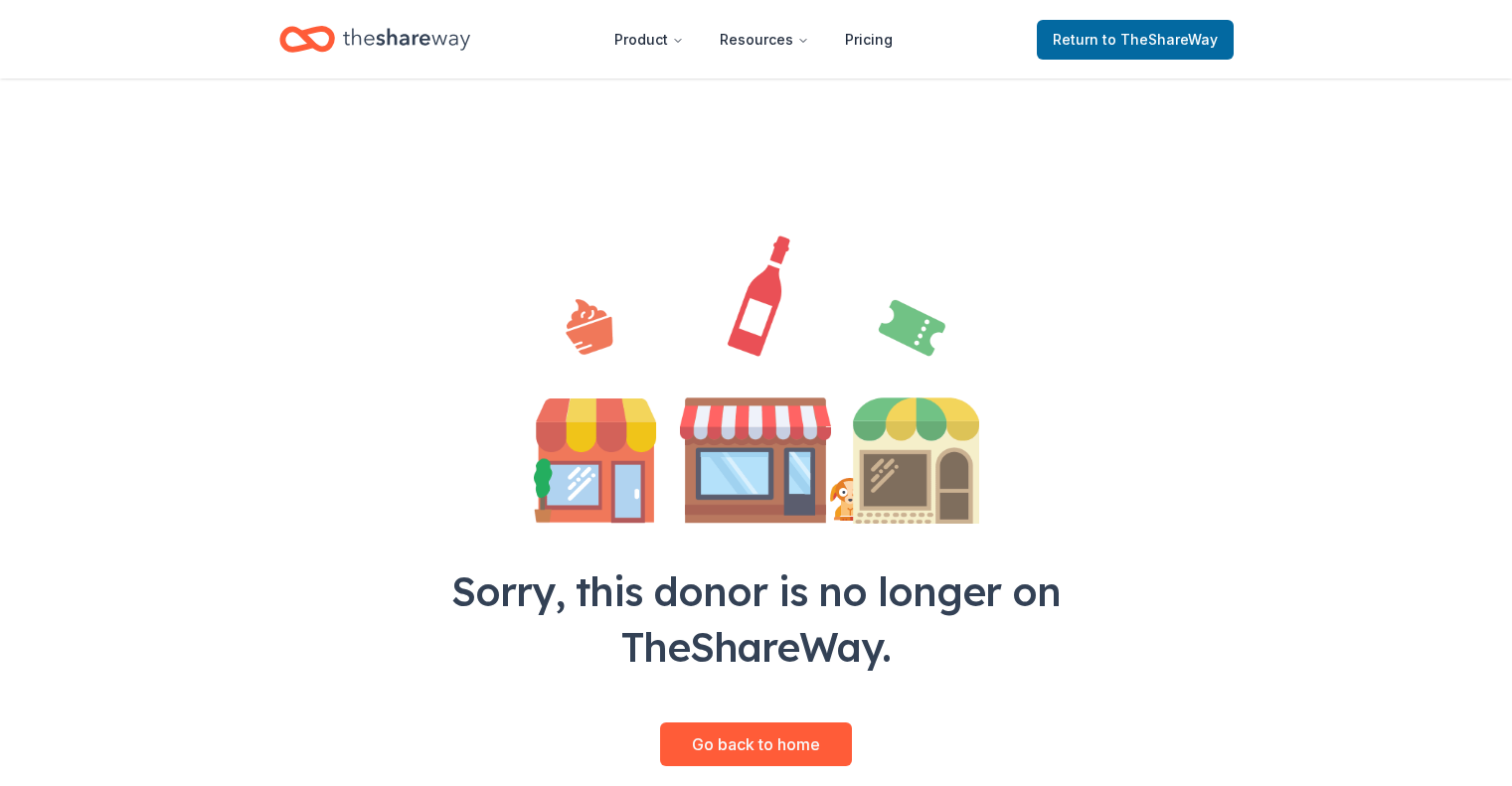 scroll, scrollTop: 0, scrollLeft: 0, axis: both 